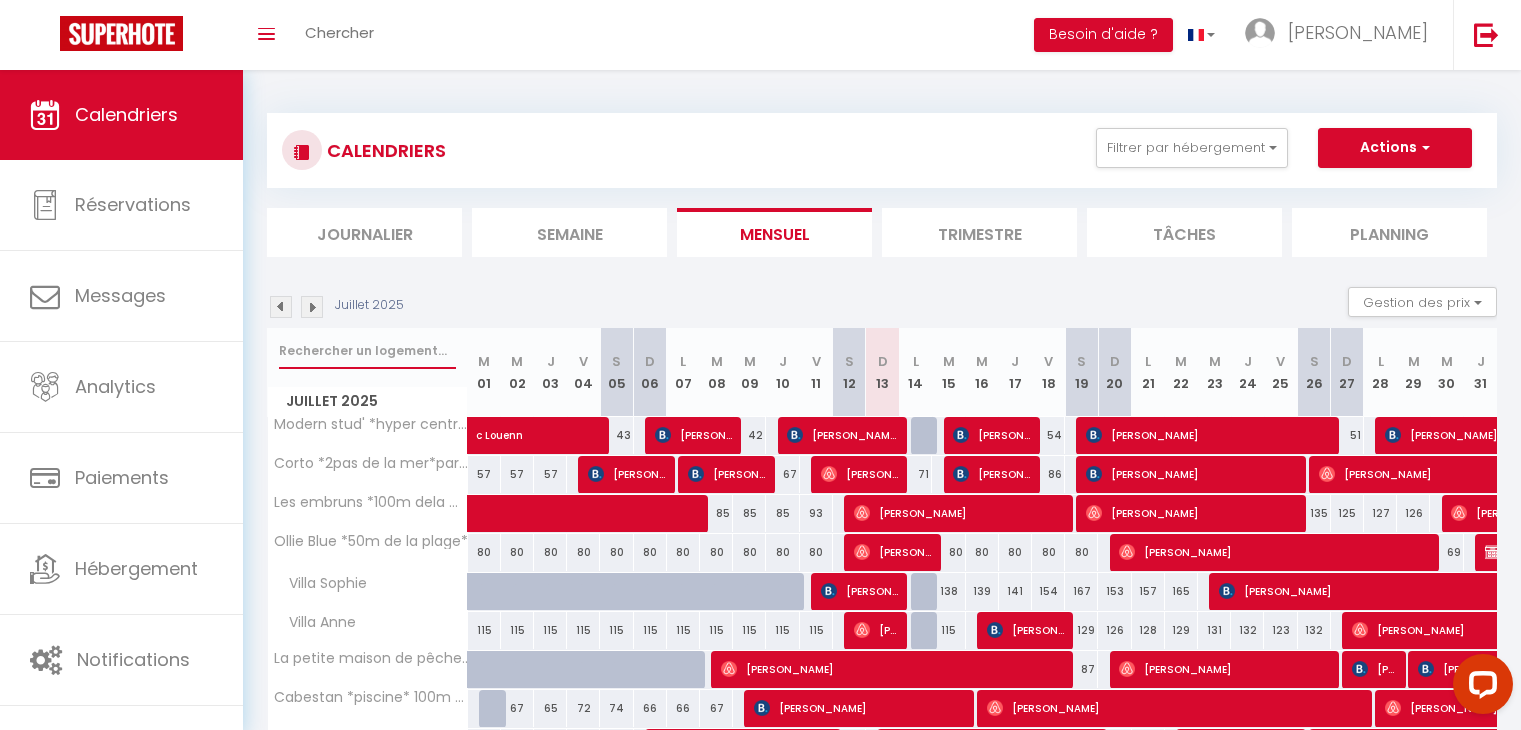scroll, scrollTop: 0, scrollLeft: 0, axis: both 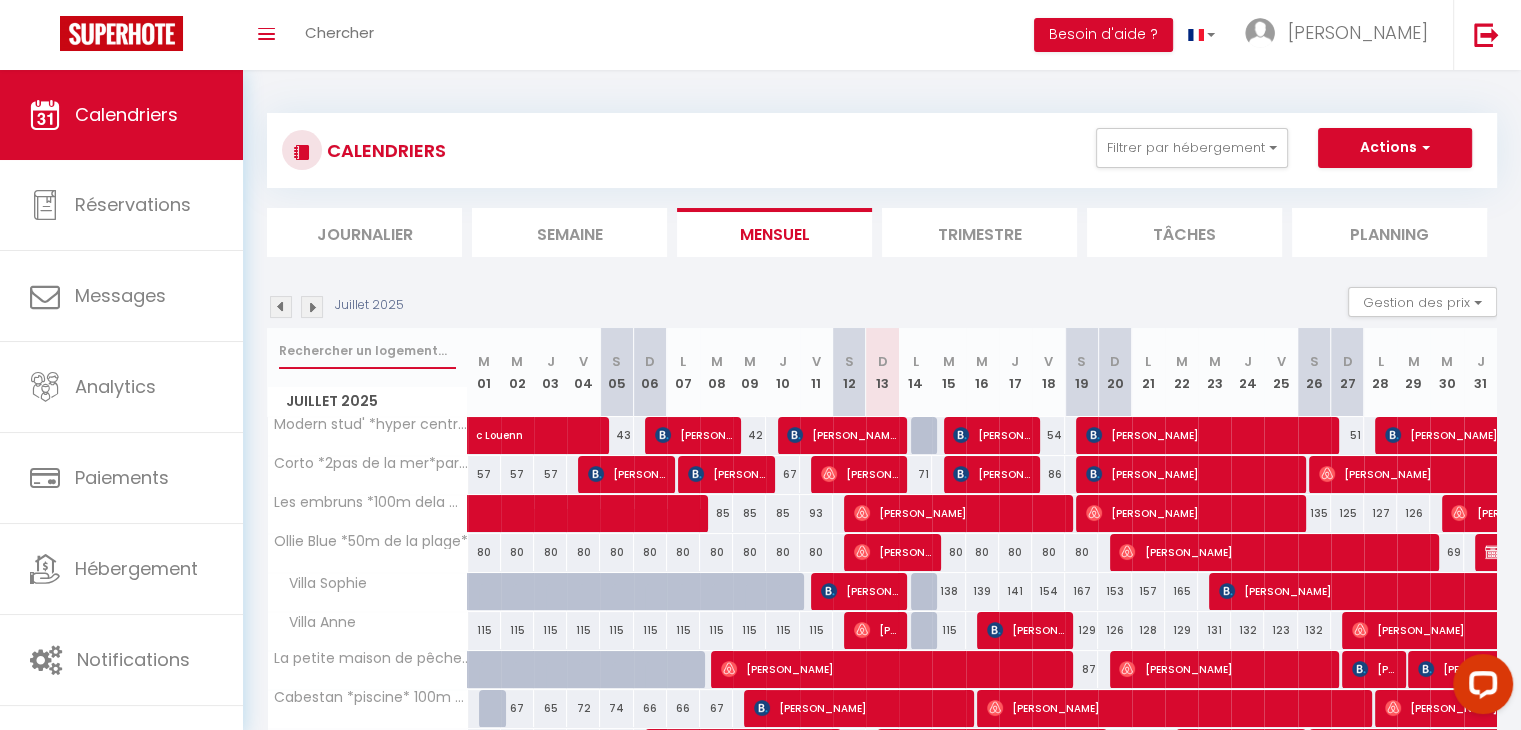 click at bounding box center [367, 351] 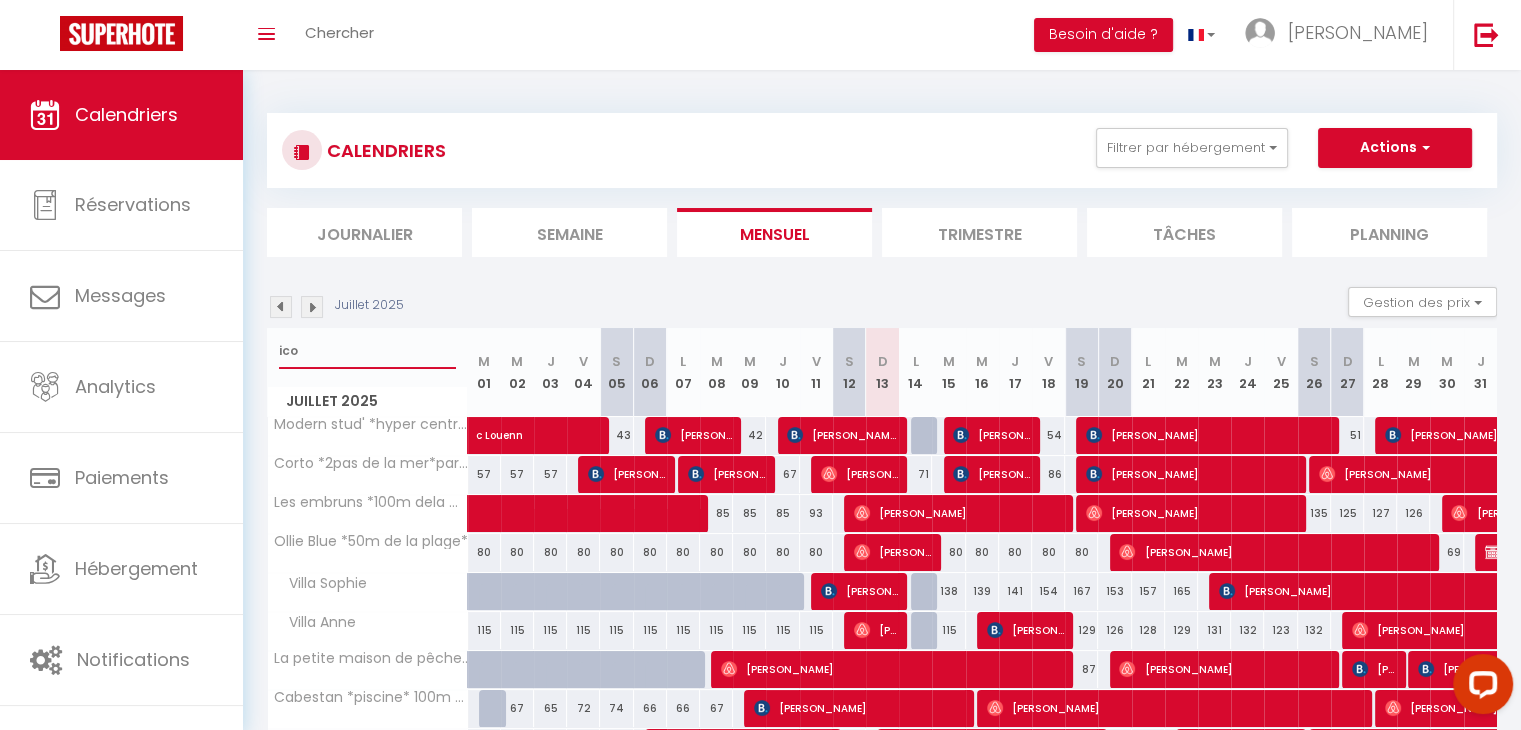 type on "icoi" 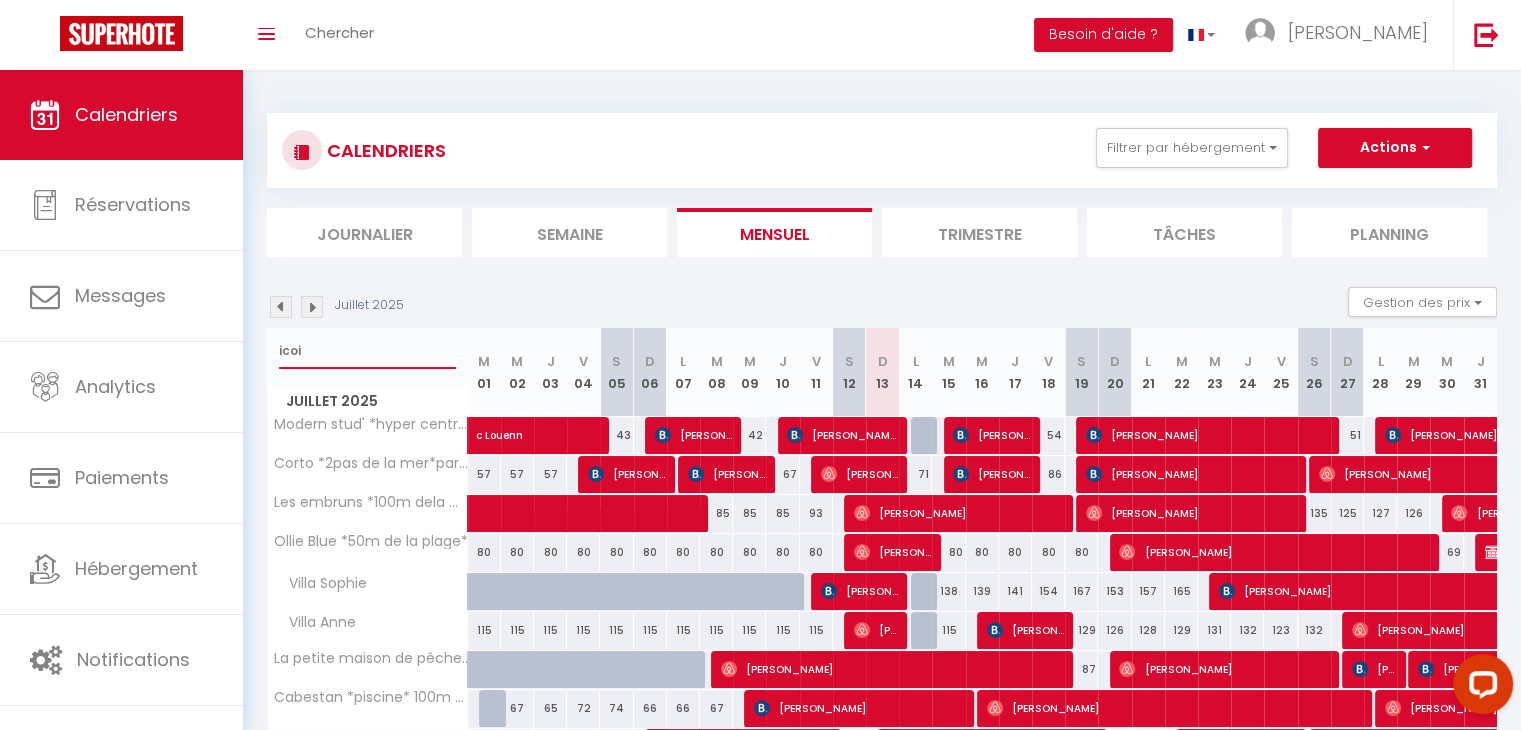 select 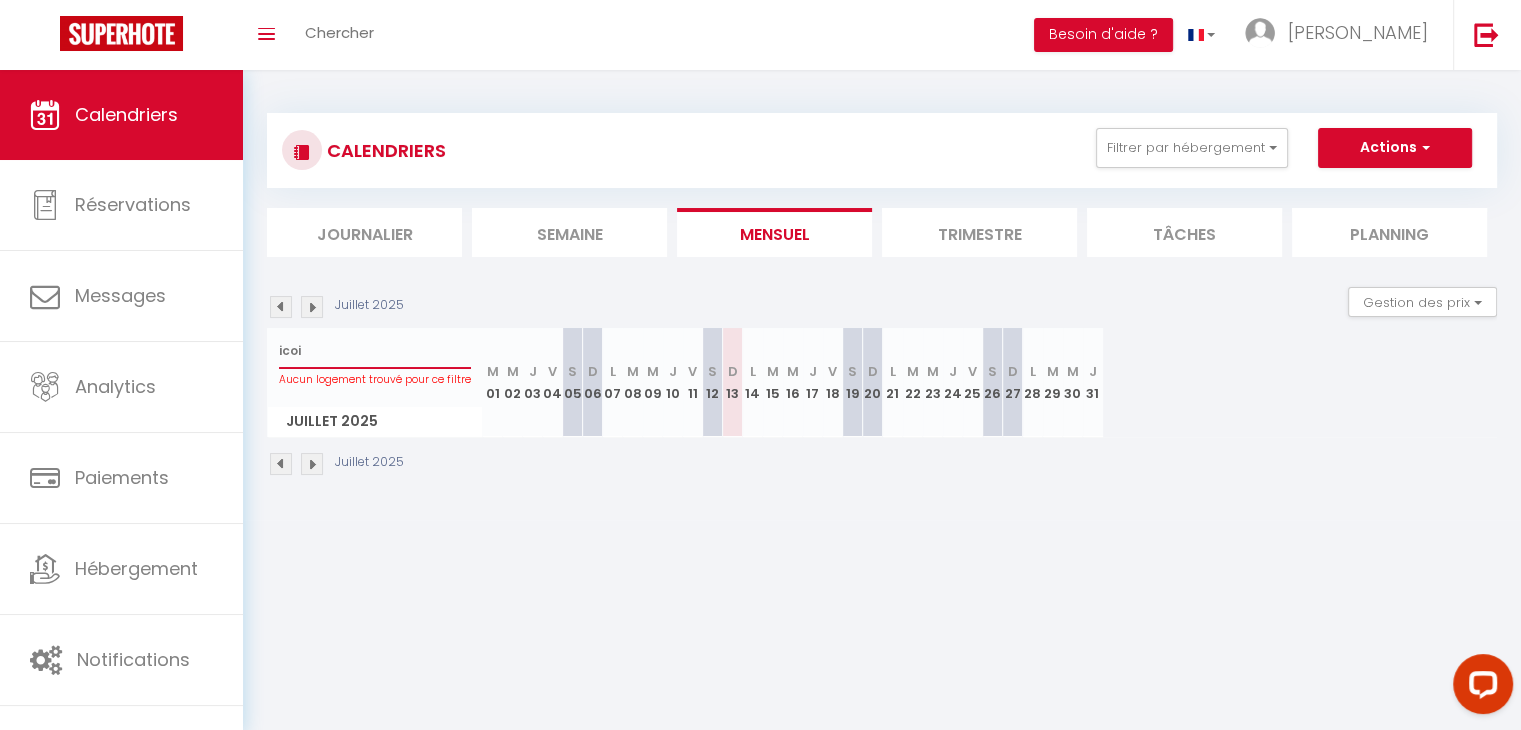 type on "ico" 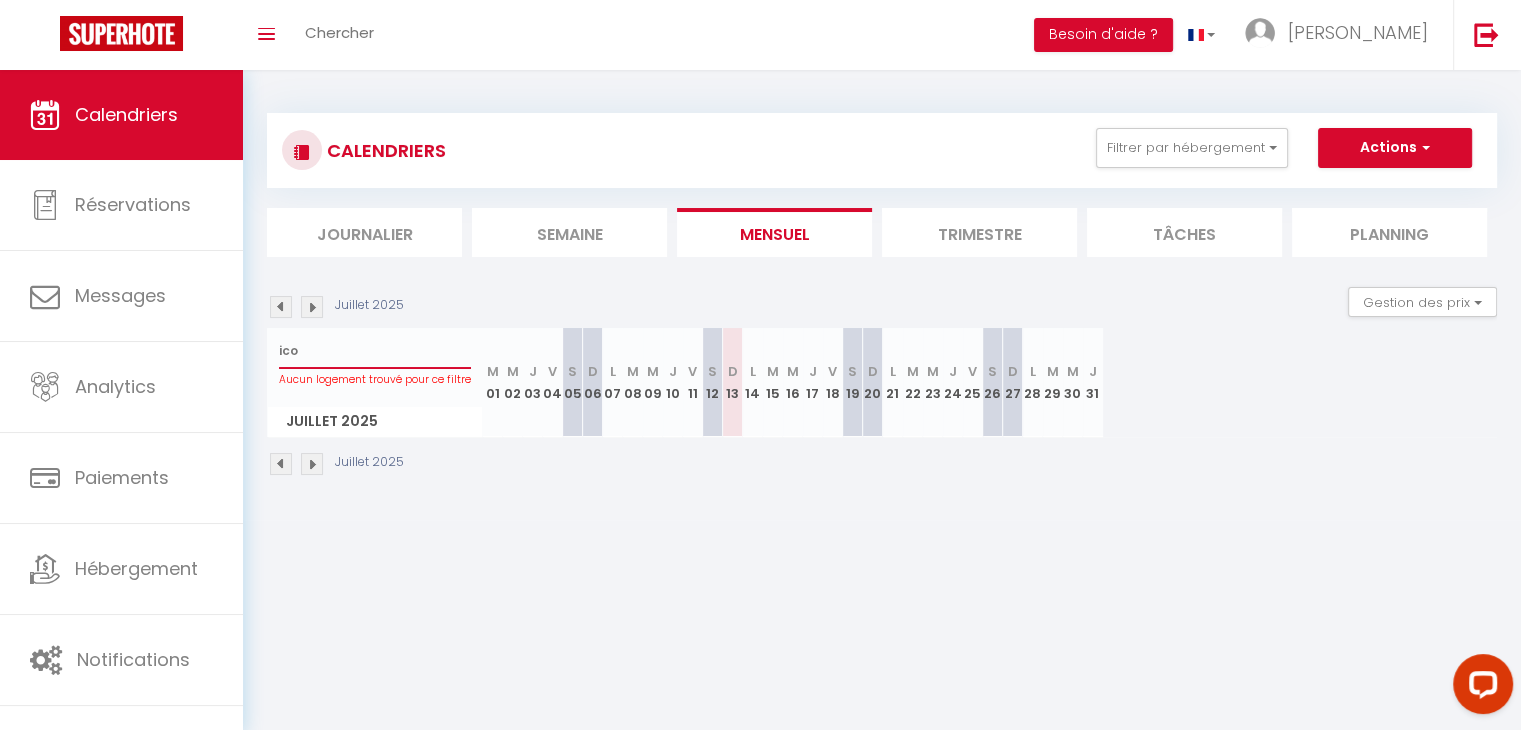 select 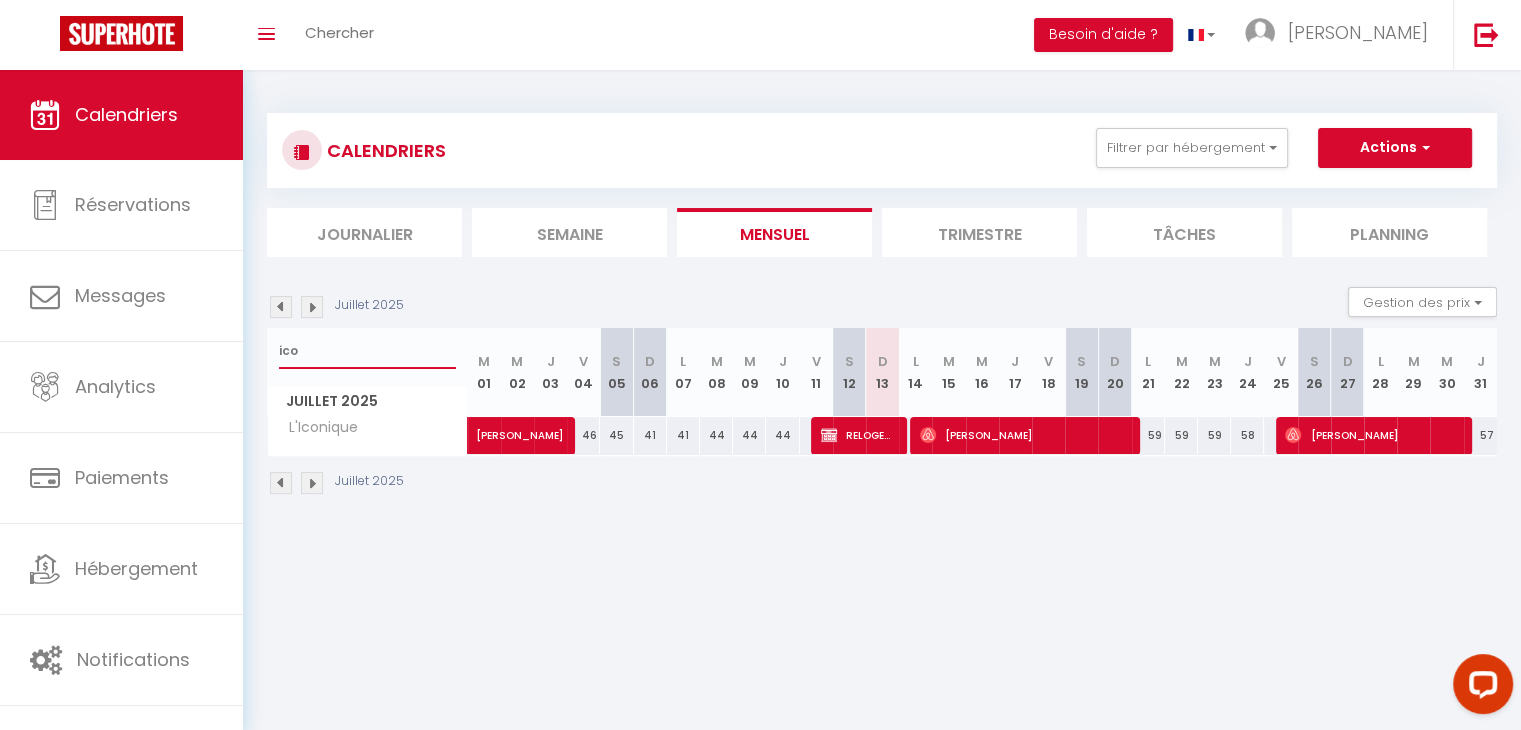 type on "icon" 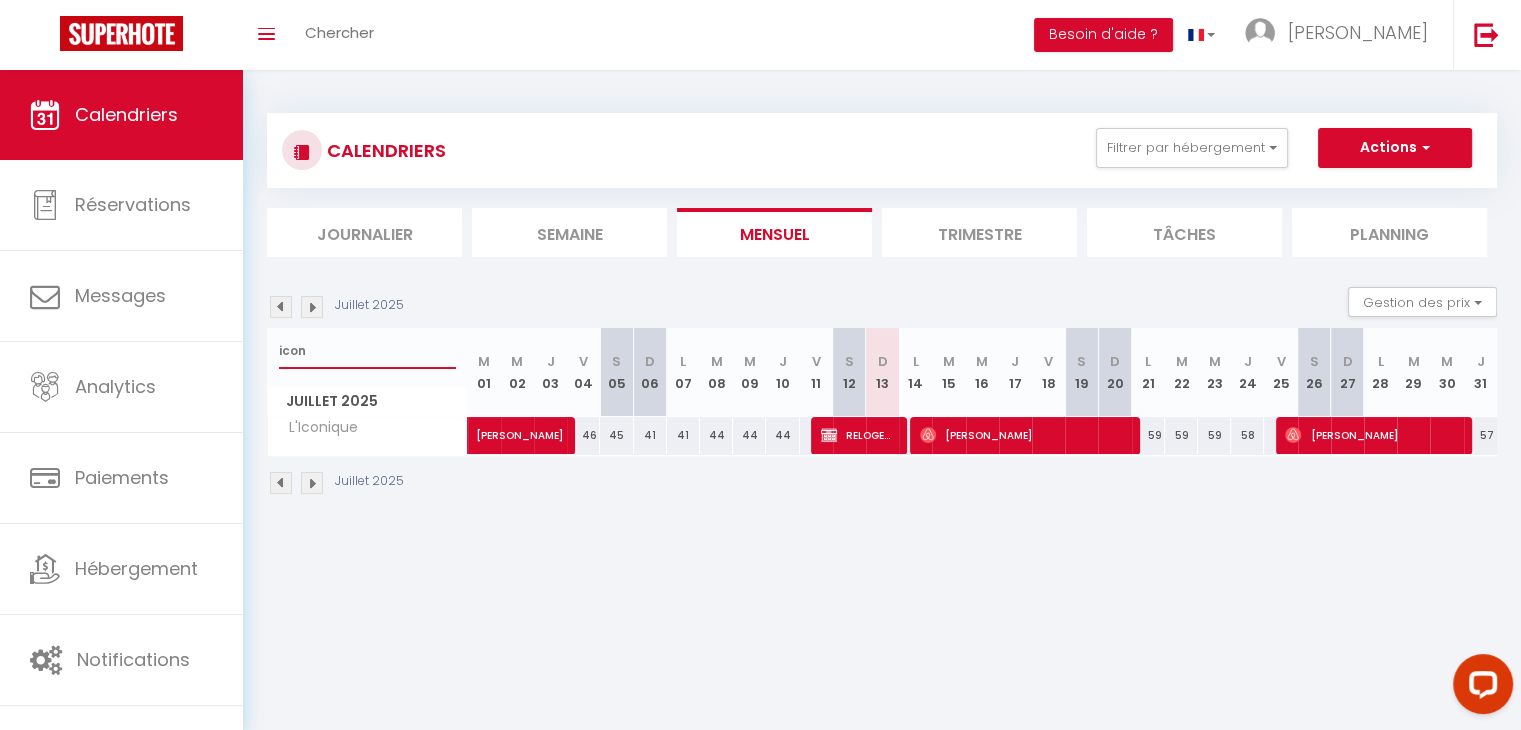 select 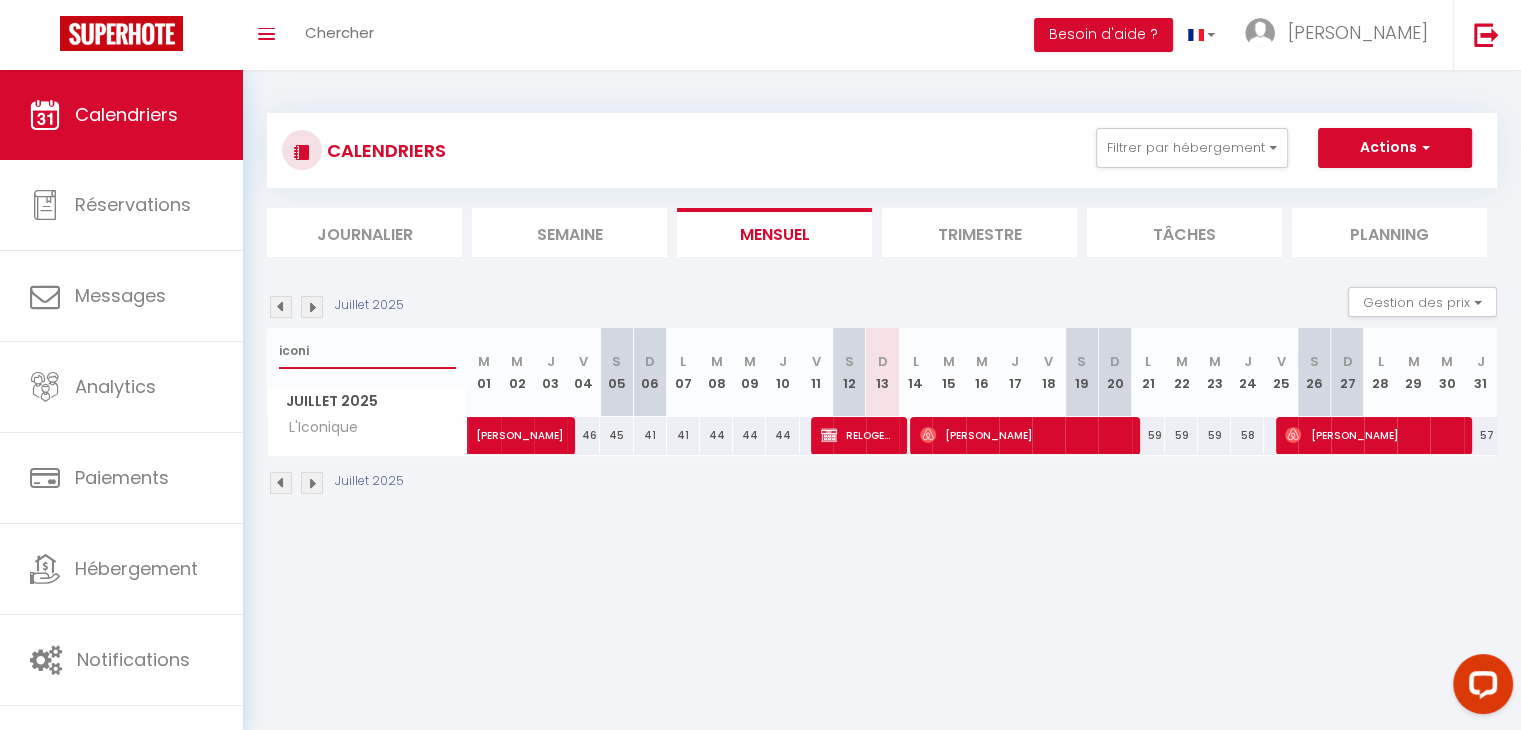 select 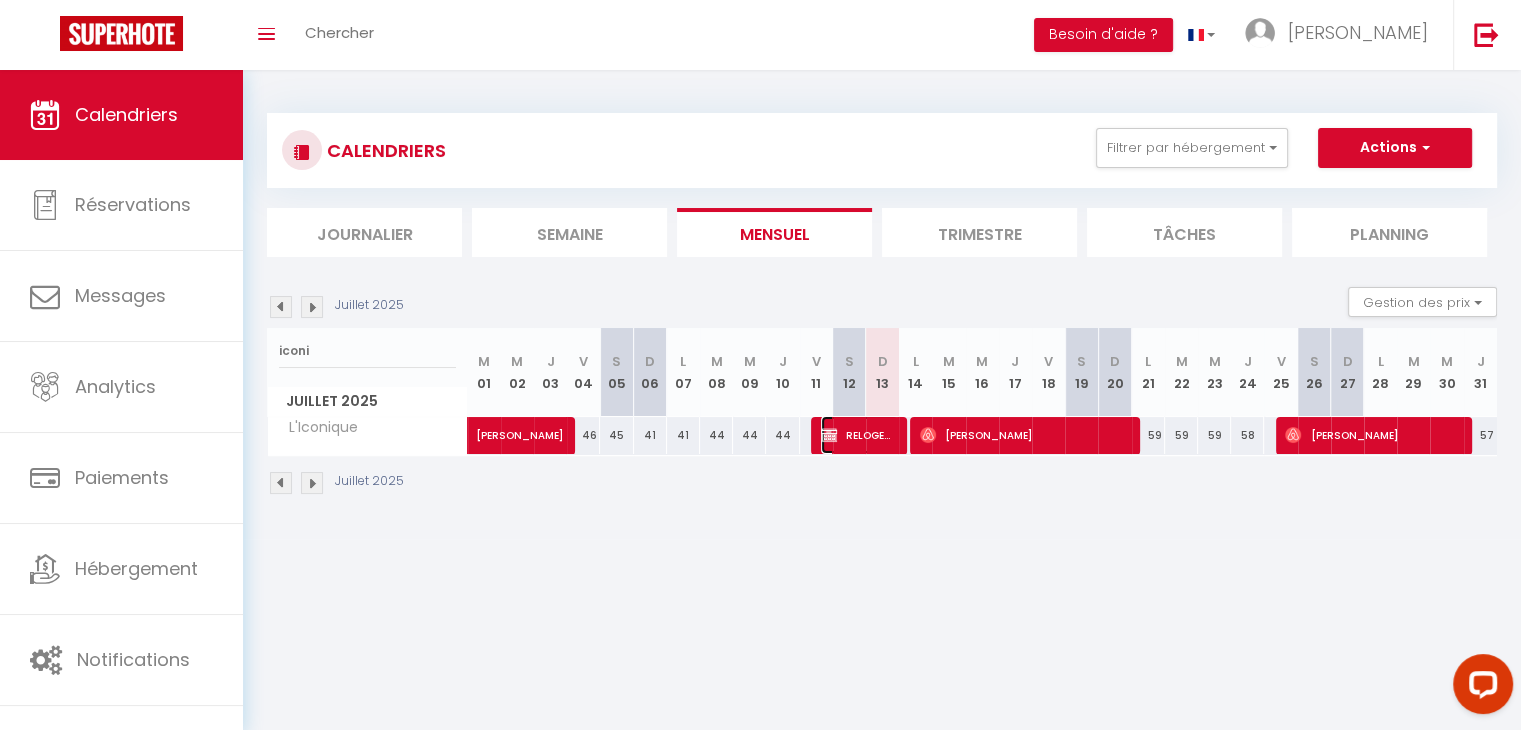 click on "RELOGEMENT PERCHOIR [PERSON_NAME]" at bounding box center (859, 435) 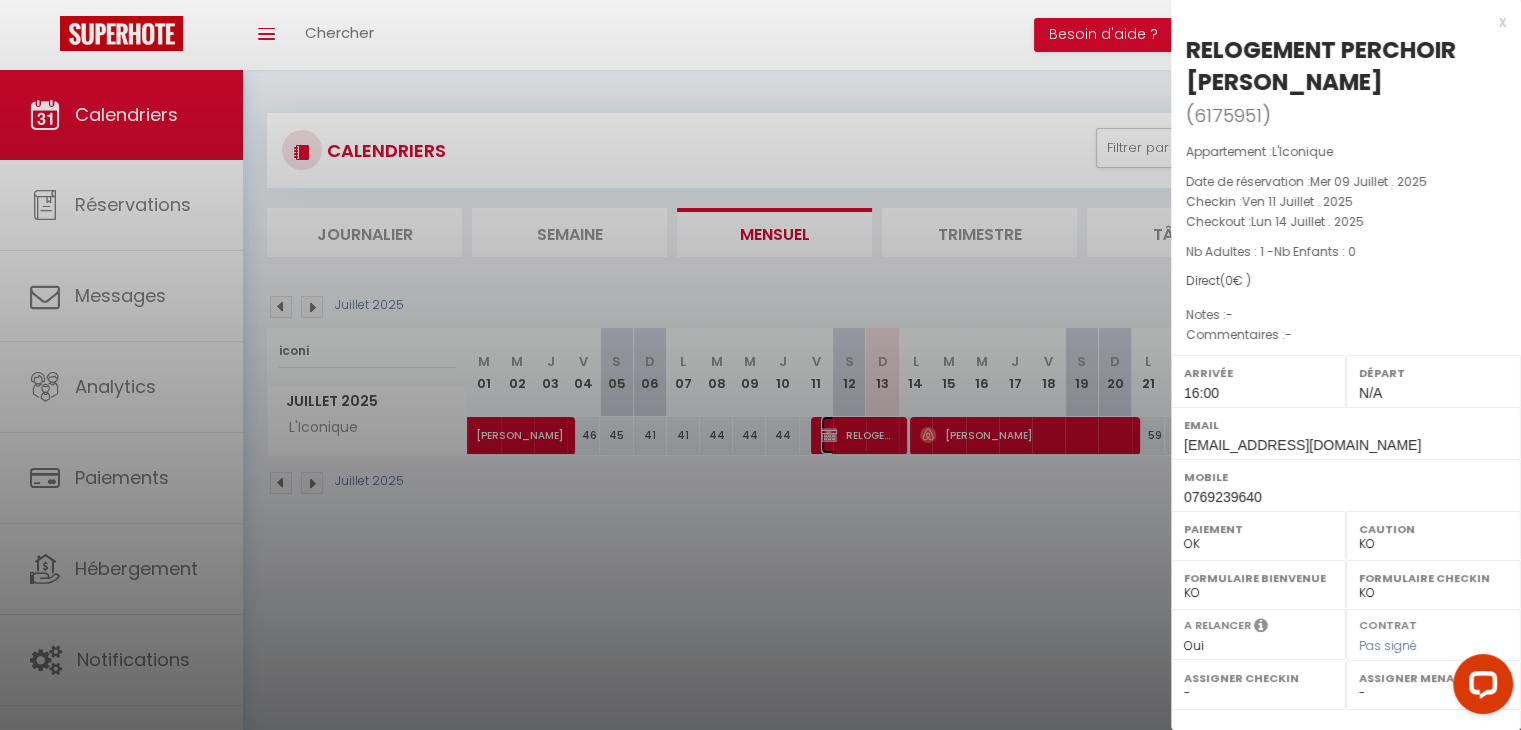 select on "23546" 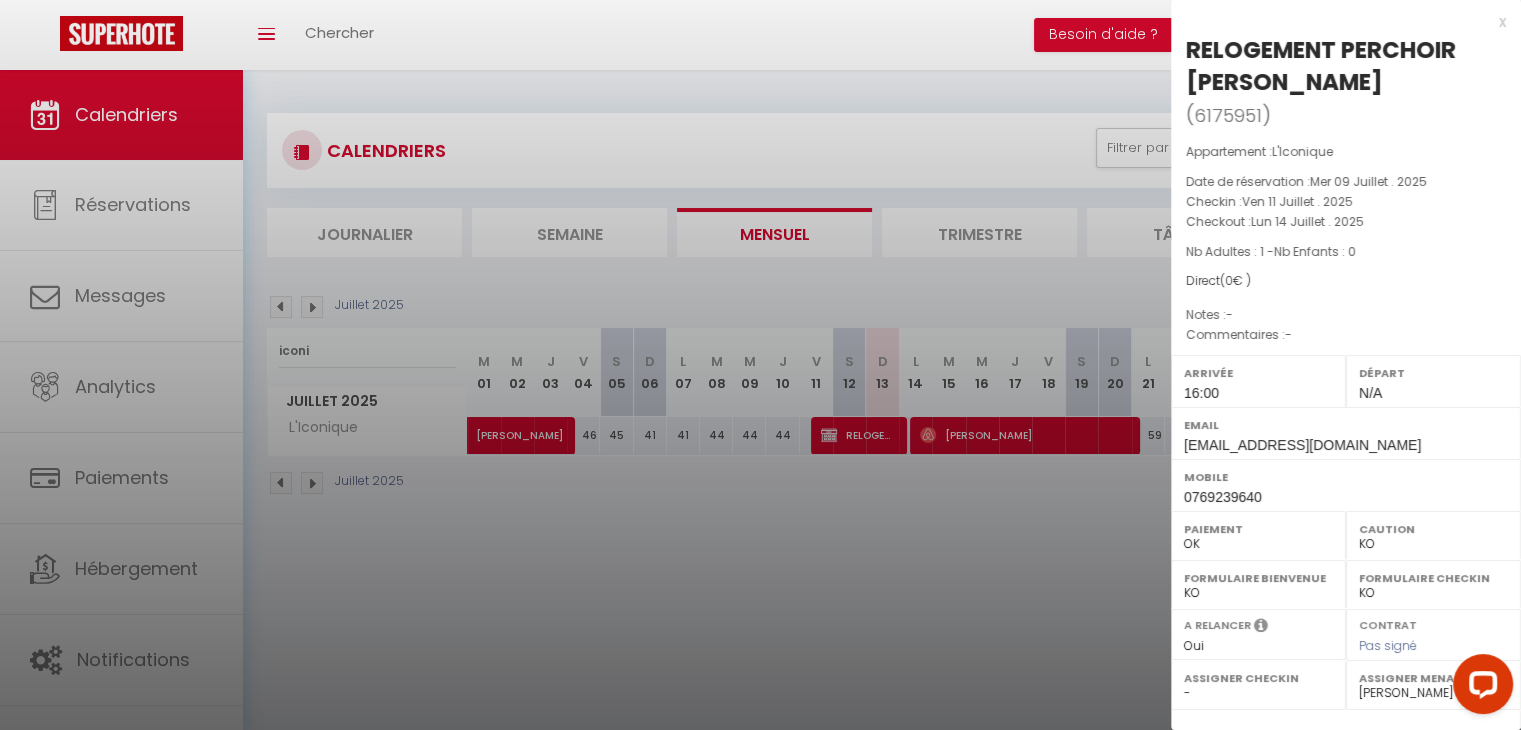 click at bounding box center (760, 365) 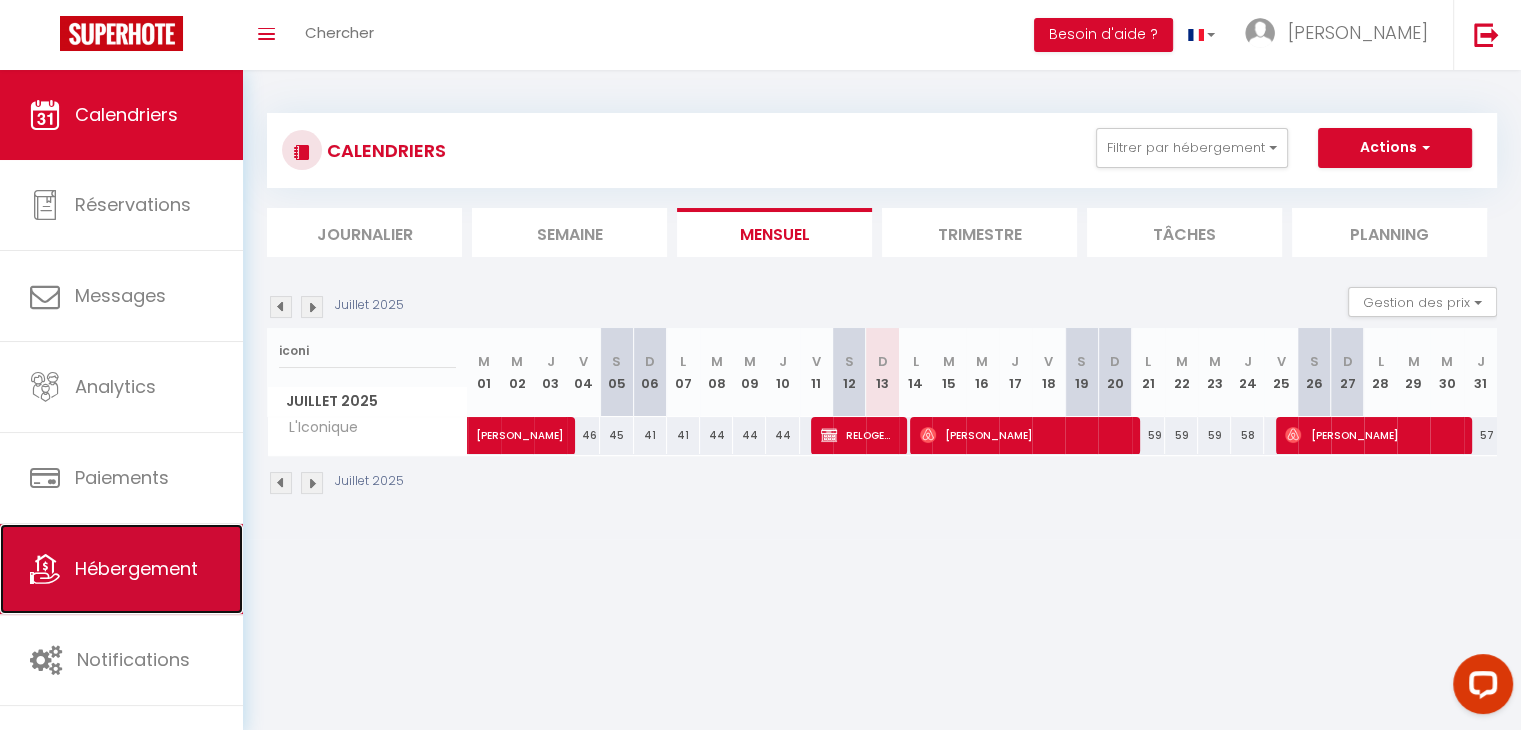 click on "Hébergement" at bounding box center [121, 569] 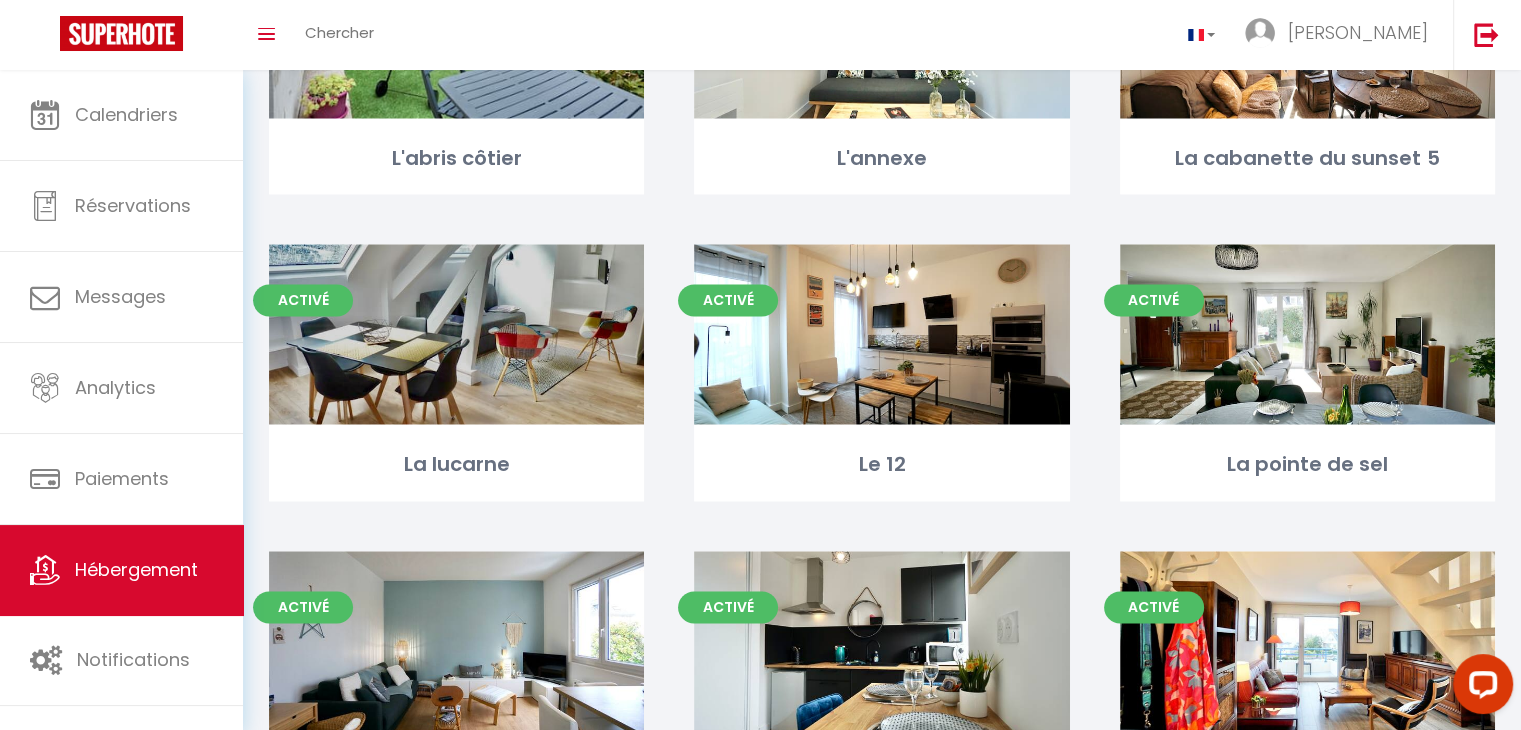 scroll, scrollTop: 3300, scrollLeft: 0, axis: vertical 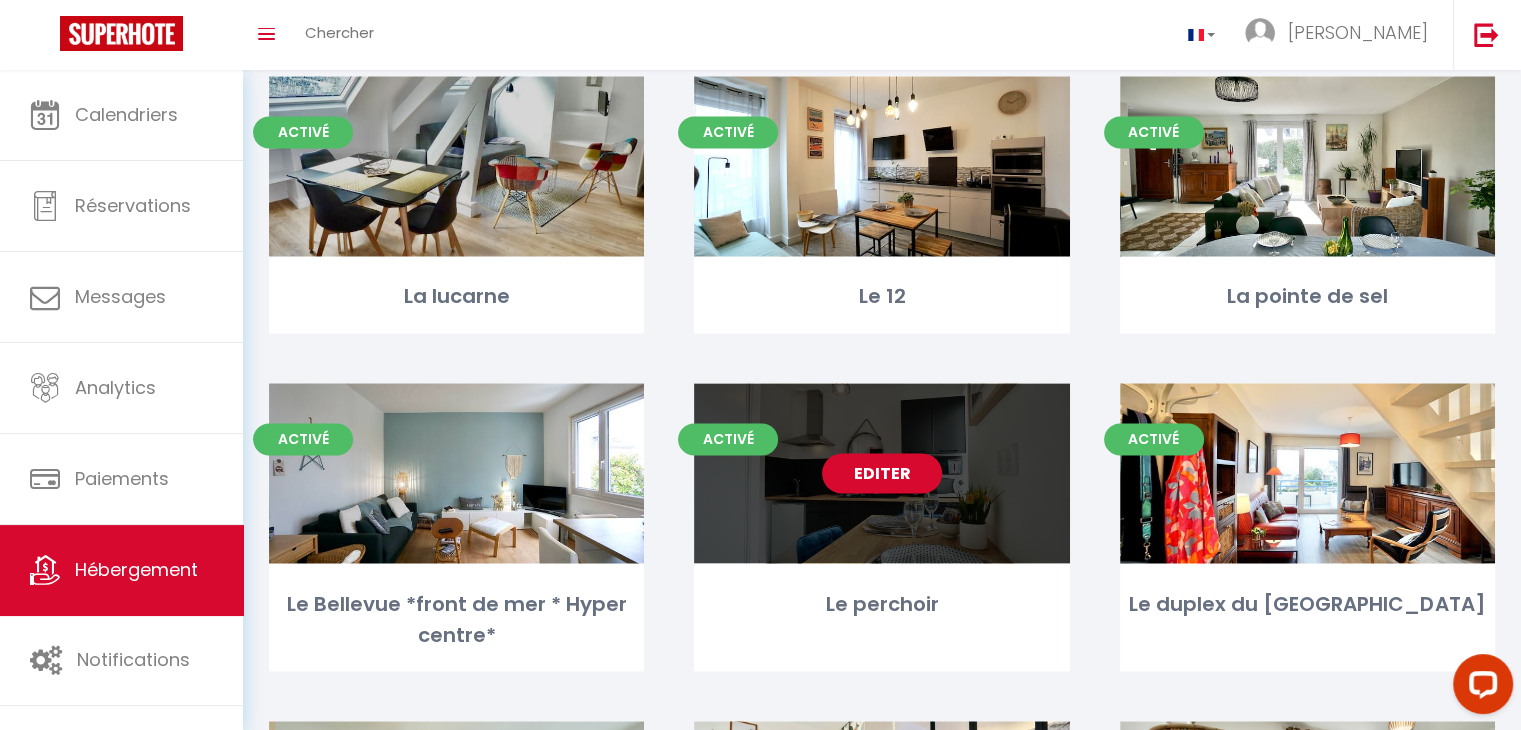 drag, startPoint x: 928, startPoint y: 500, endPoint x: 918, endPoint y: 481, distance: 21.470911 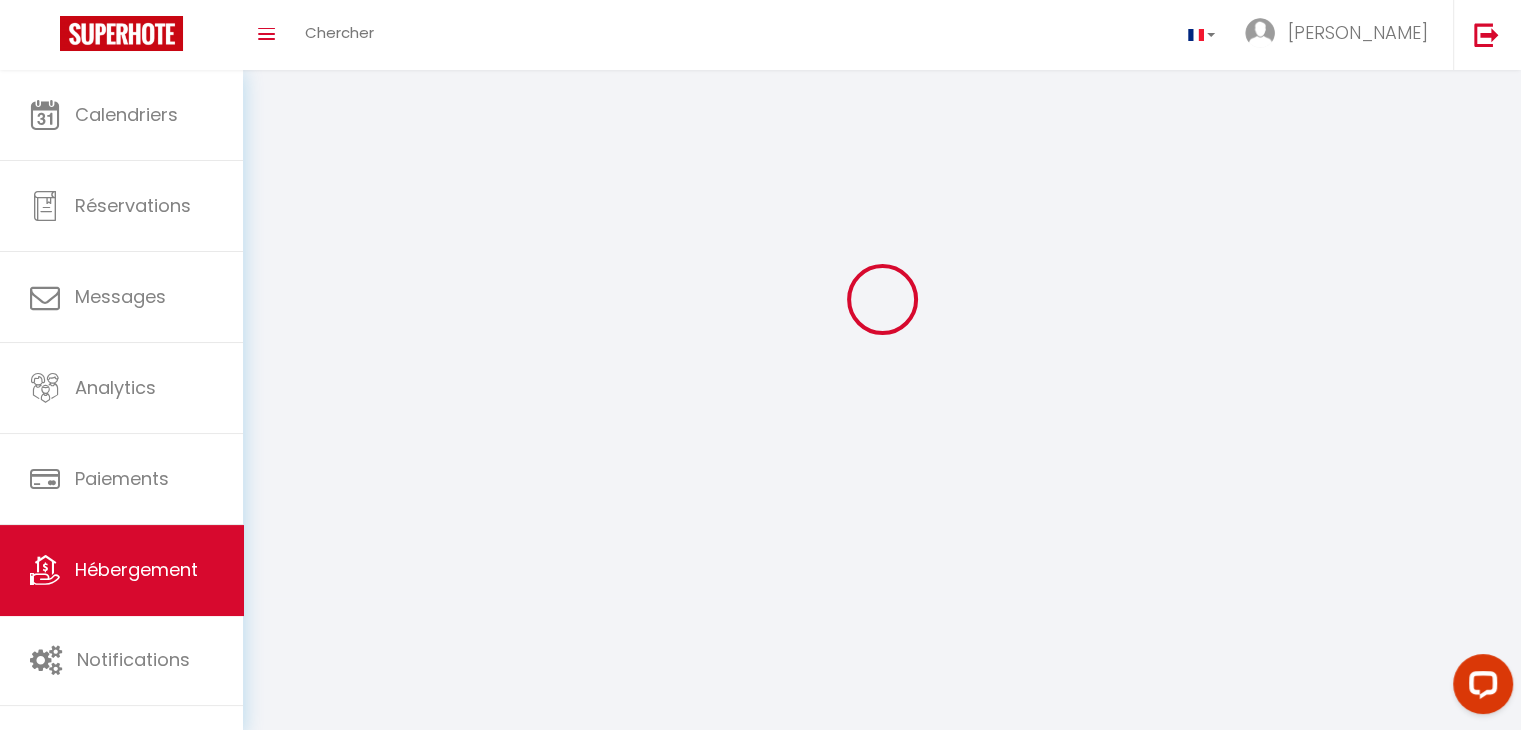 scroll, scrollTop: 0, scrollLeft: 0, axis: both 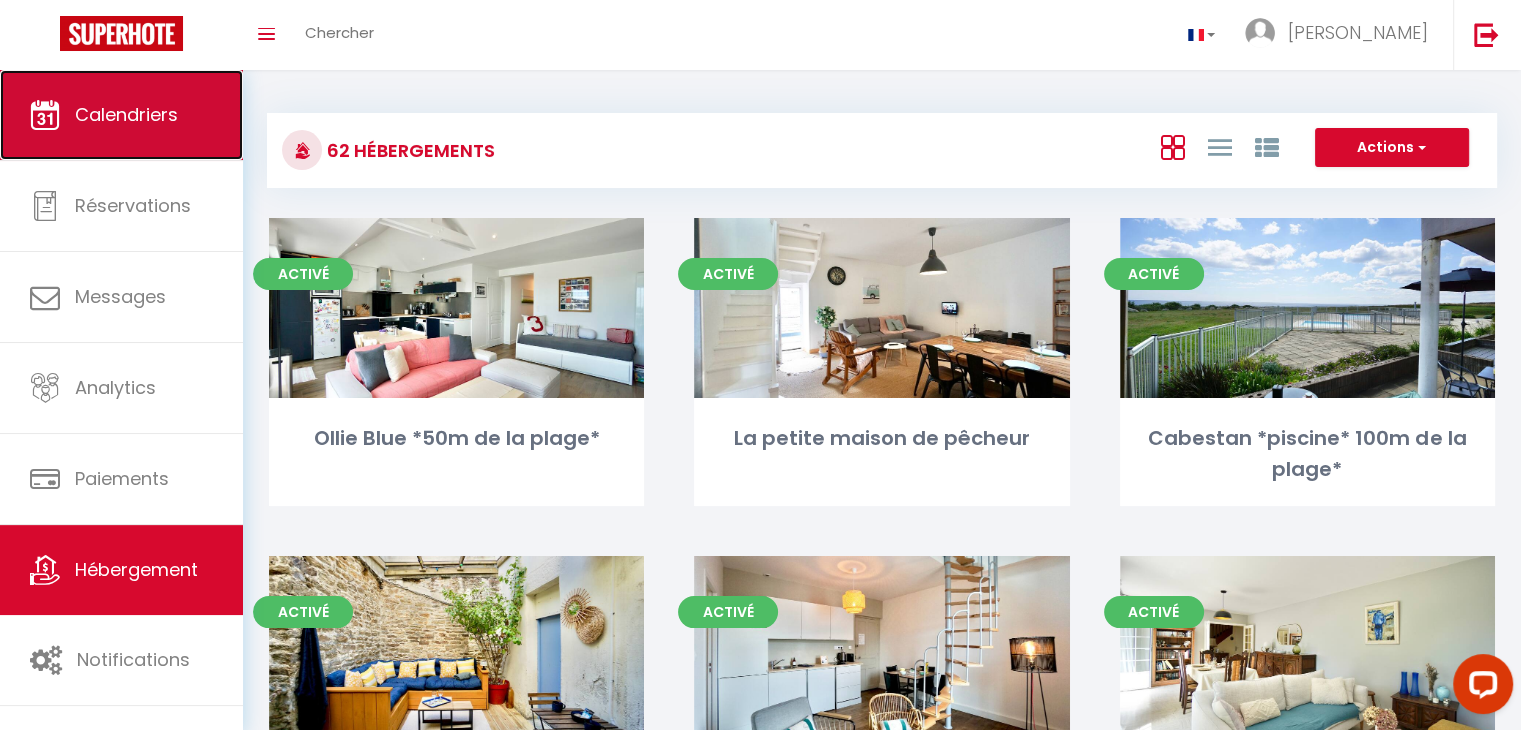 click on "Calendriers" at bounding box center (126, 114) 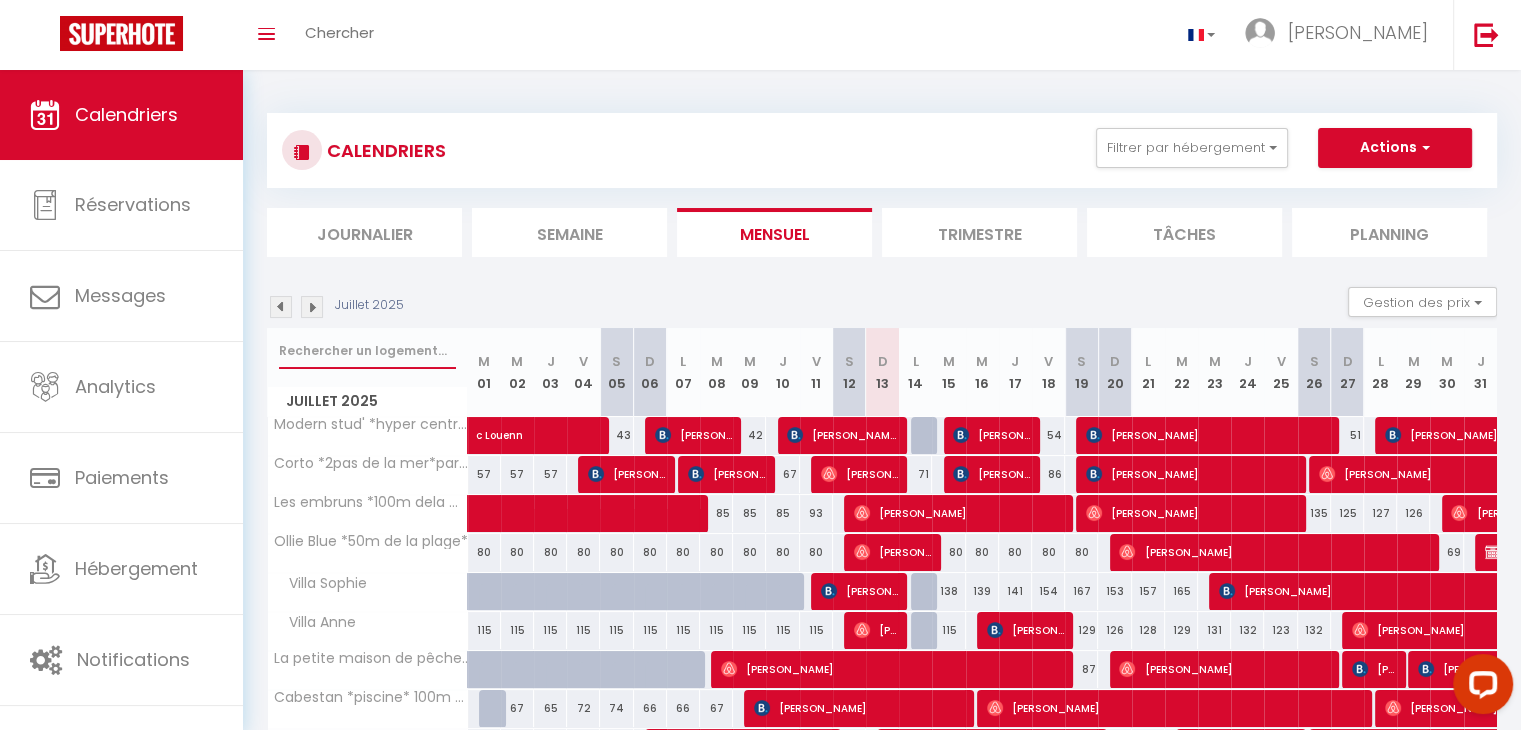 click at bounding box center (367, 351) 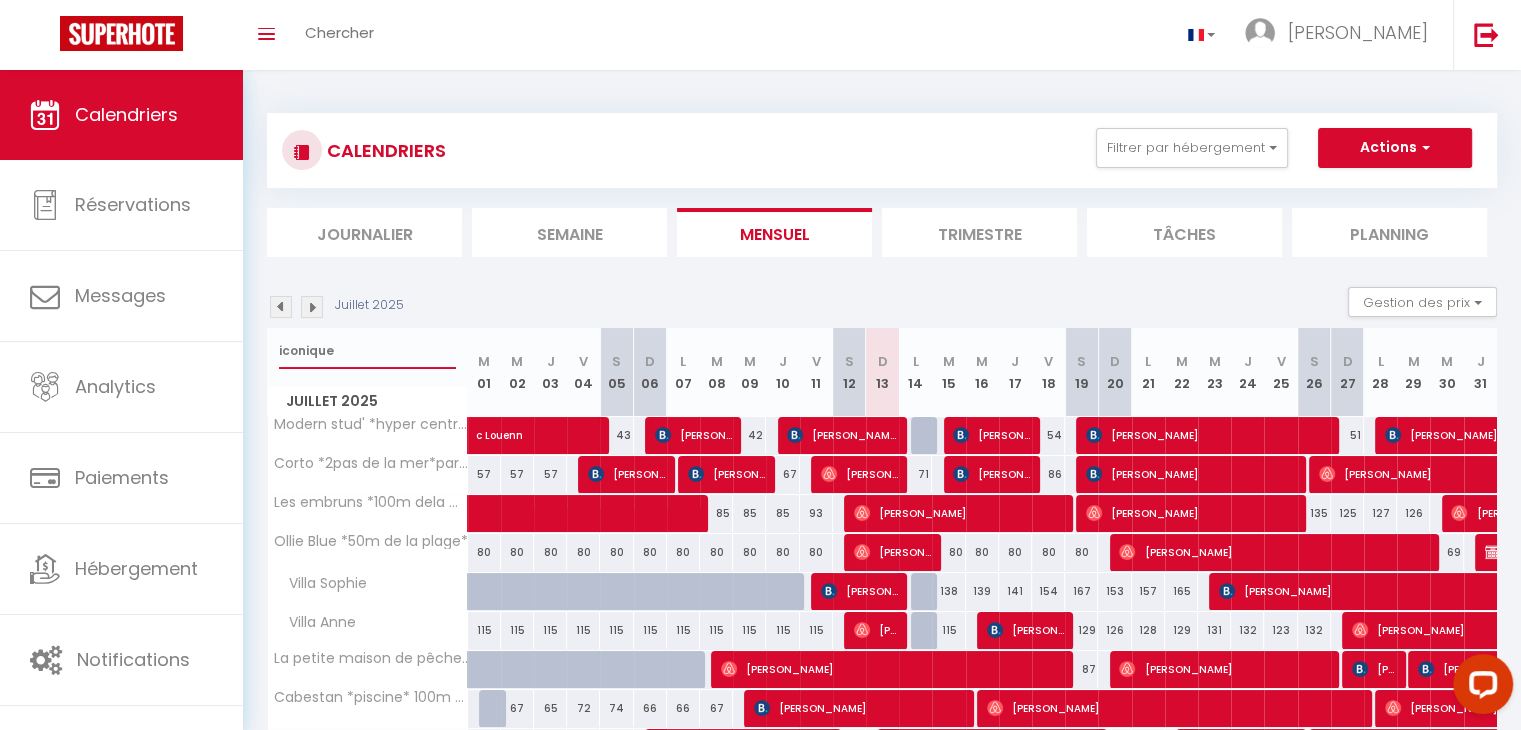 type on "iconique" 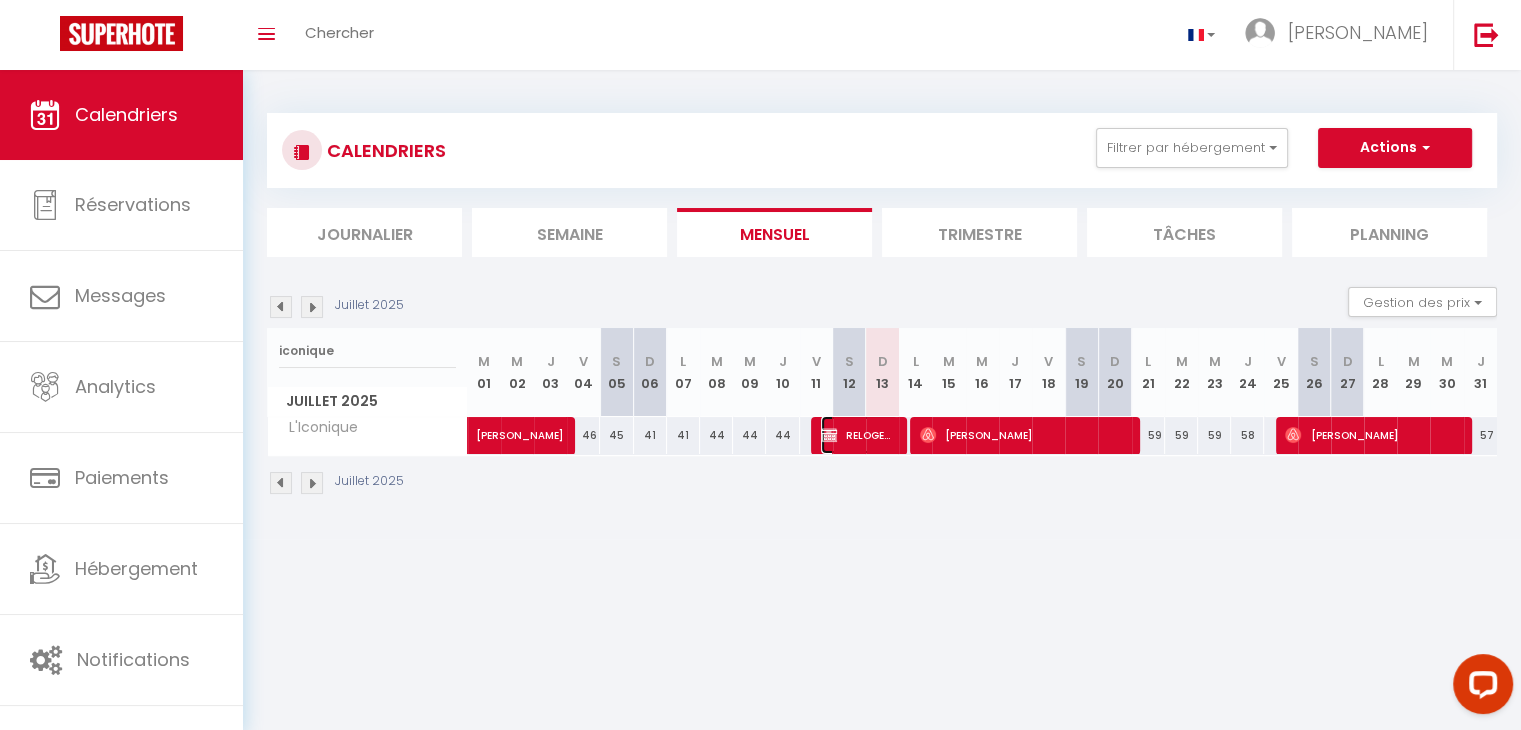 click on "RELOGEMENT PERCHOIR [PERSON_NAME]" at bounding box center [859, 435] 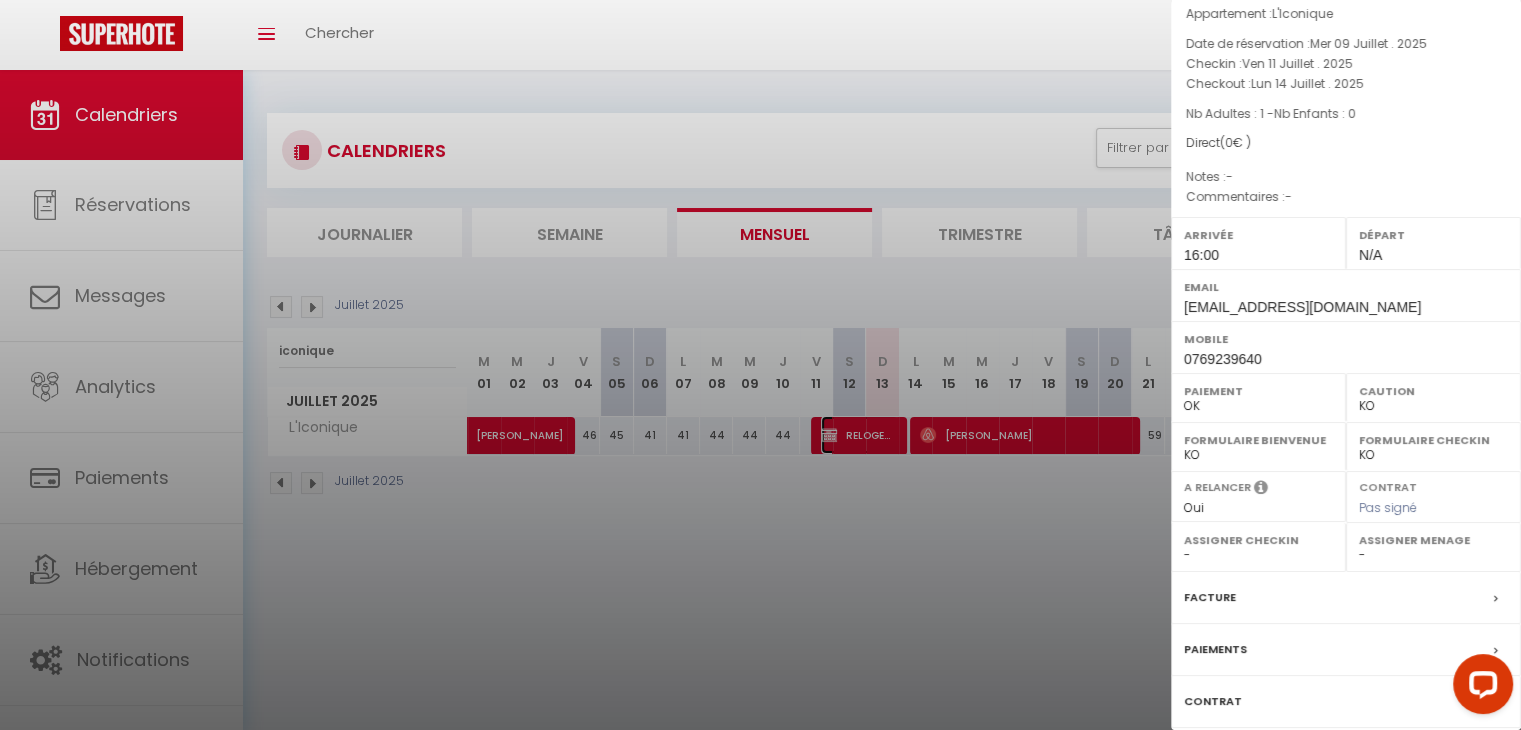 select on "23546" 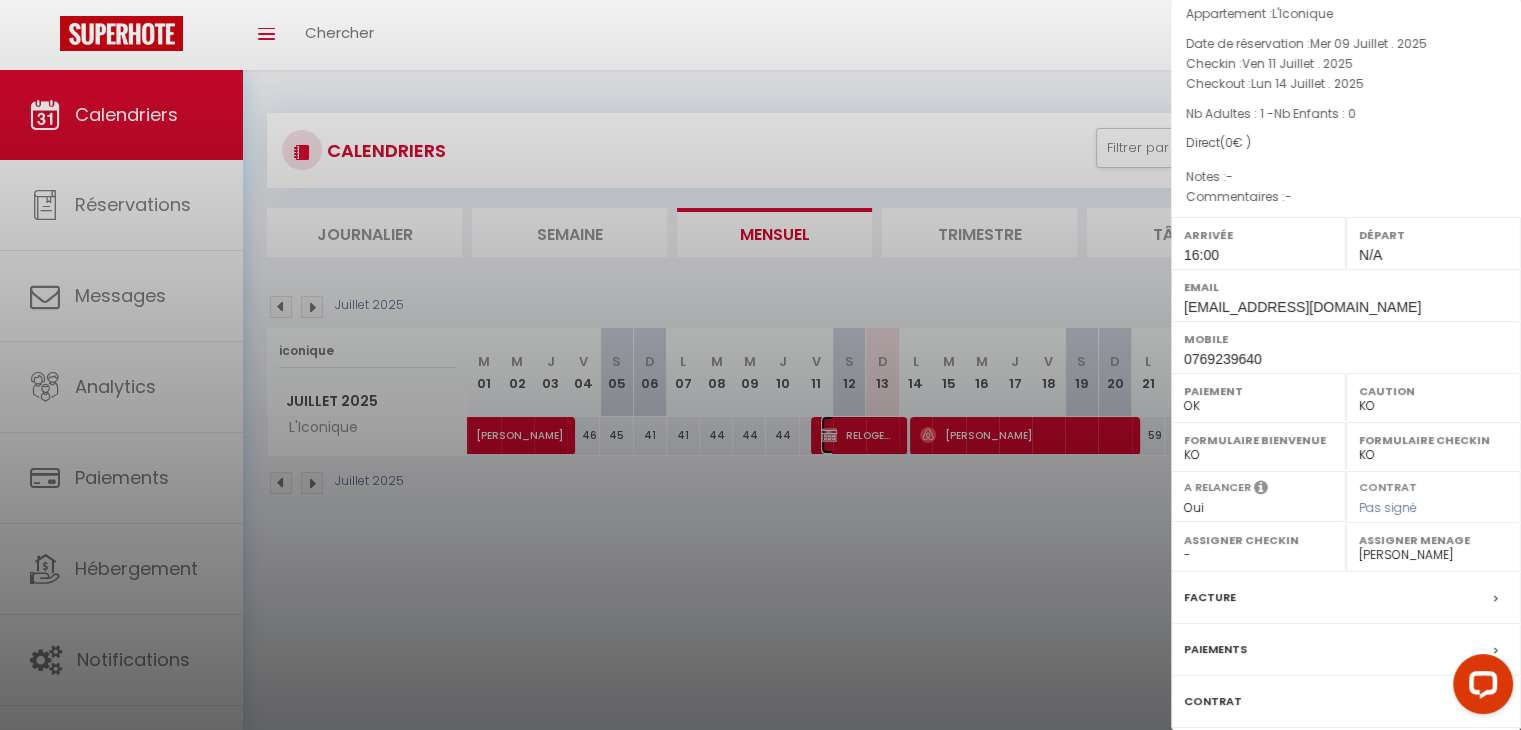 scroll, scrollTop: 263, scrollLeft: 0, axis: vertical 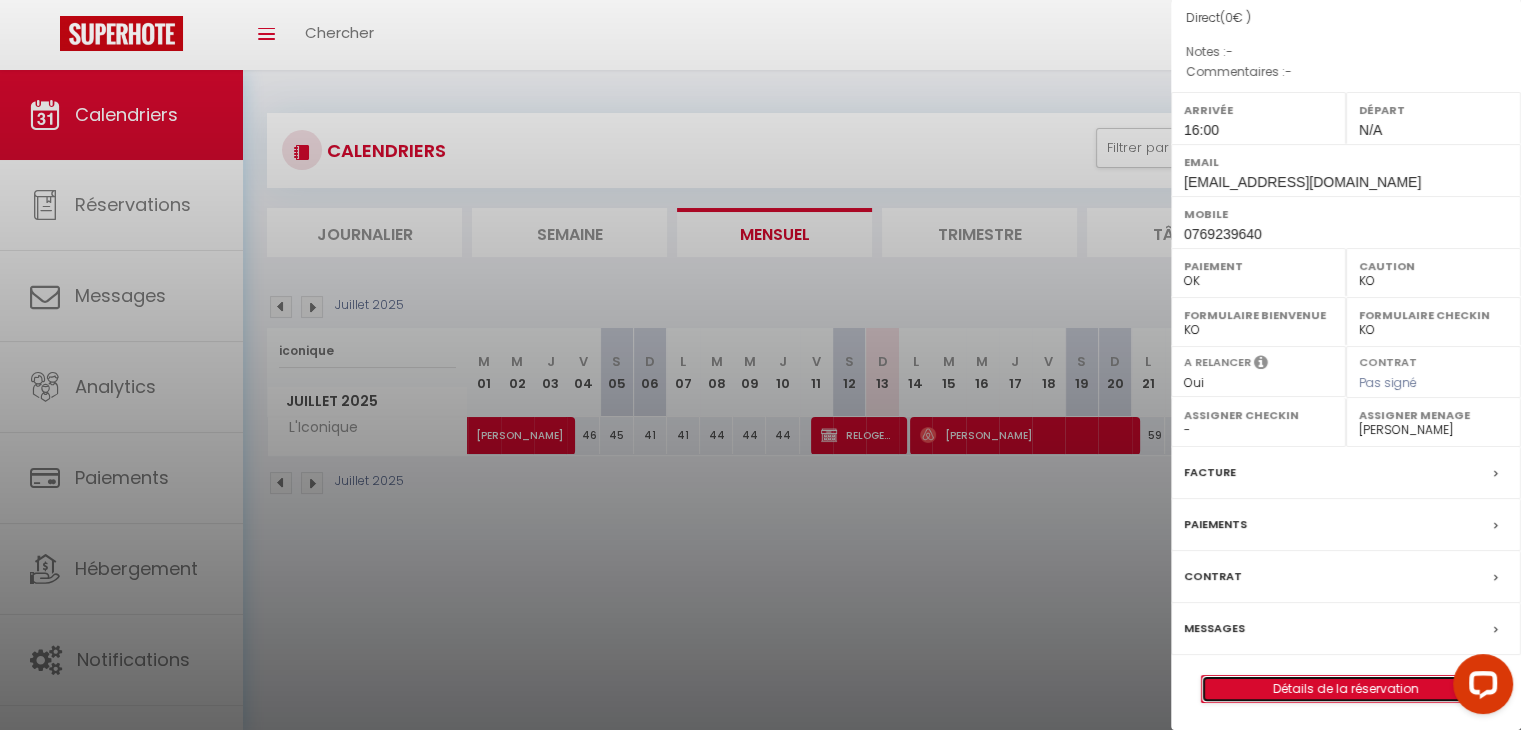 click on "Détails de la réservation" at bounding box center [1346, 689] 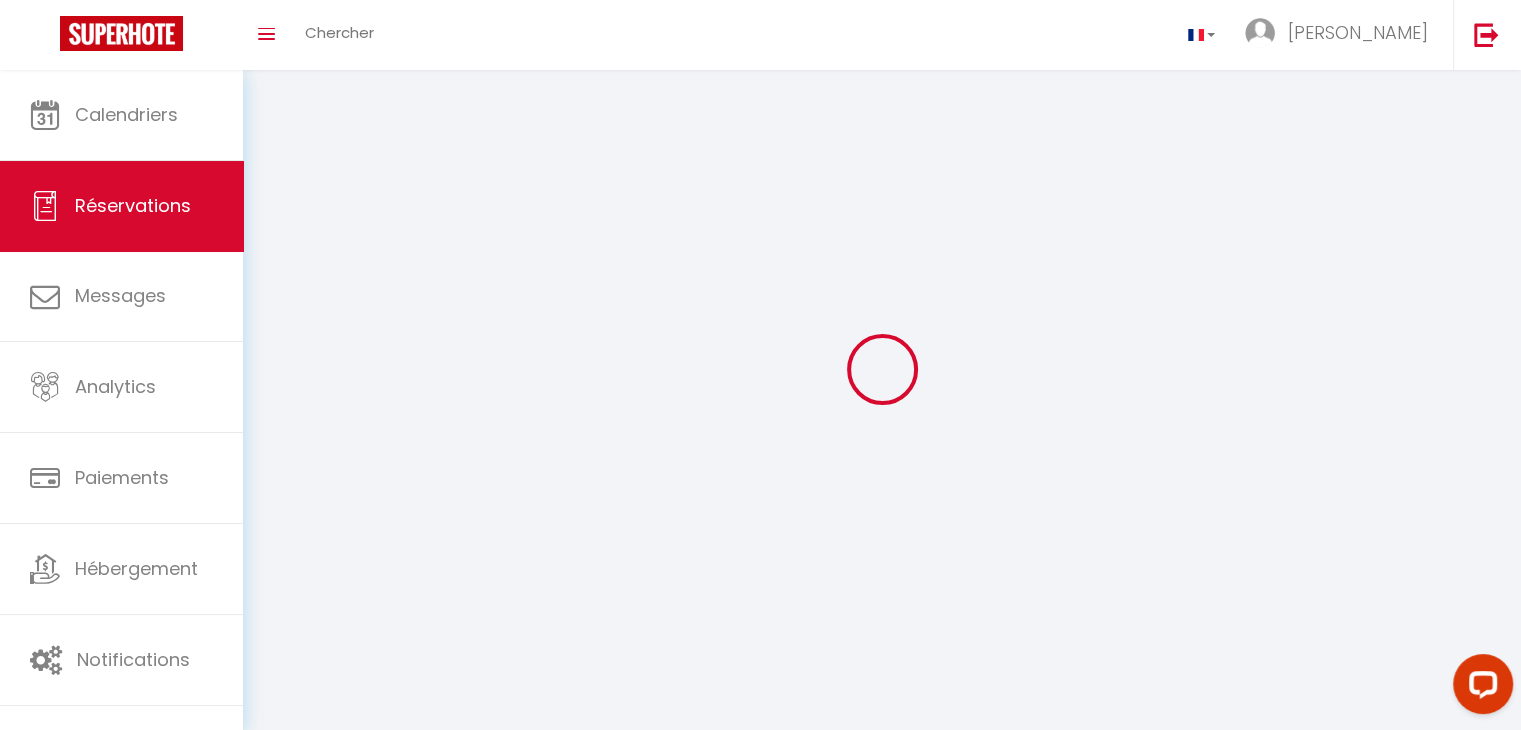 type on "RELOGEMENT PERCHOIR" 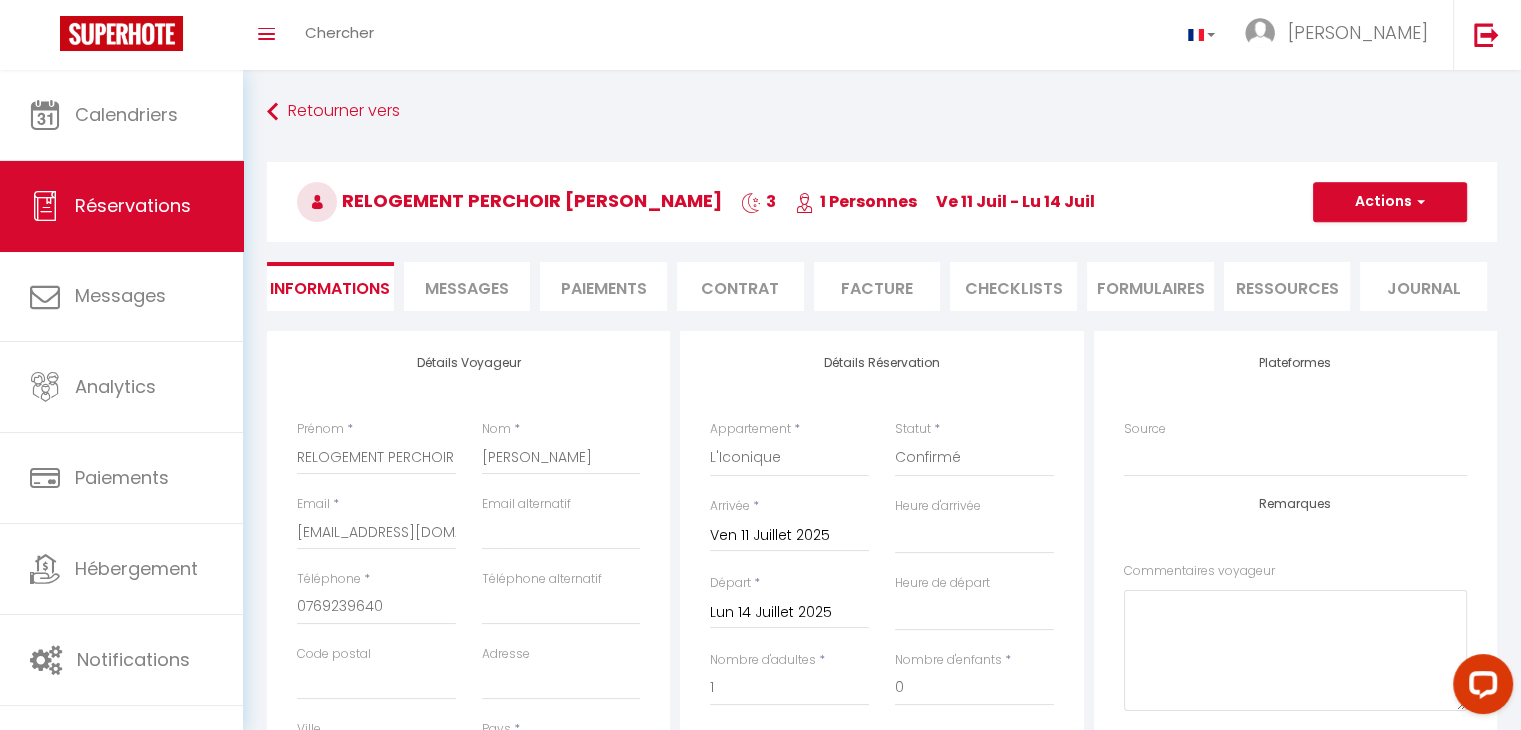 select 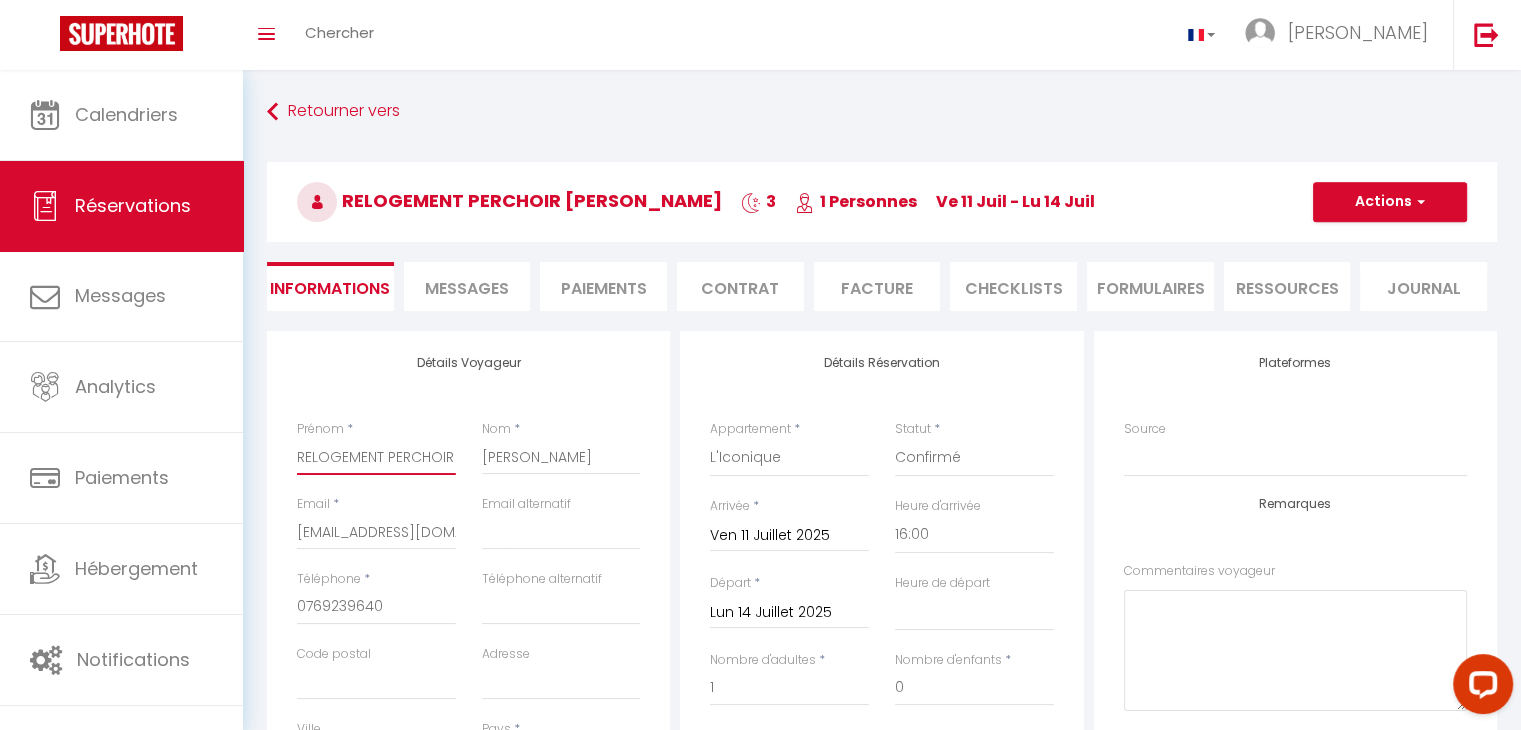 click on "RELOGEMENT PERCHOIR" at bounding box center (376, 457) 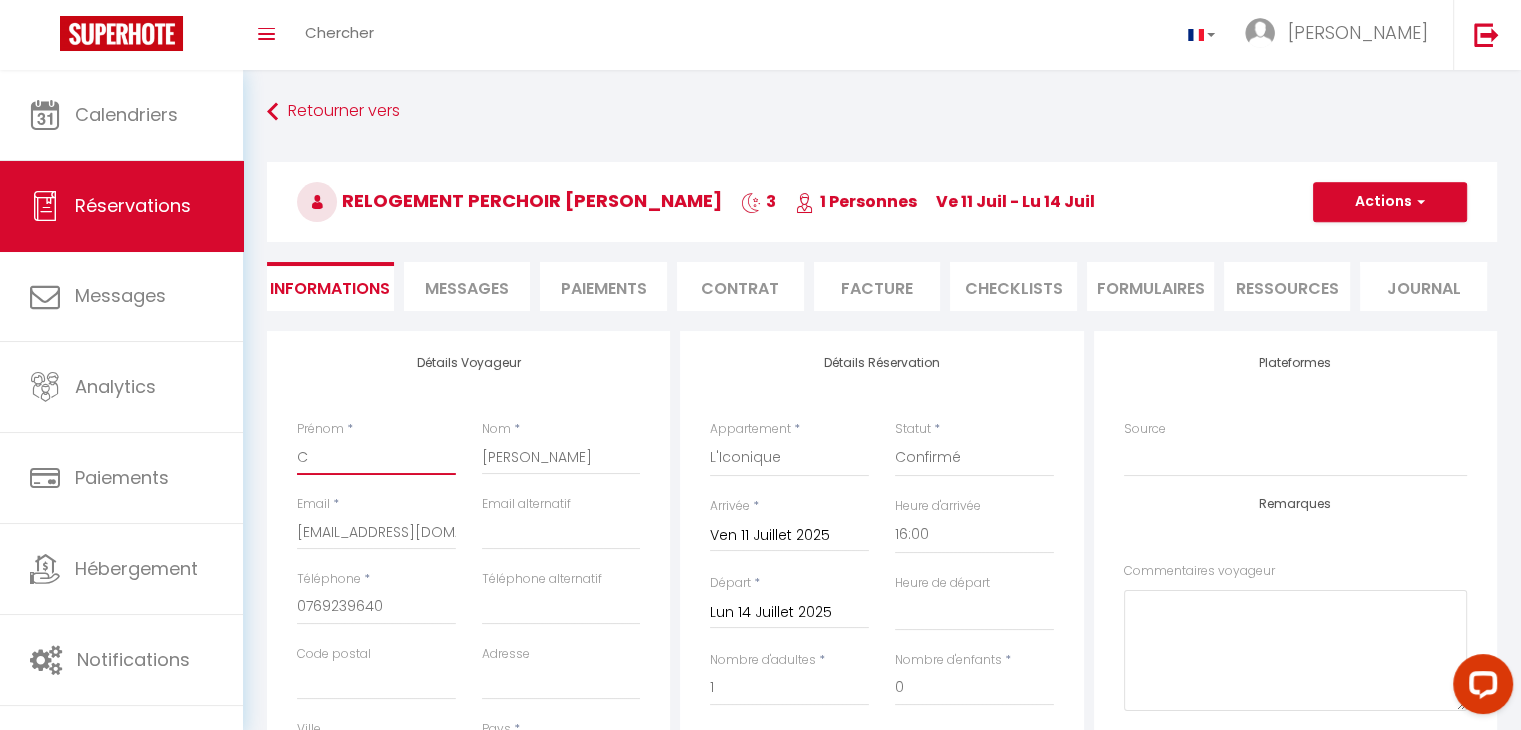select 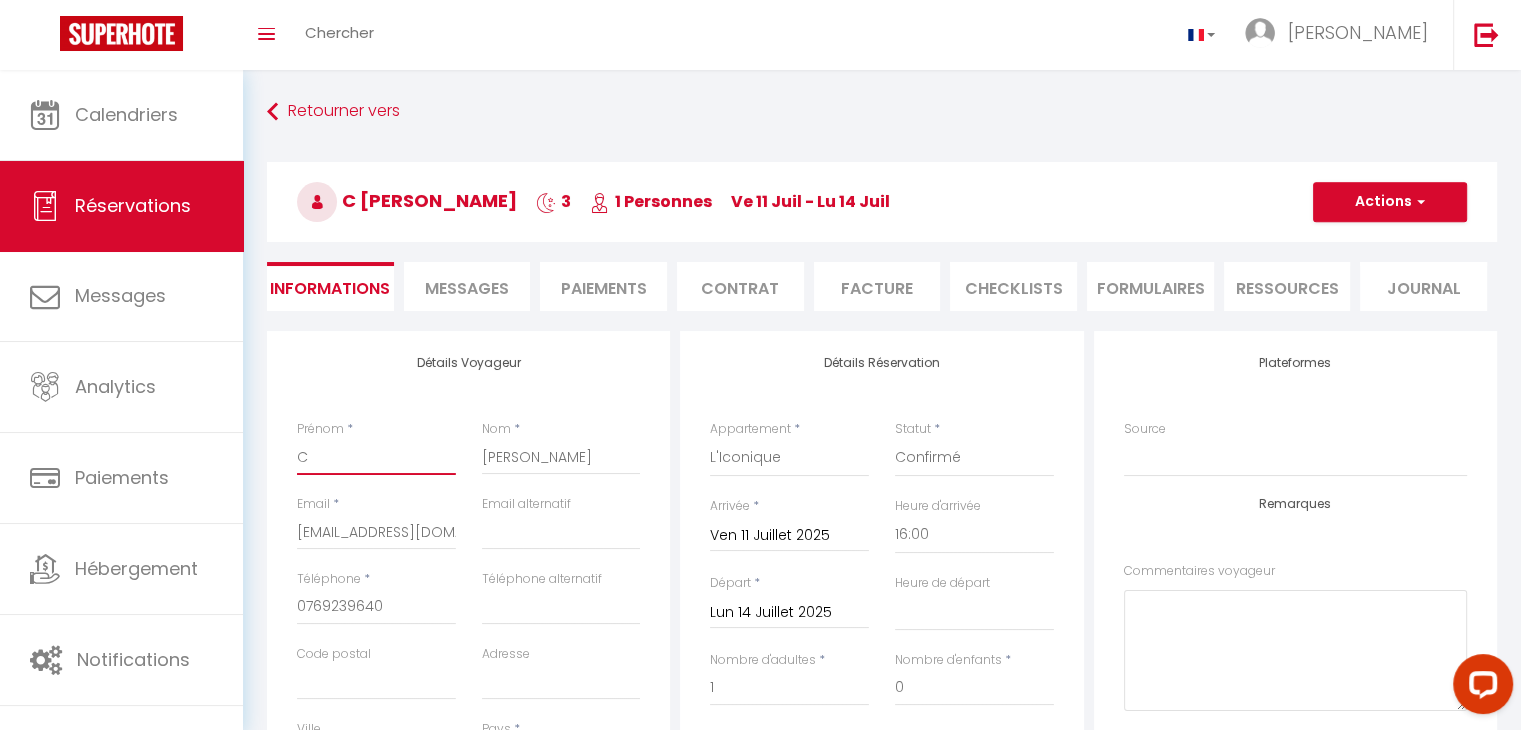 type on "CH" 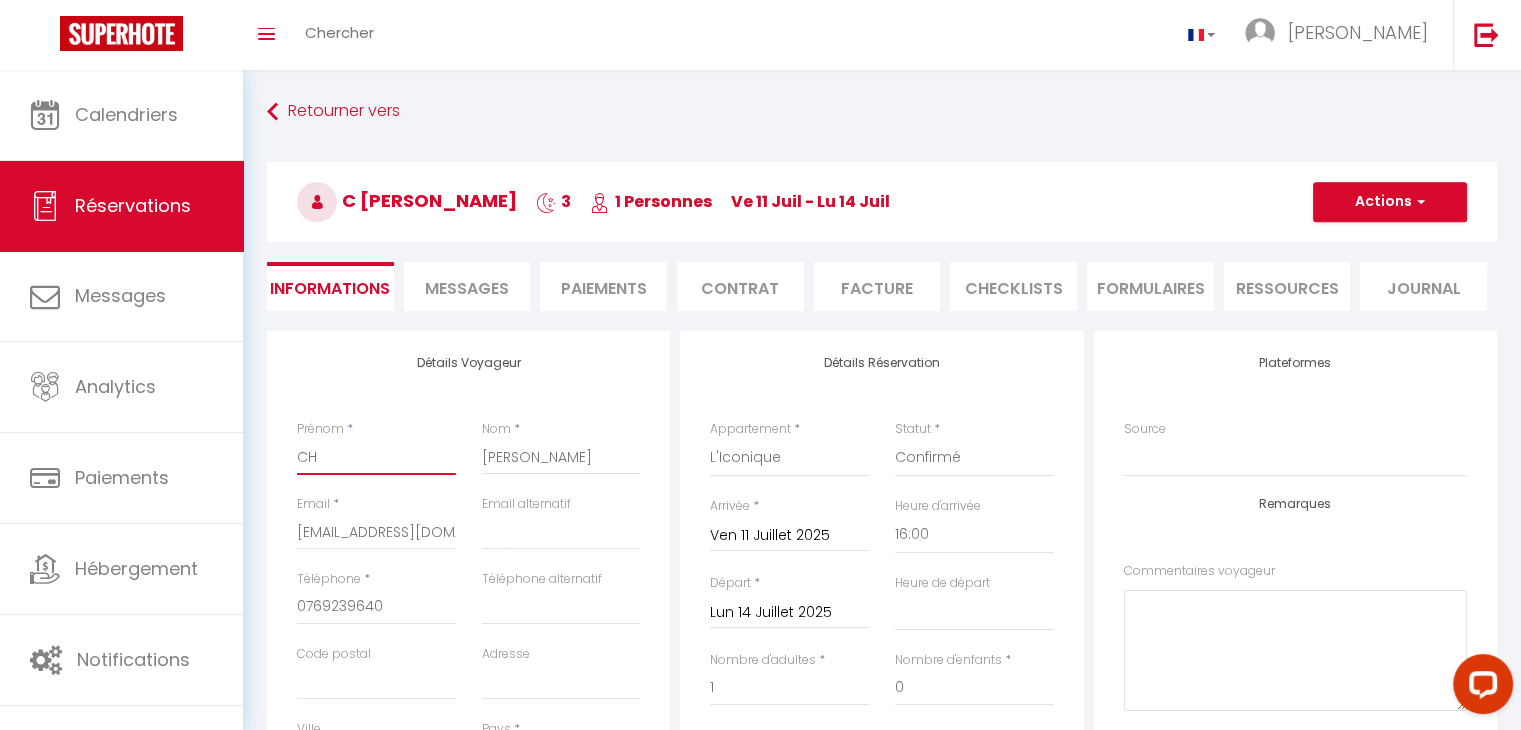select 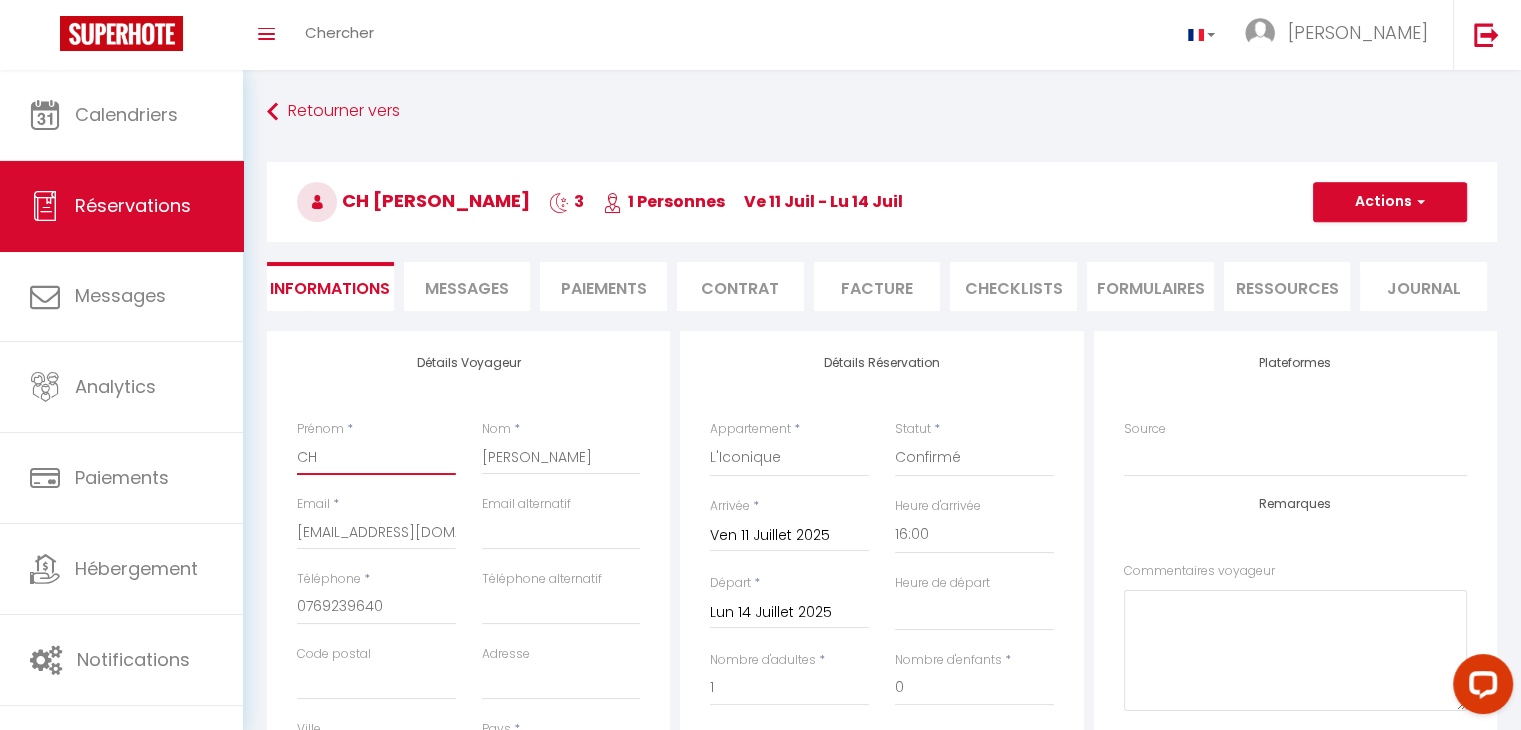 type on "CHE" 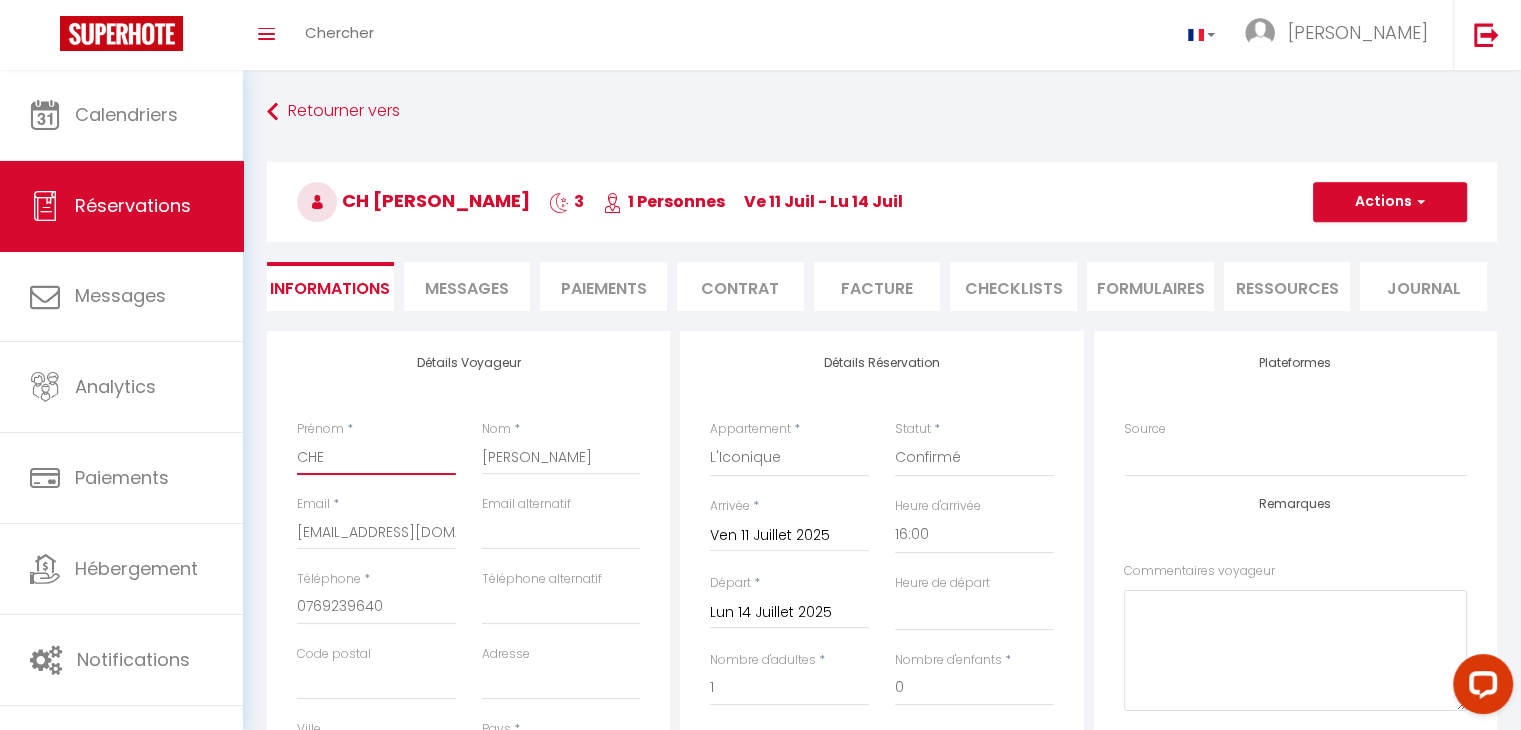 select 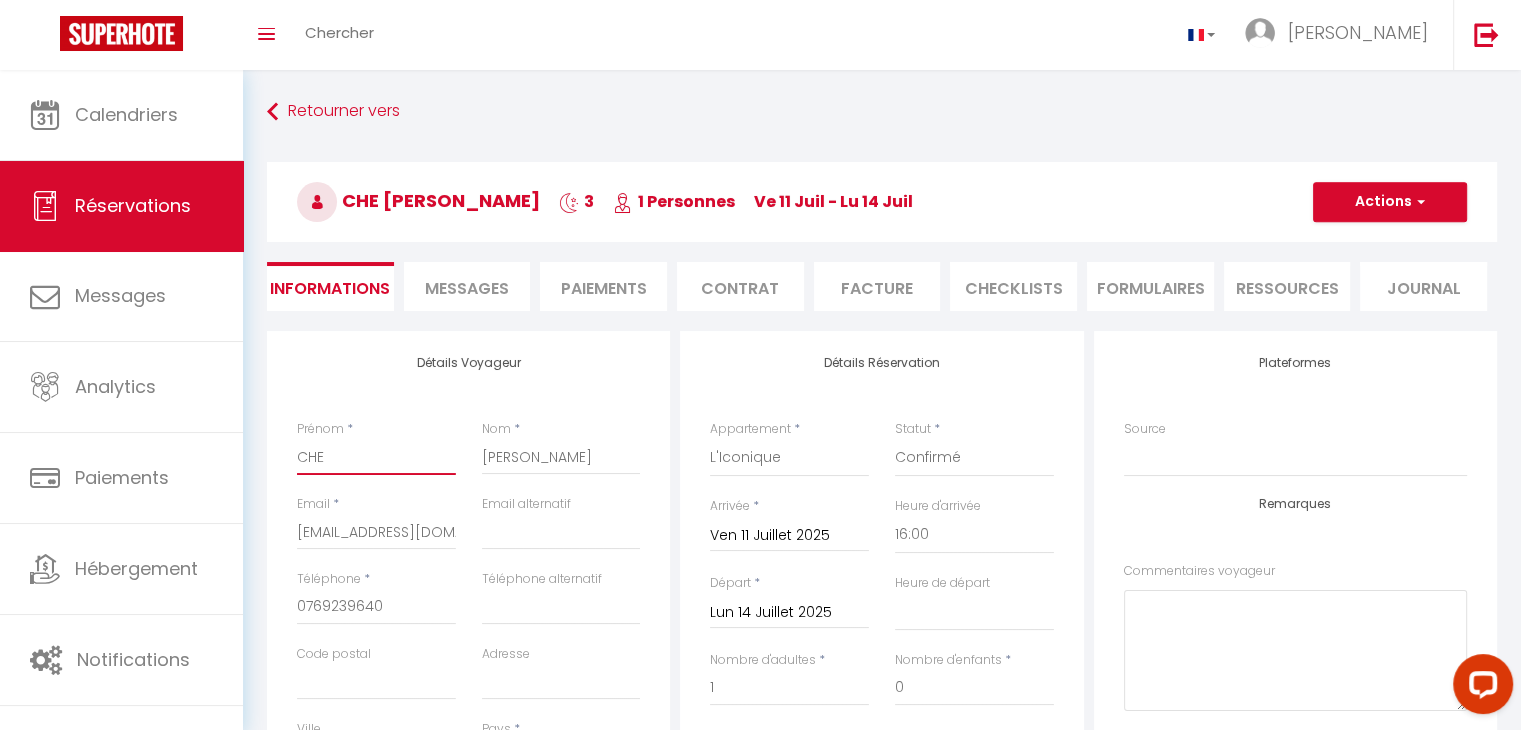 type on "CHER" 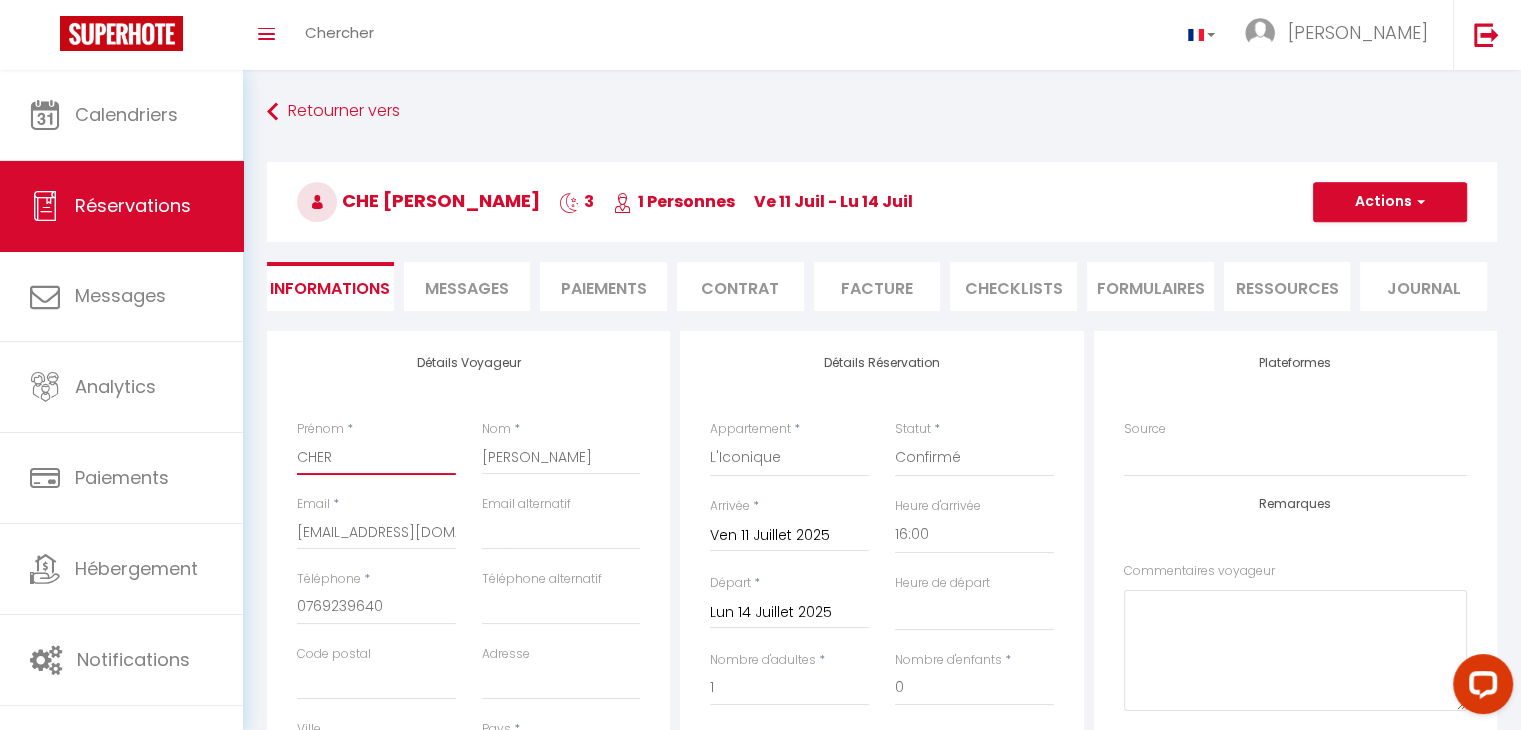 select 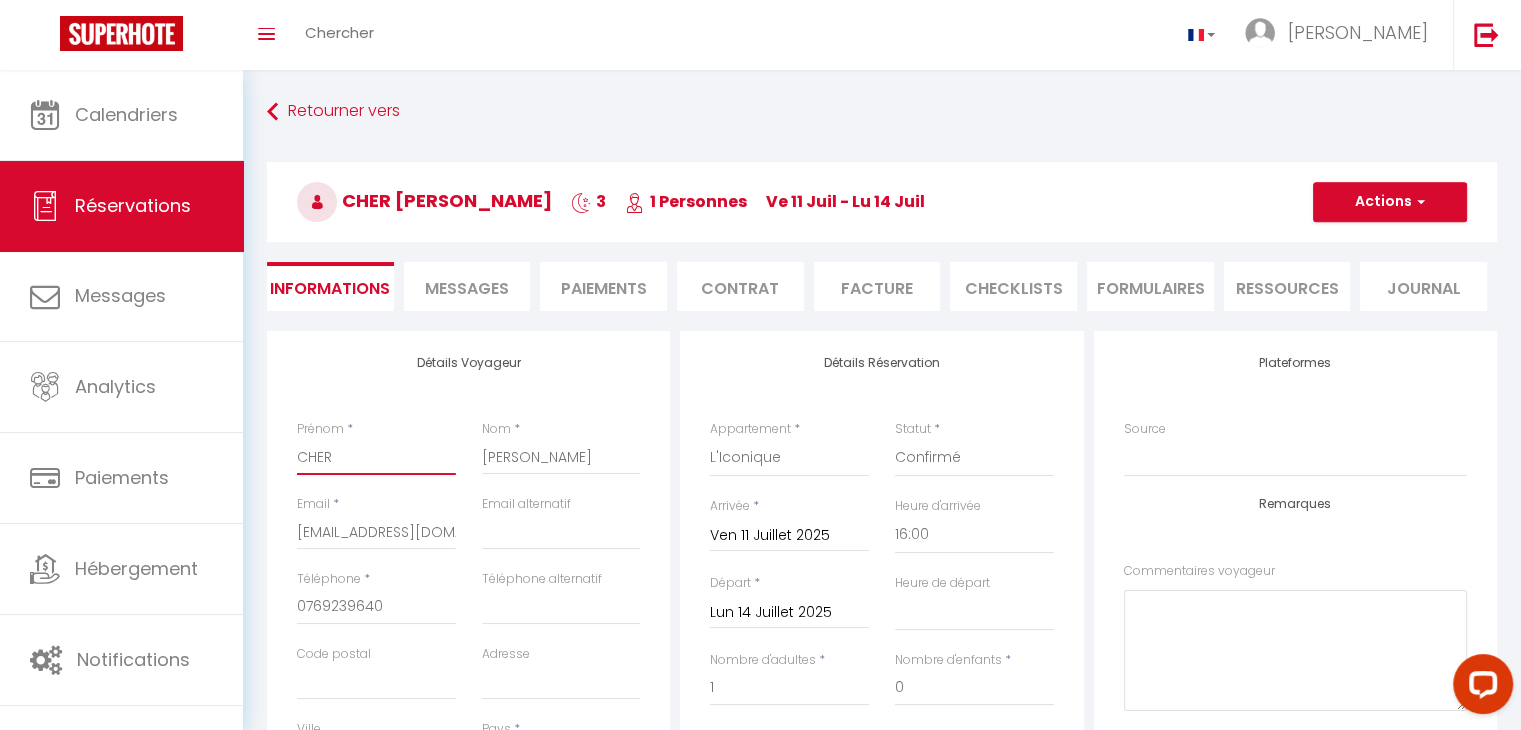 type on "CHERI" 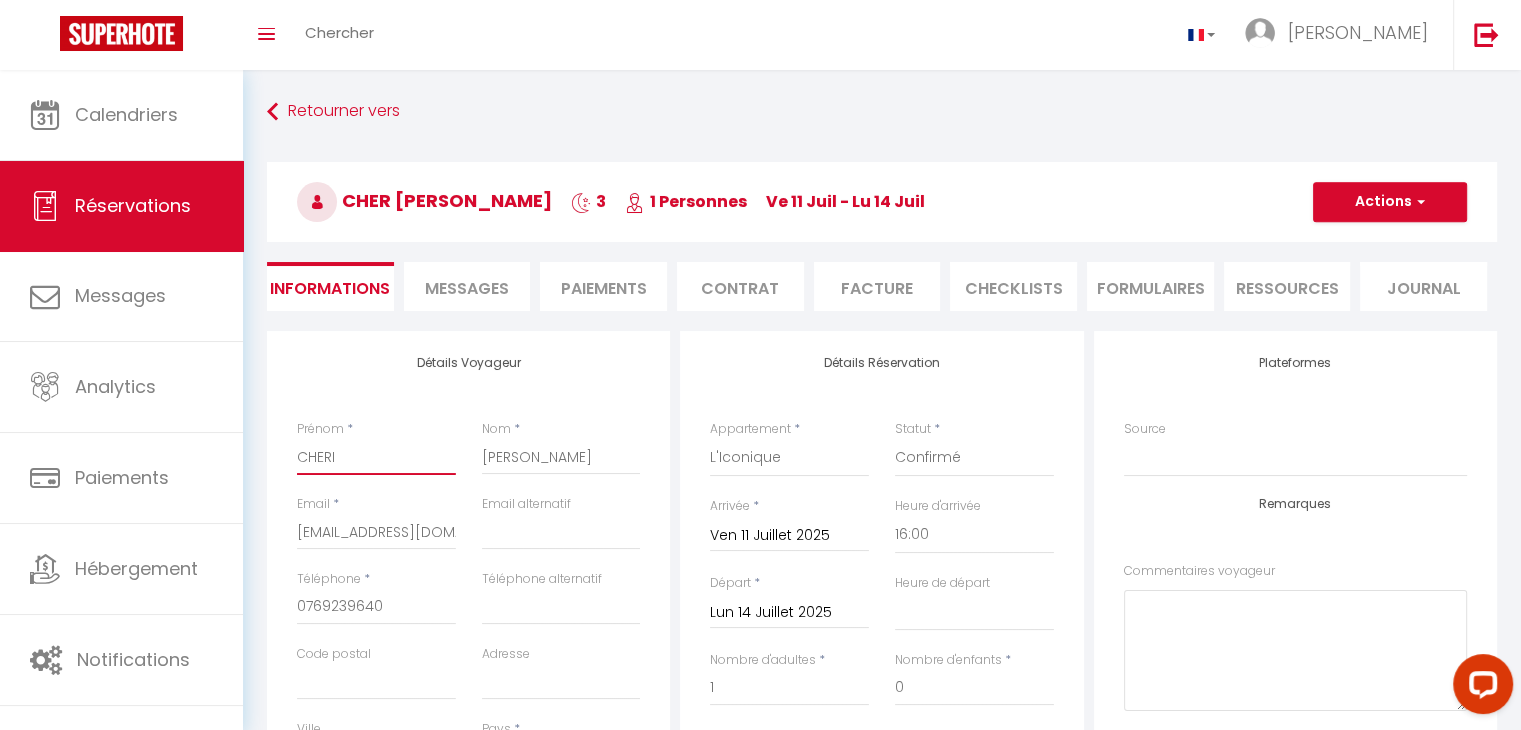 select 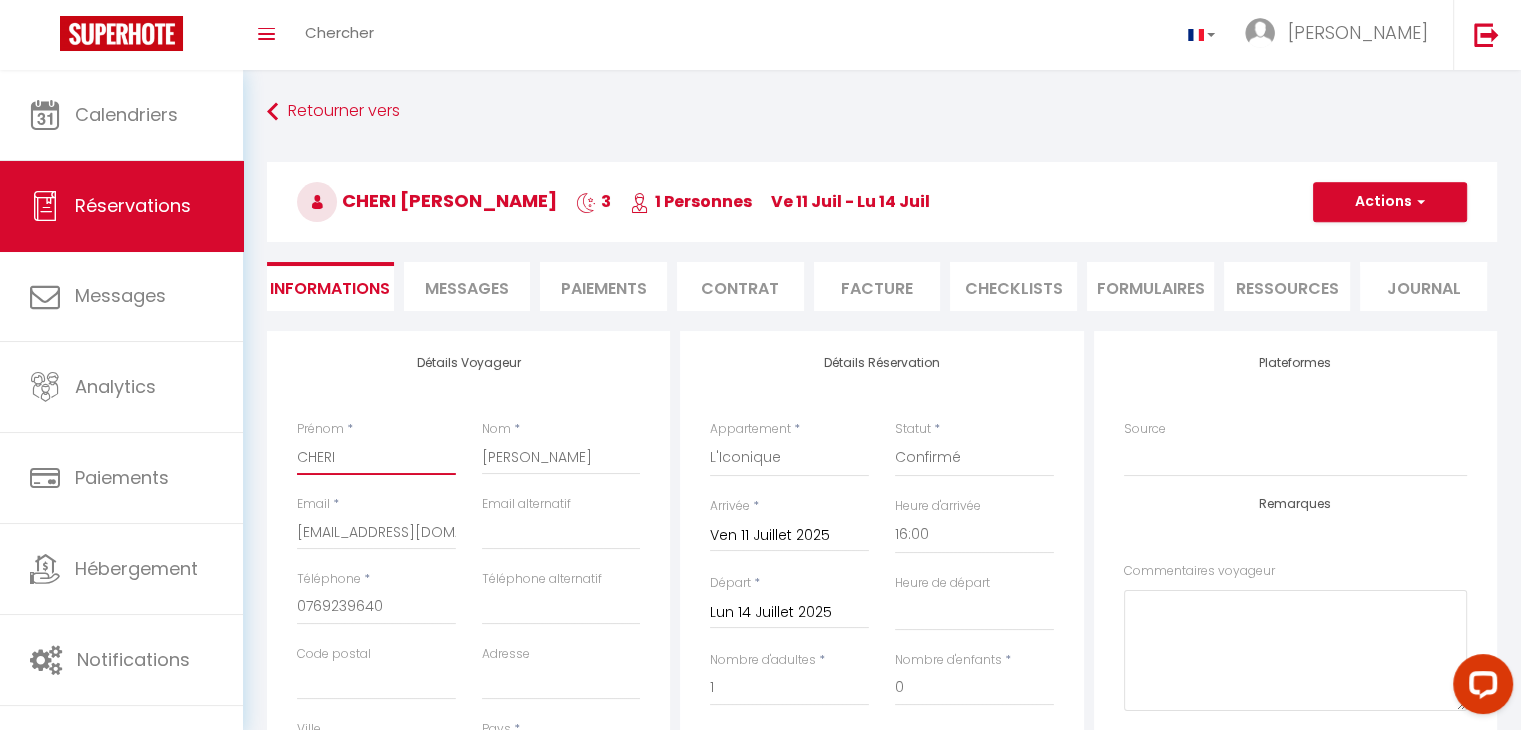 type on "CHERIF" 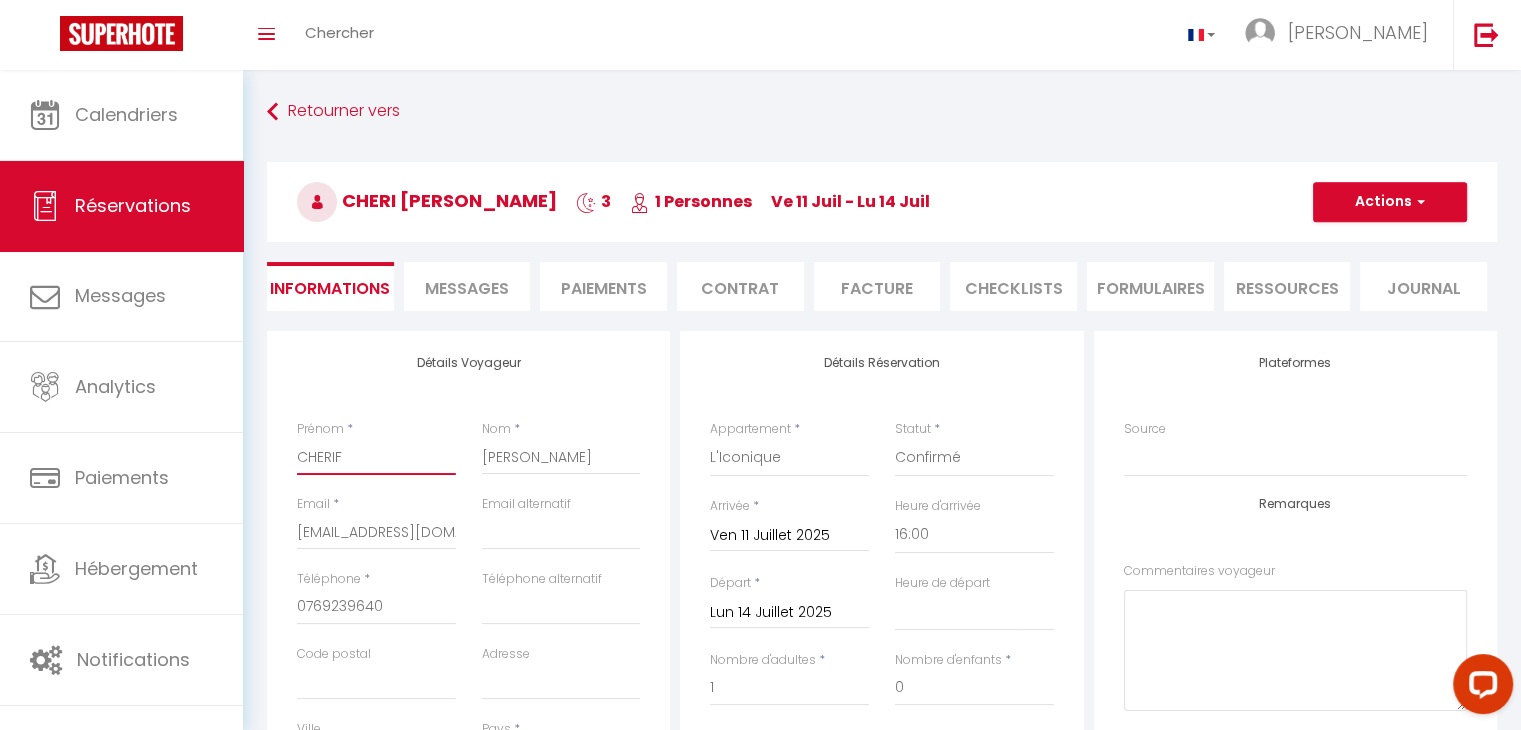 select 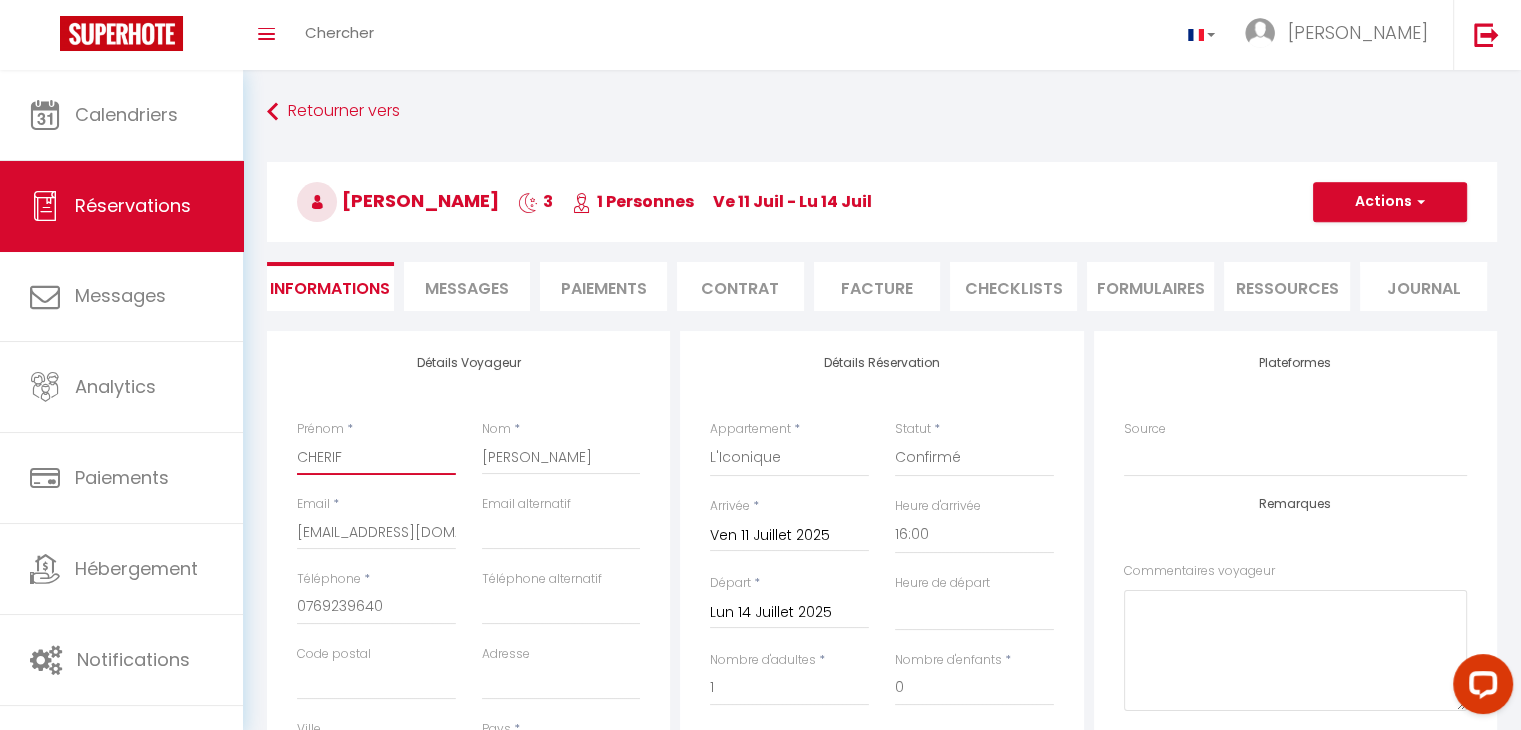 type on "CHERIFI" 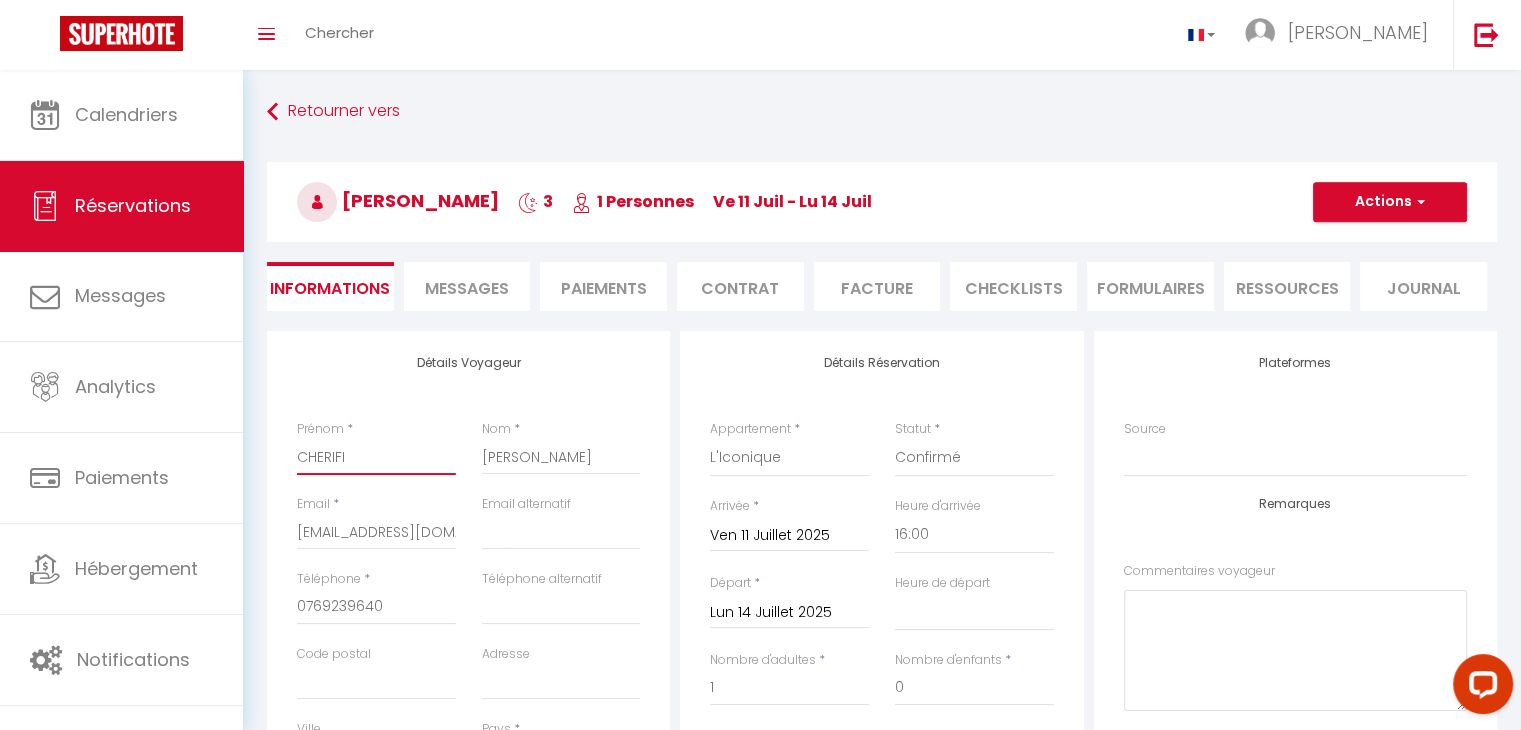 select 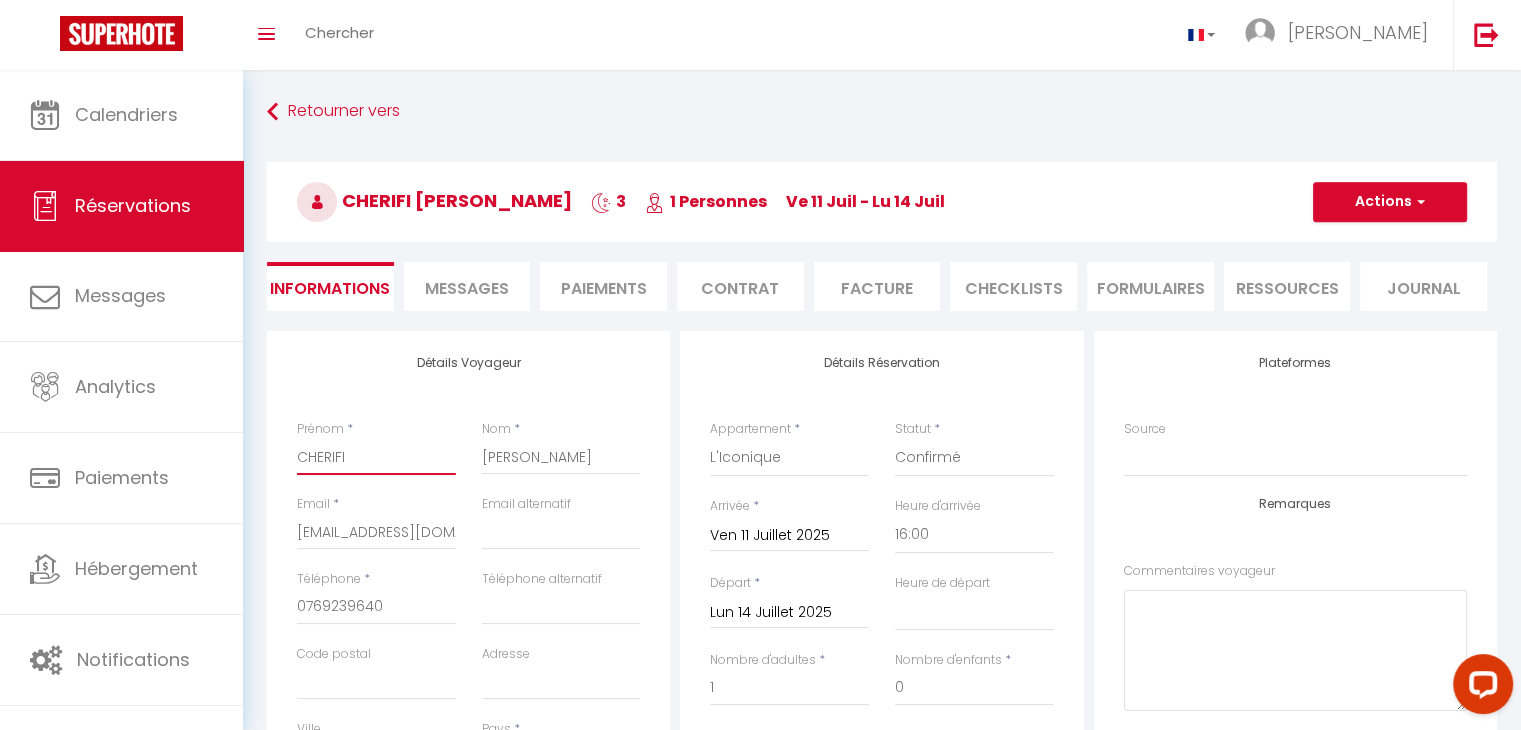 type on "CHERIFI" 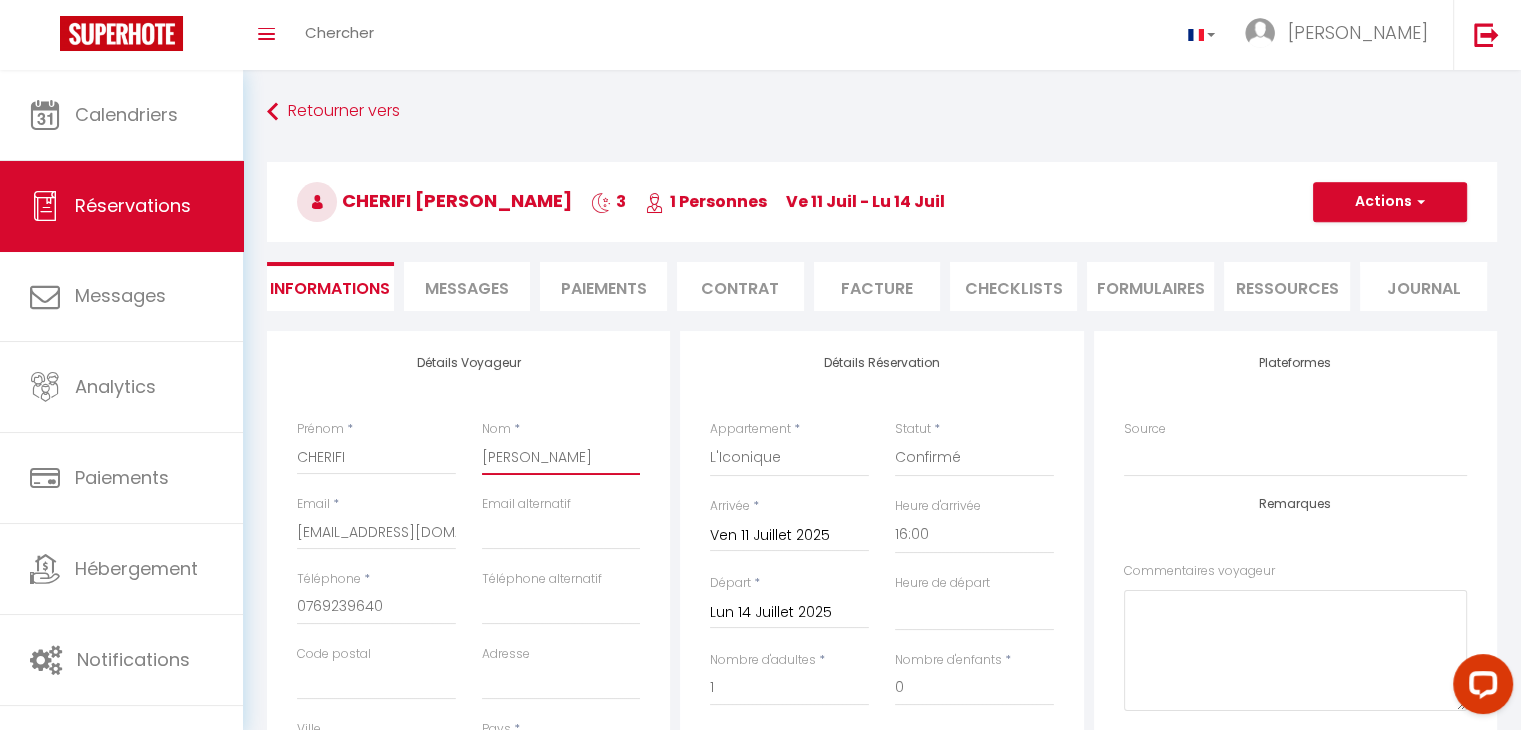 type on "B" 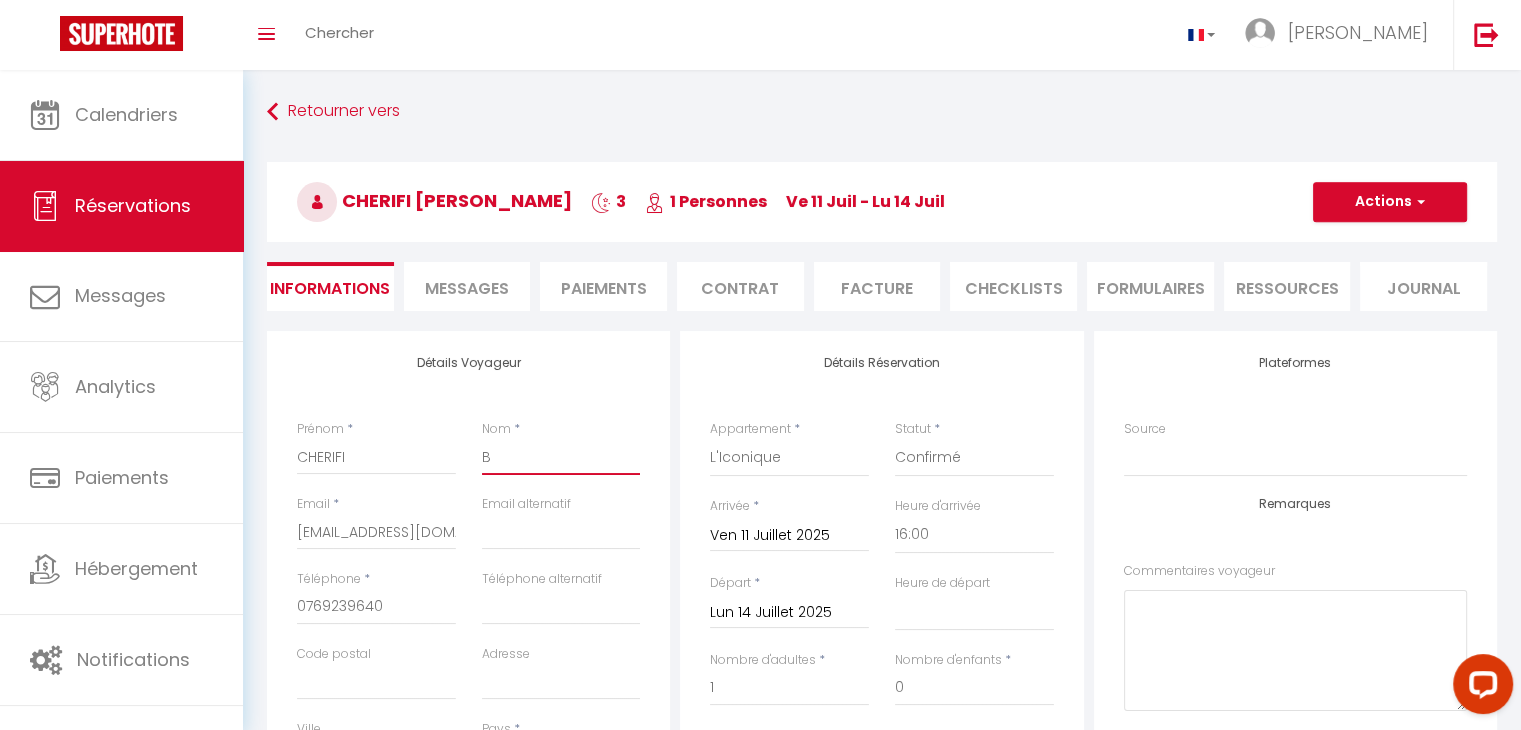 select 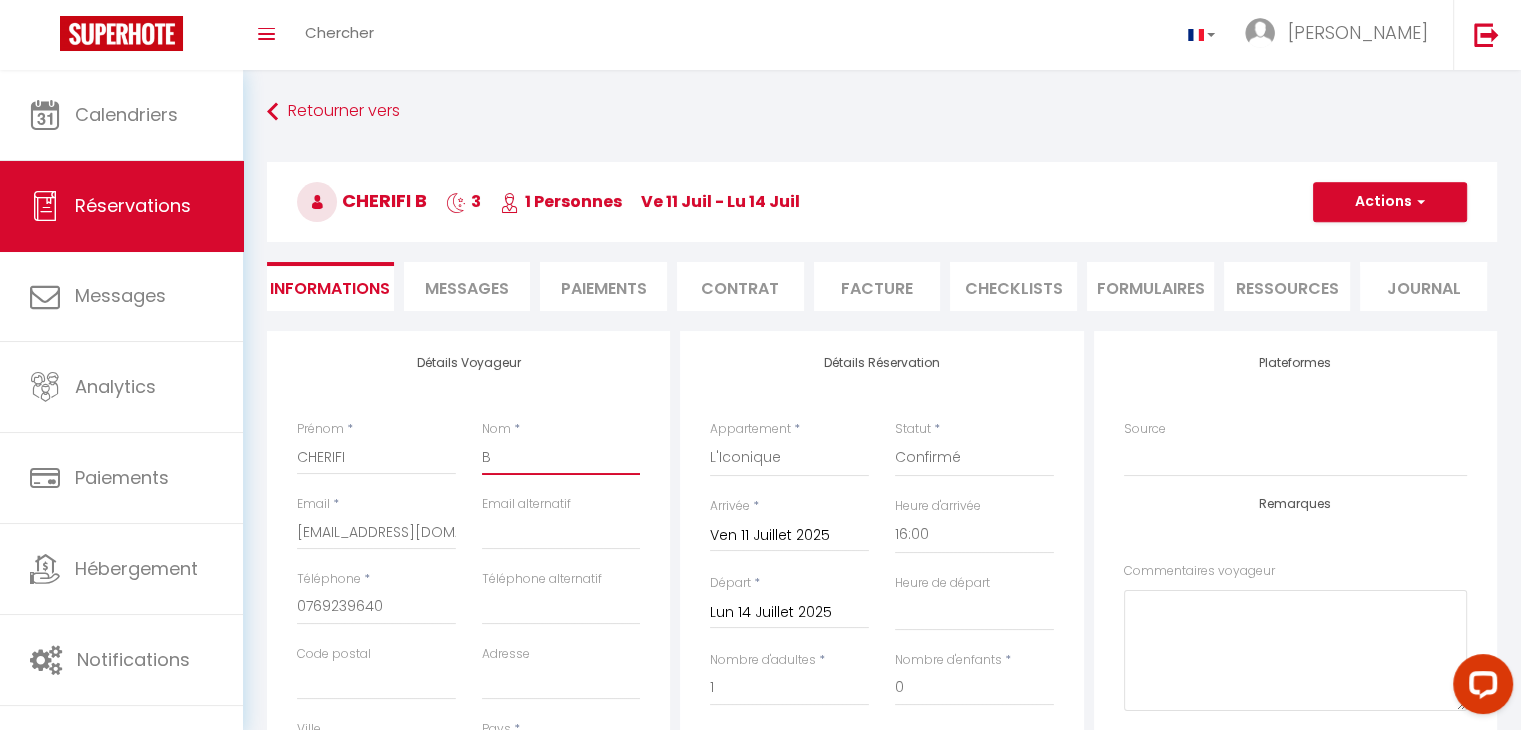 type on "BR" 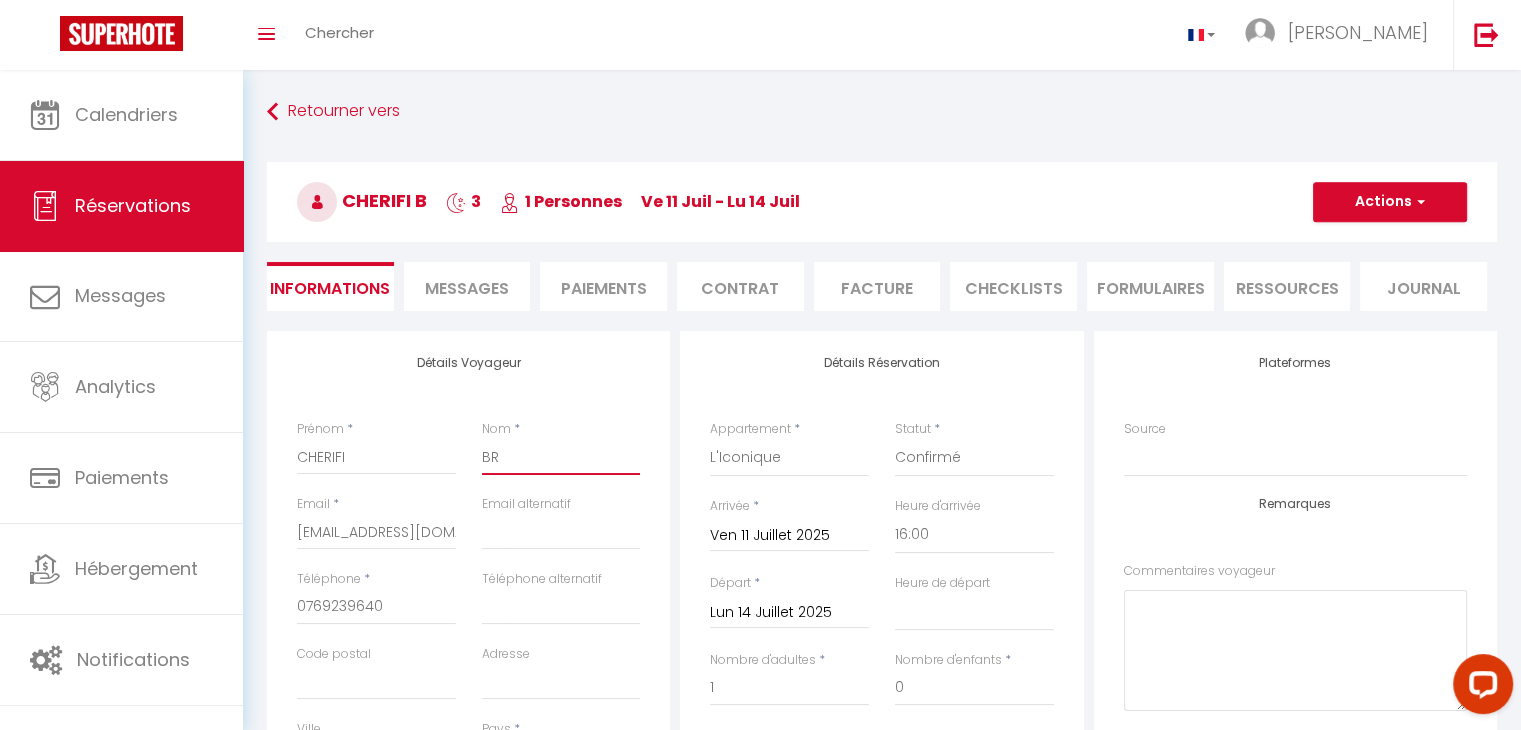 select 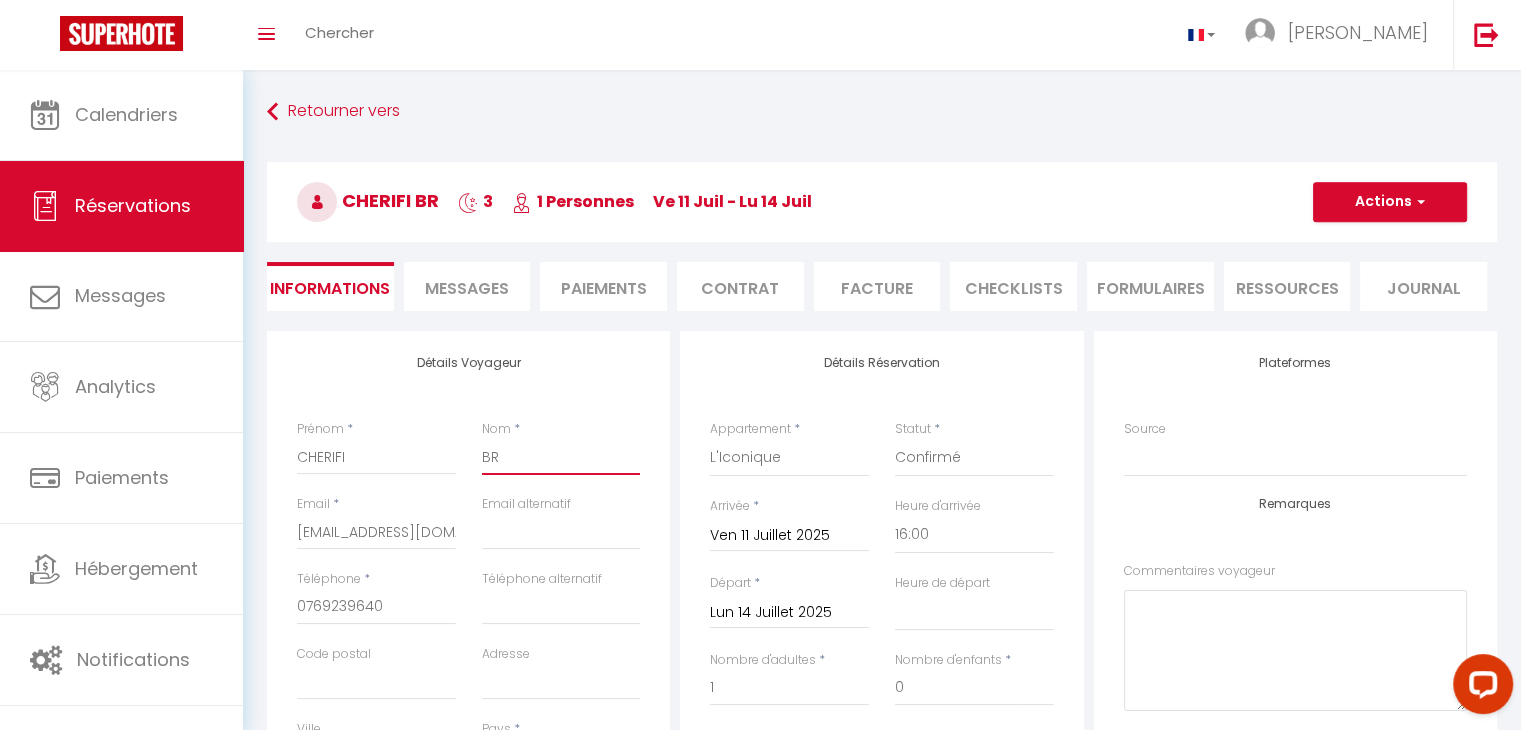 type on "BRI" 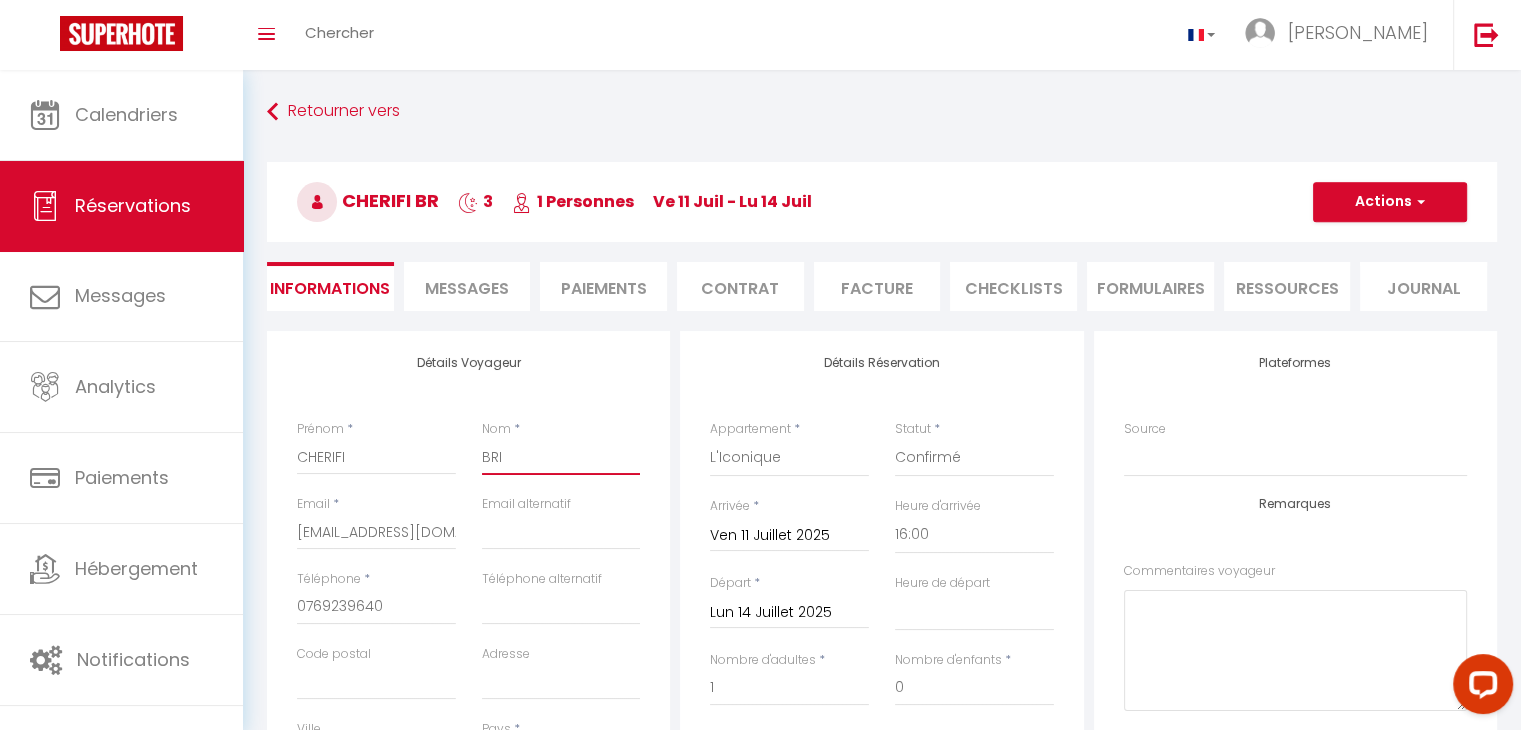 select 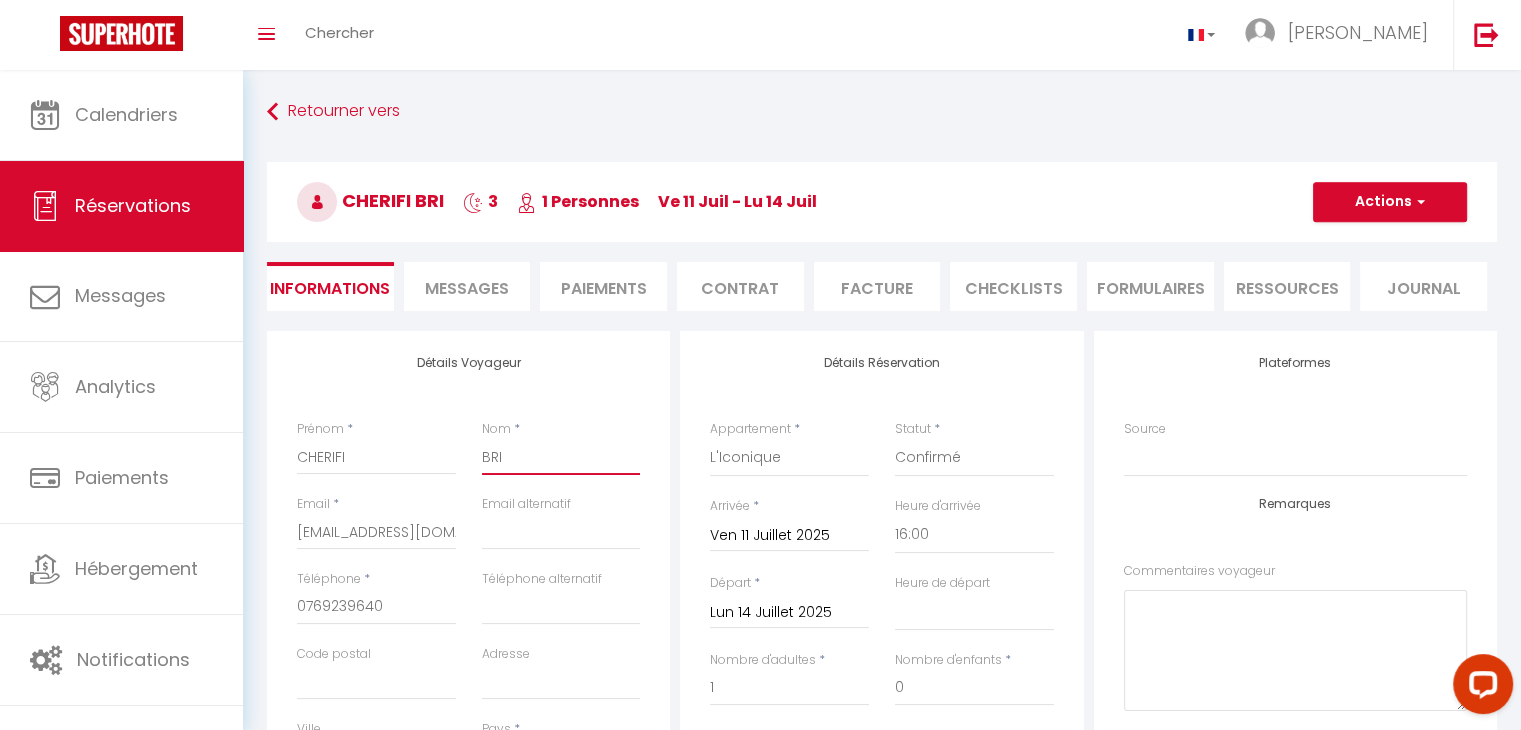 type on "BRIA" 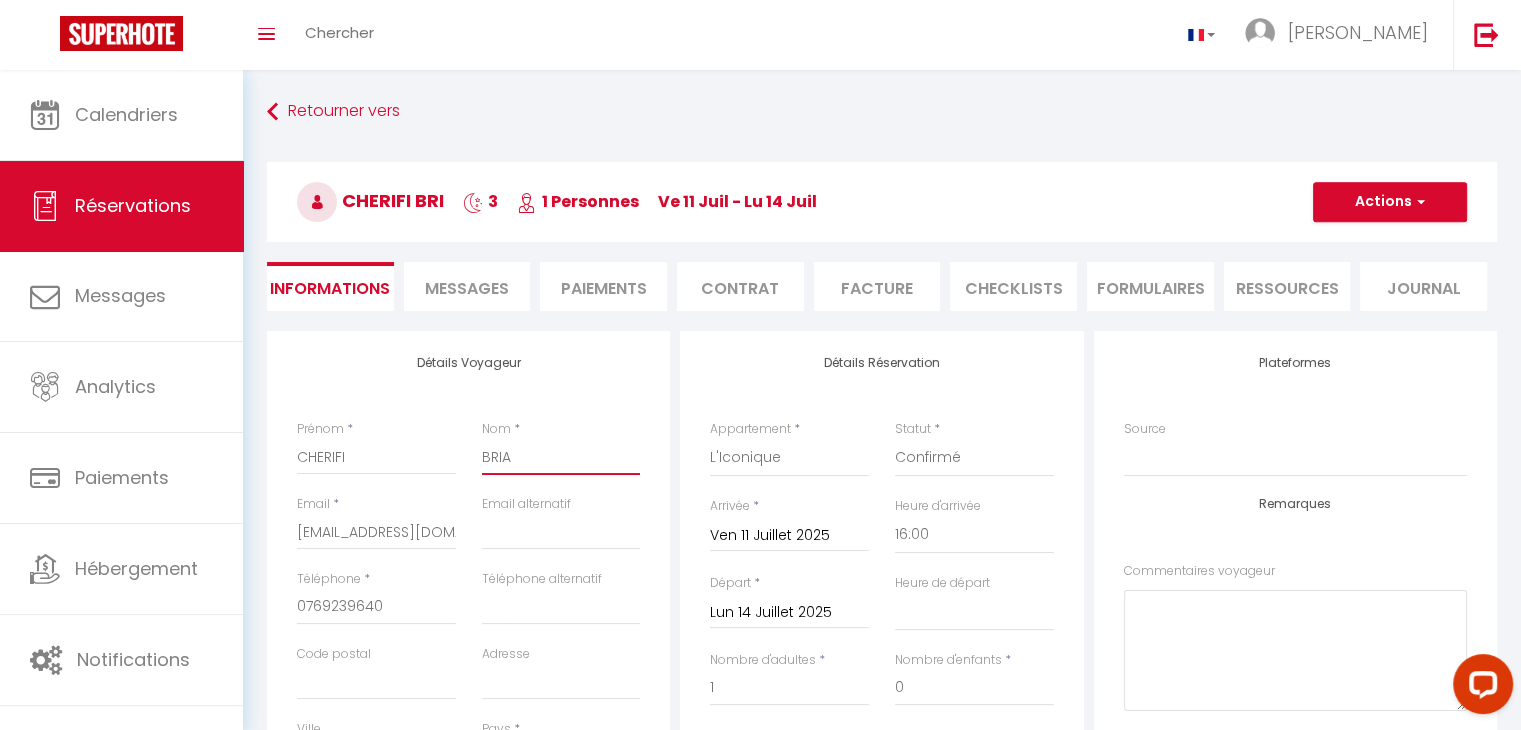 select 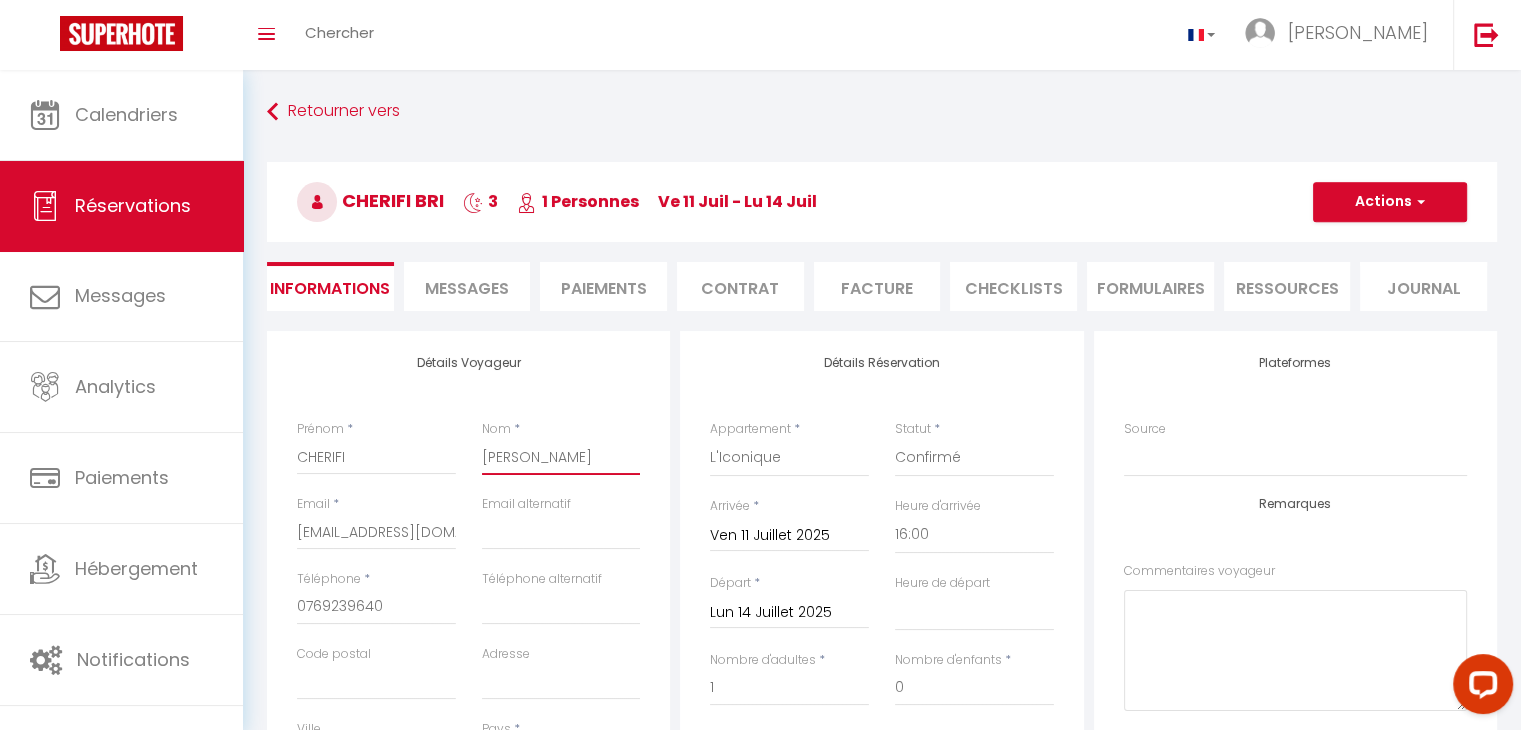 select 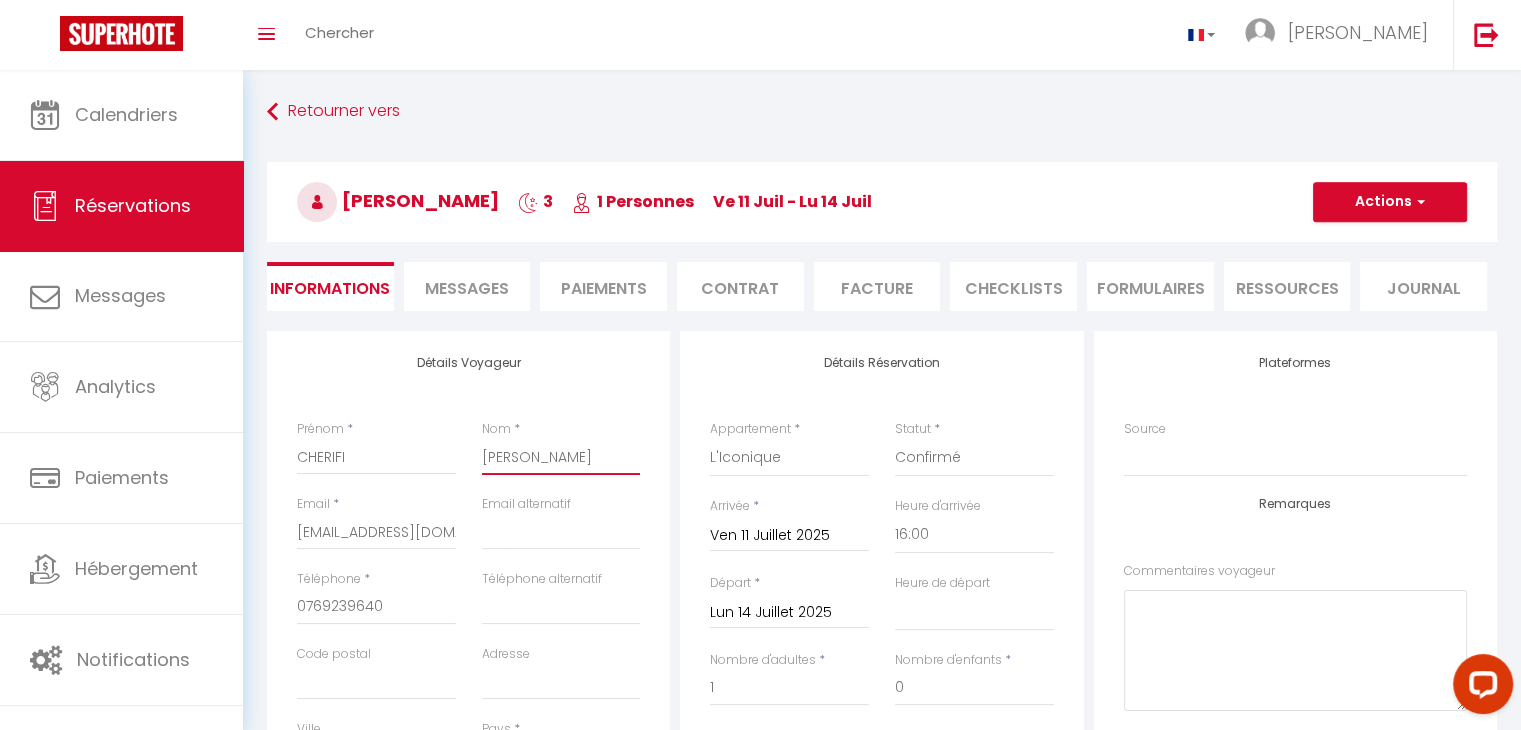 type on "[PERSON_NAME]" 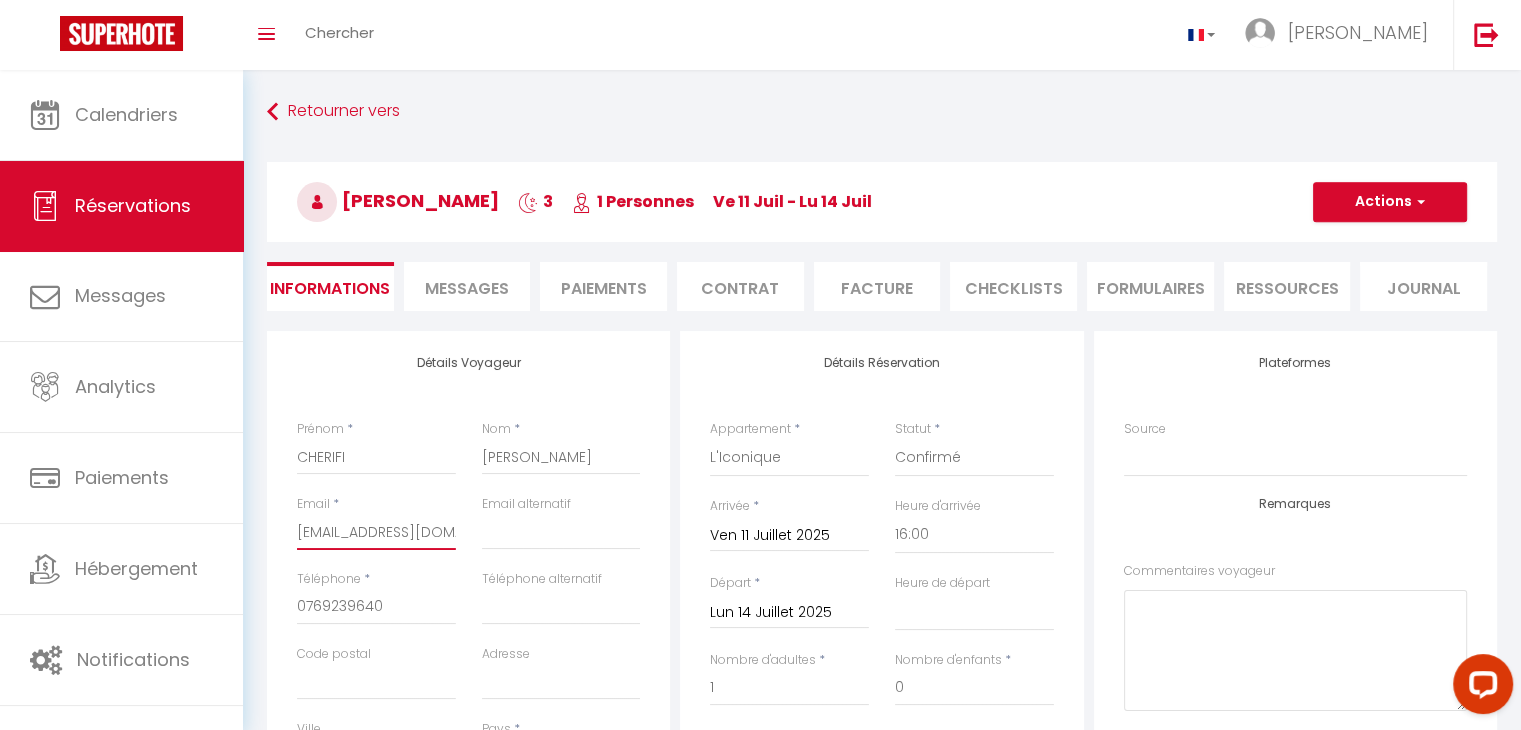 click on "[EMAIL_ADDRESS][DOMAIN_NAME]" at bounding box center [376, 532] 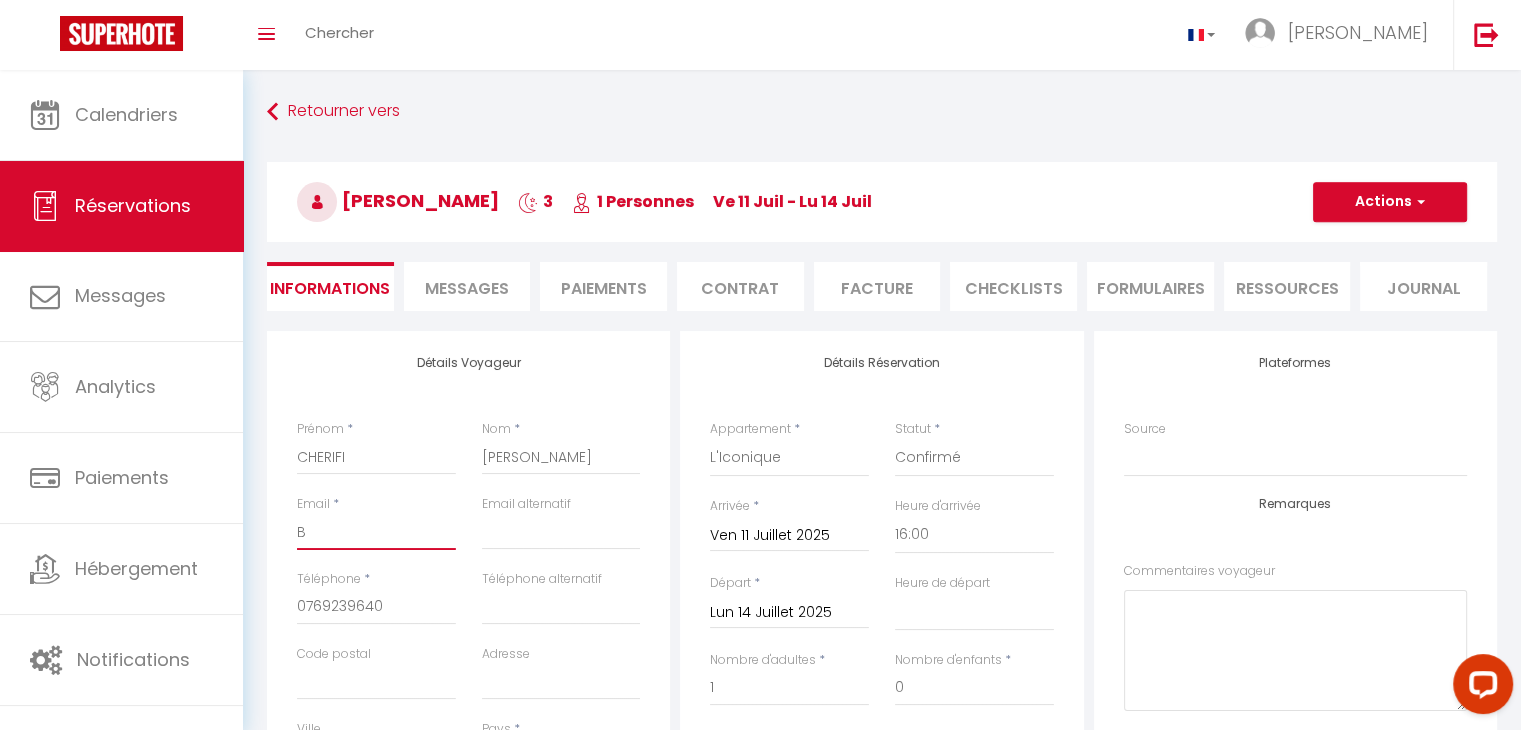 select 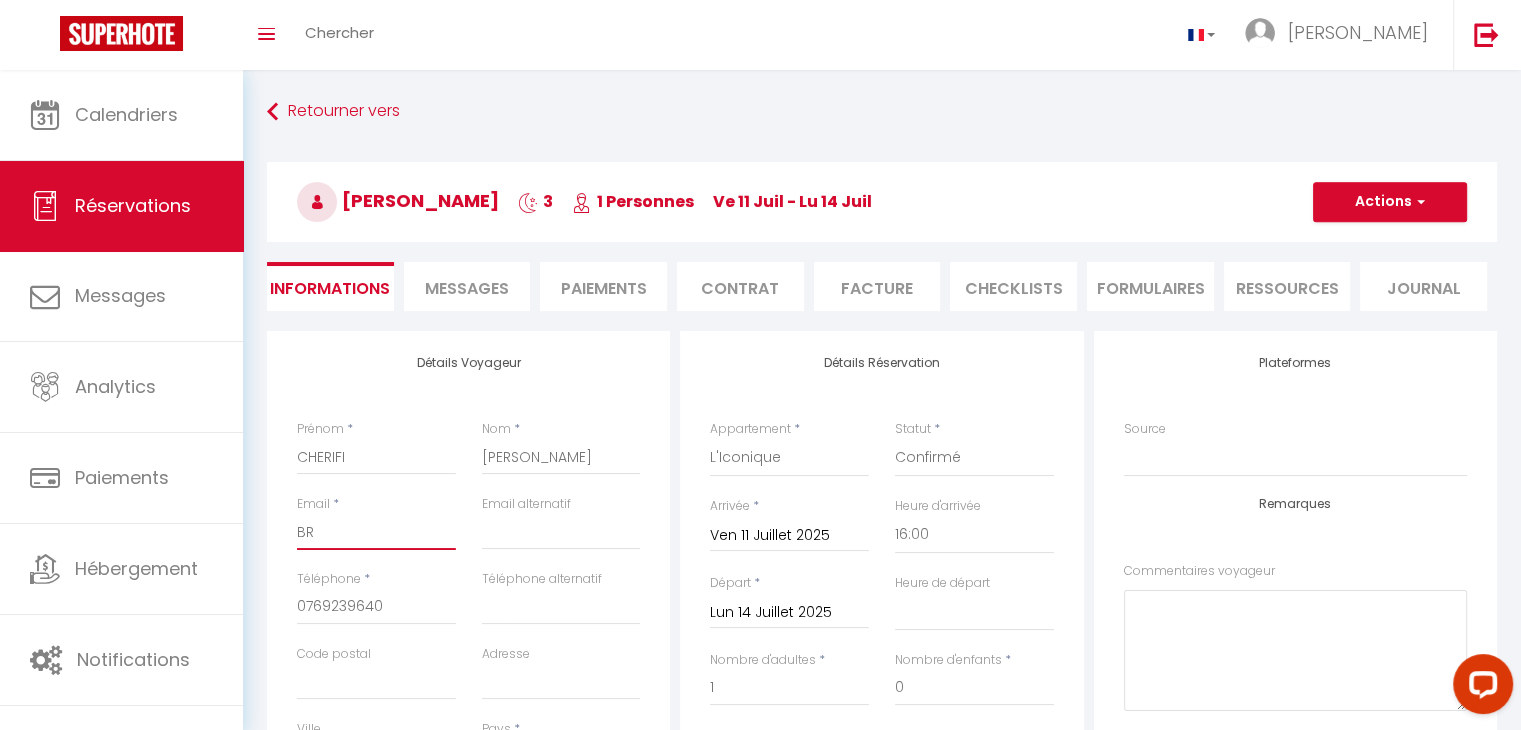 select 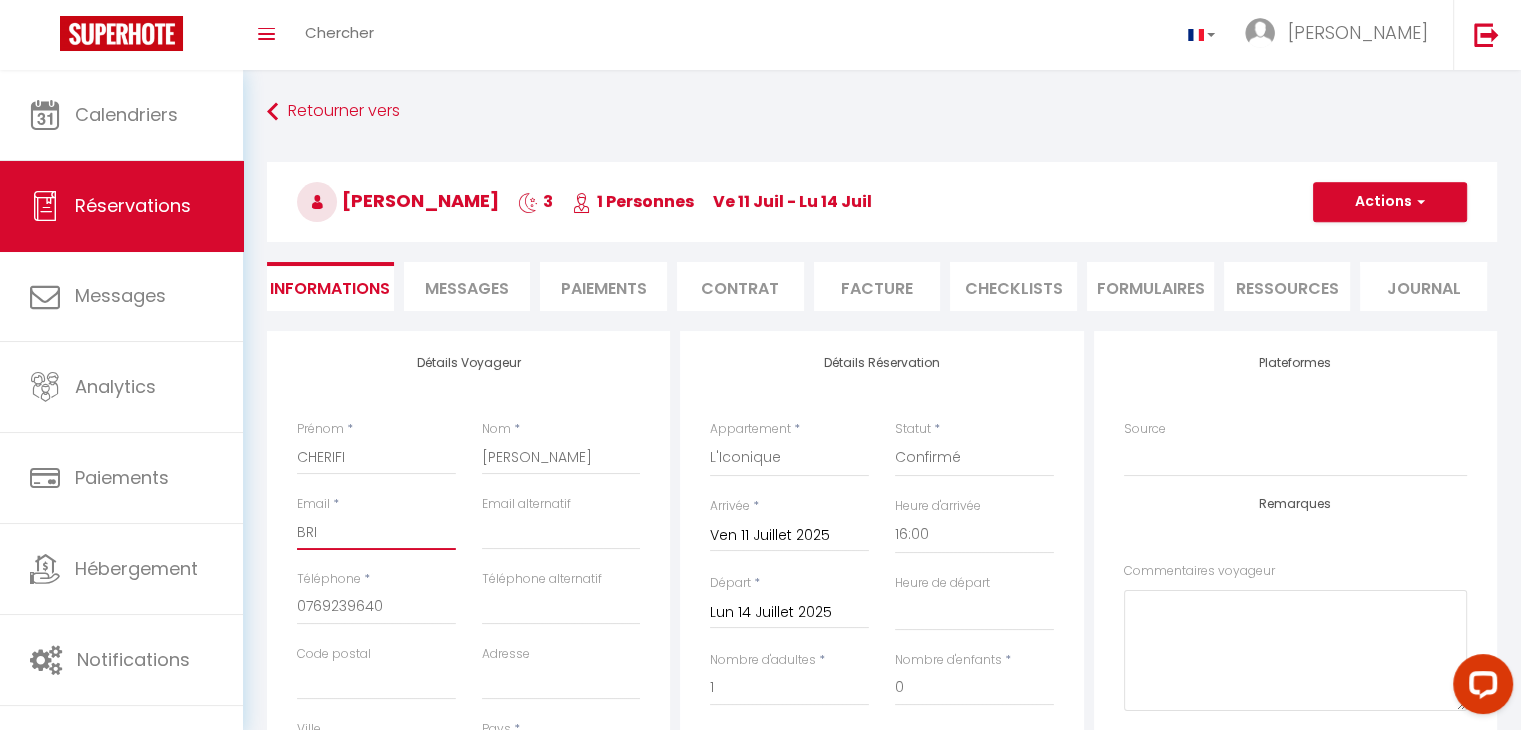 select 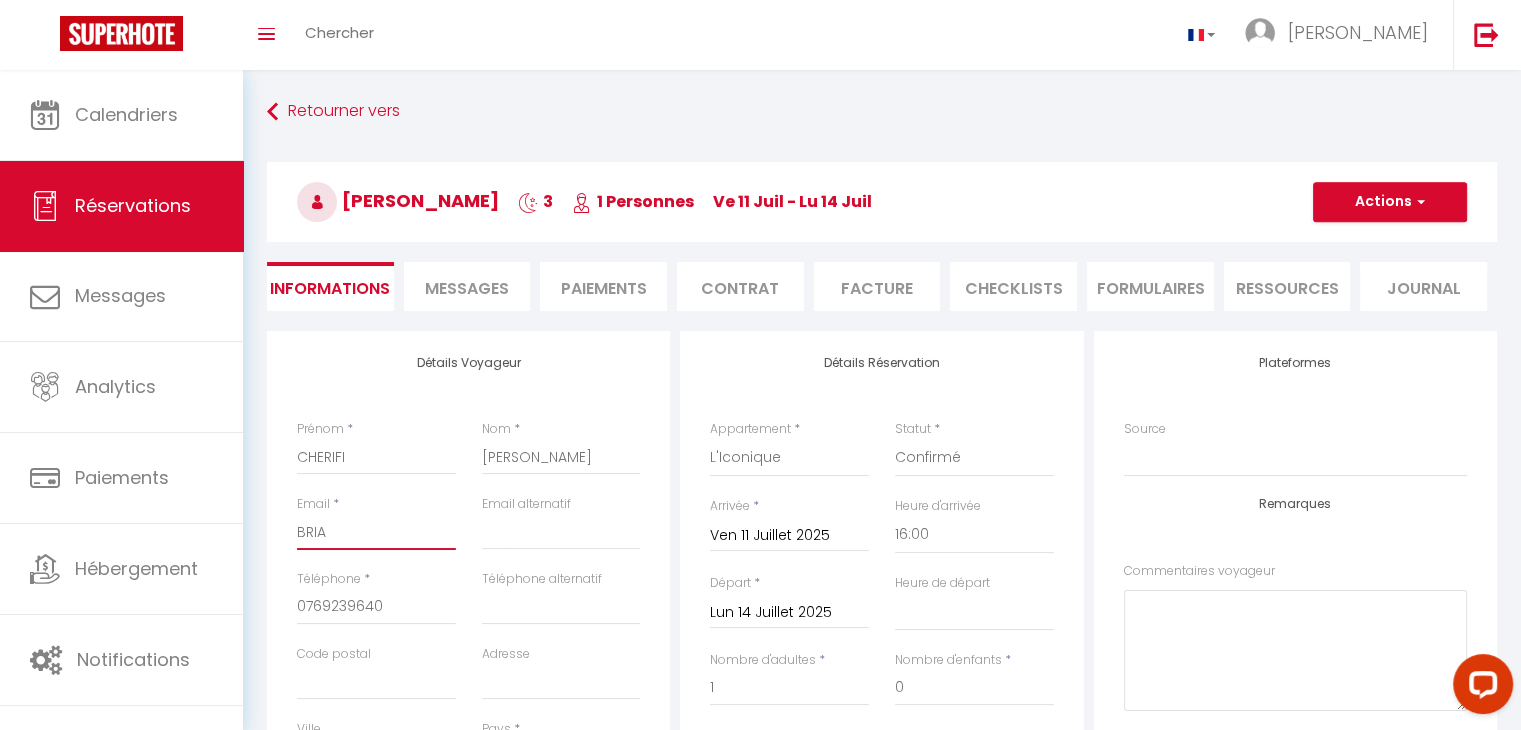 select 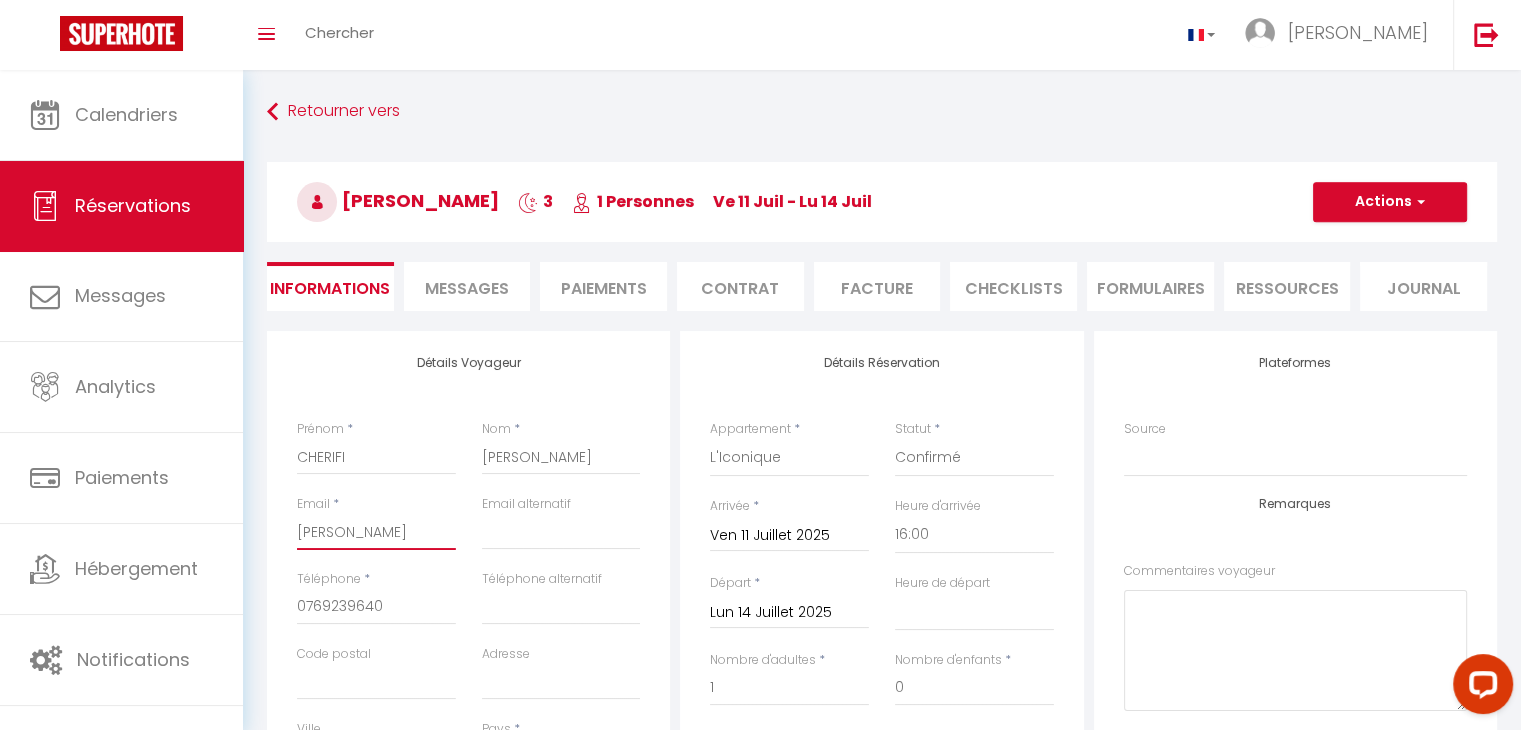select 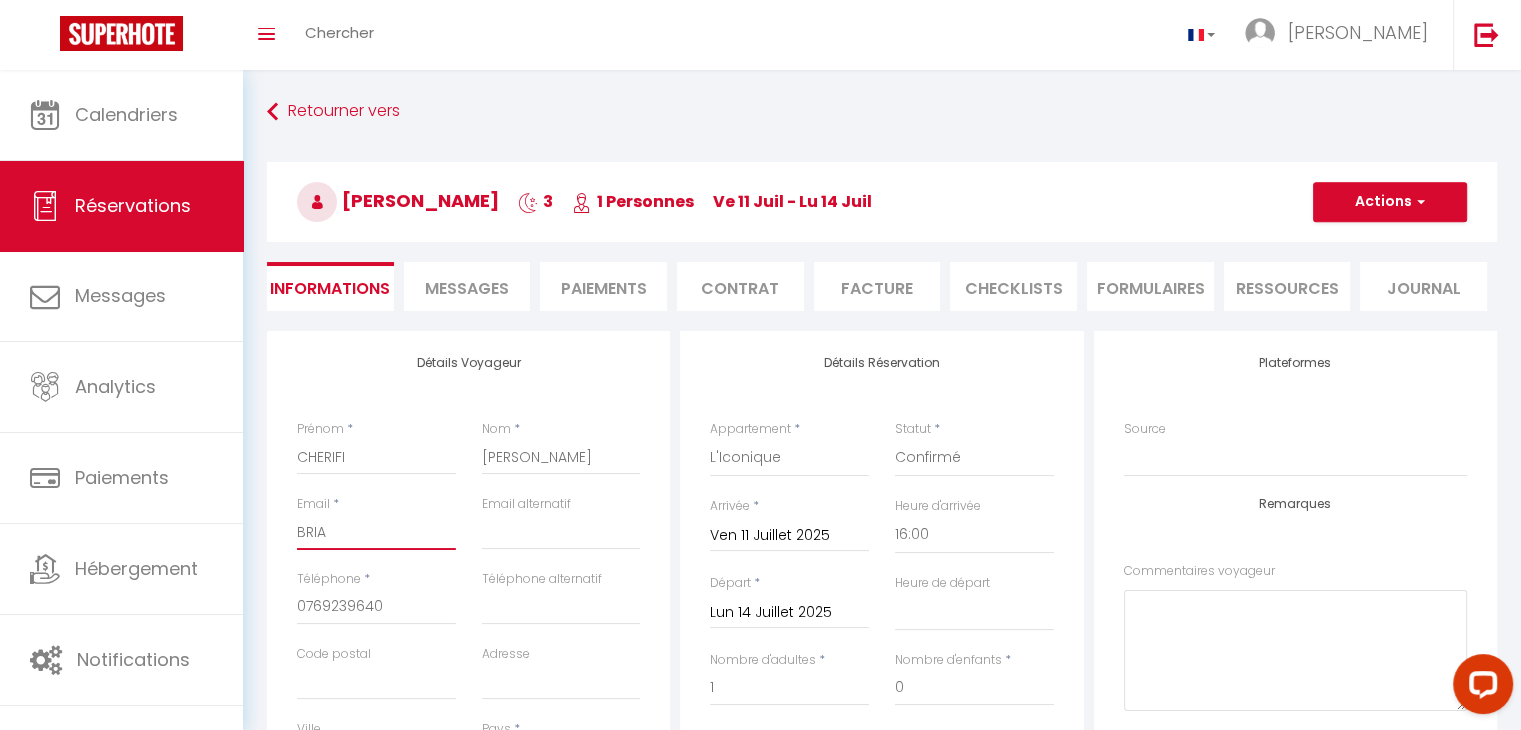 select 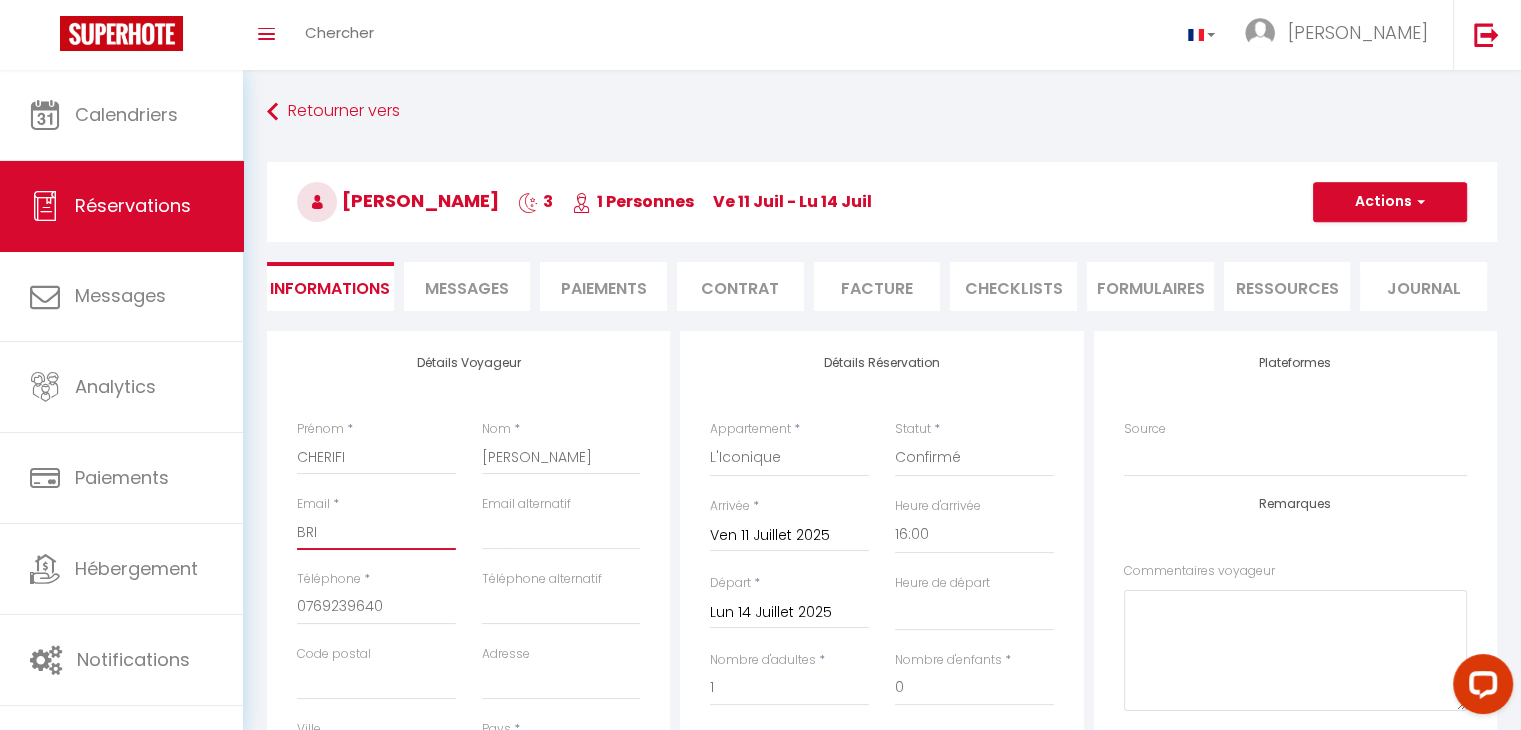 select 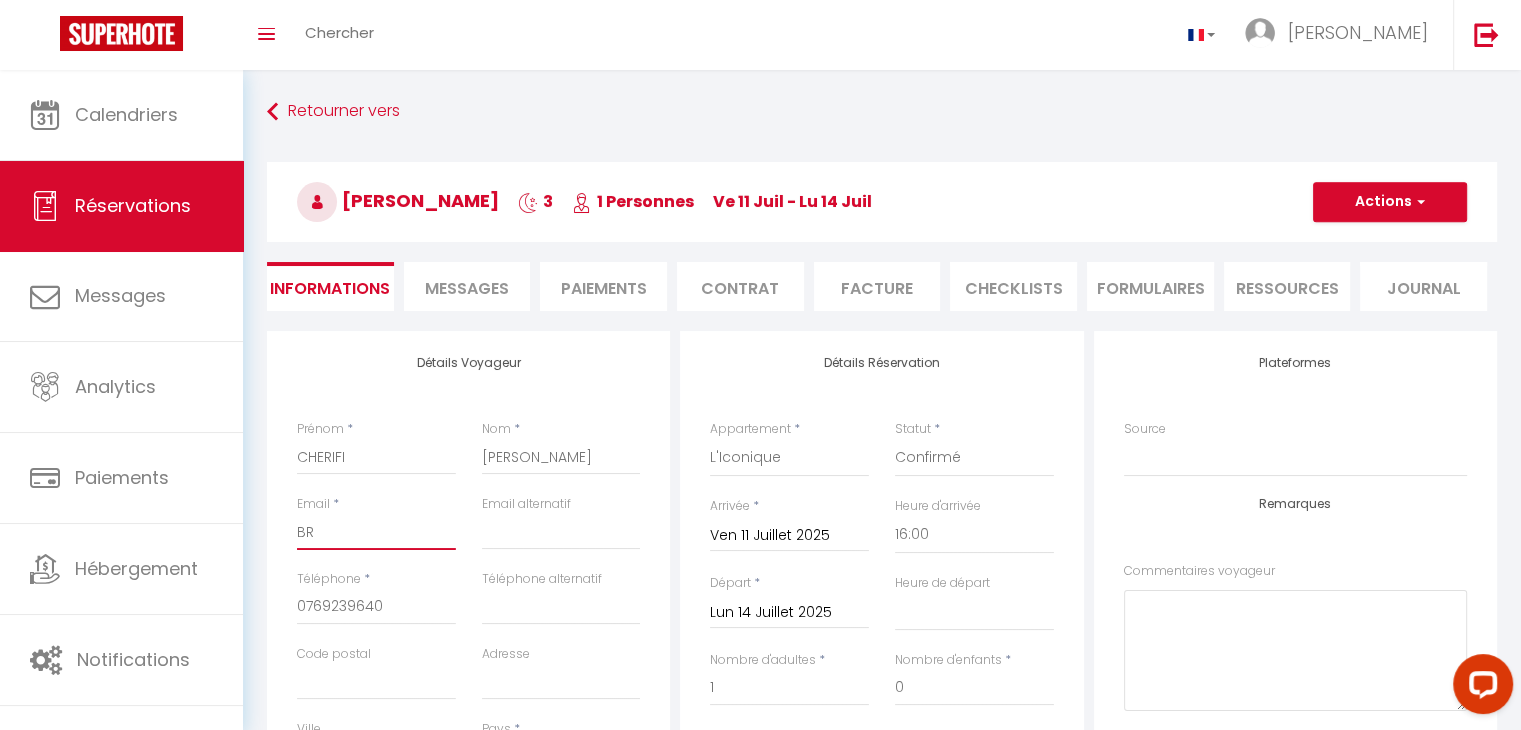 select 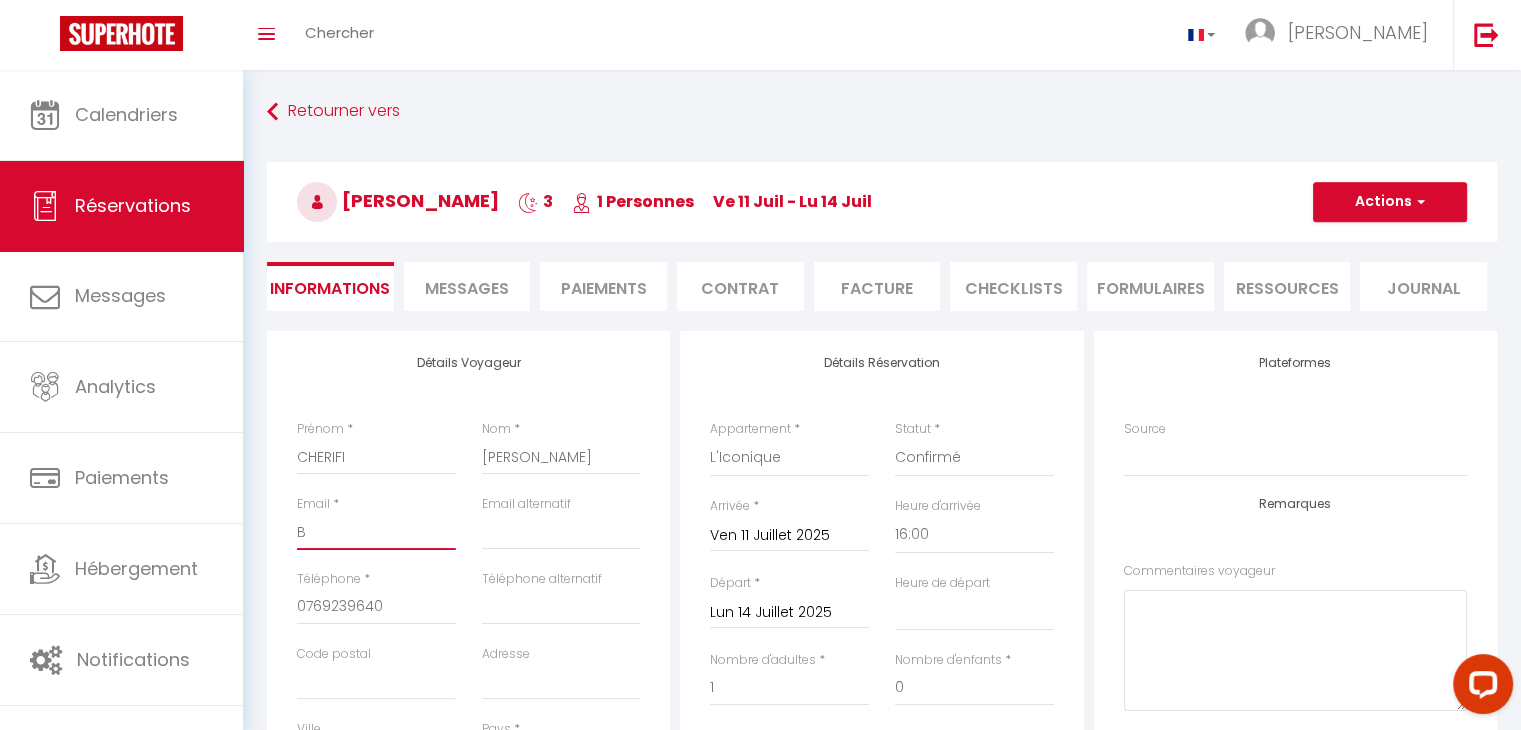 select 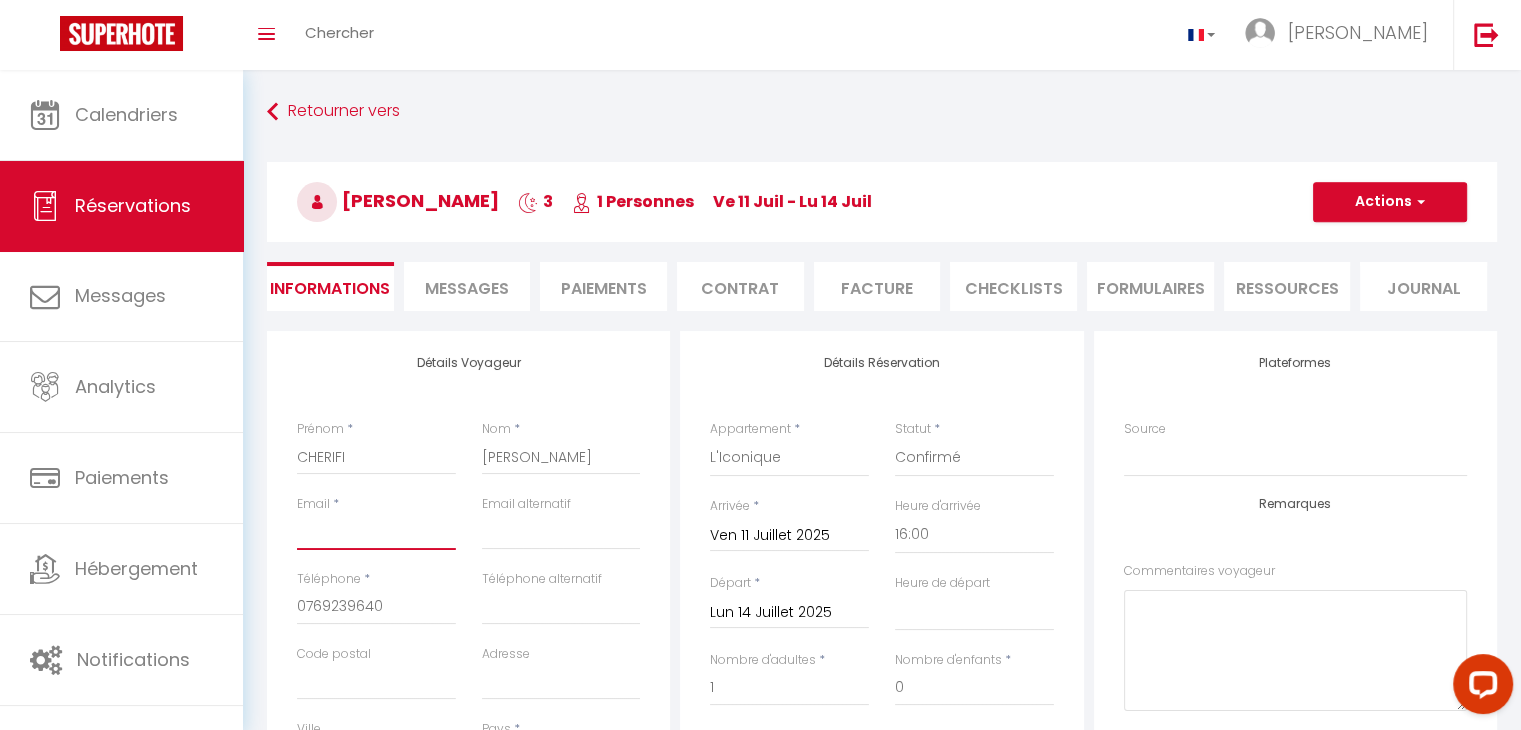 select 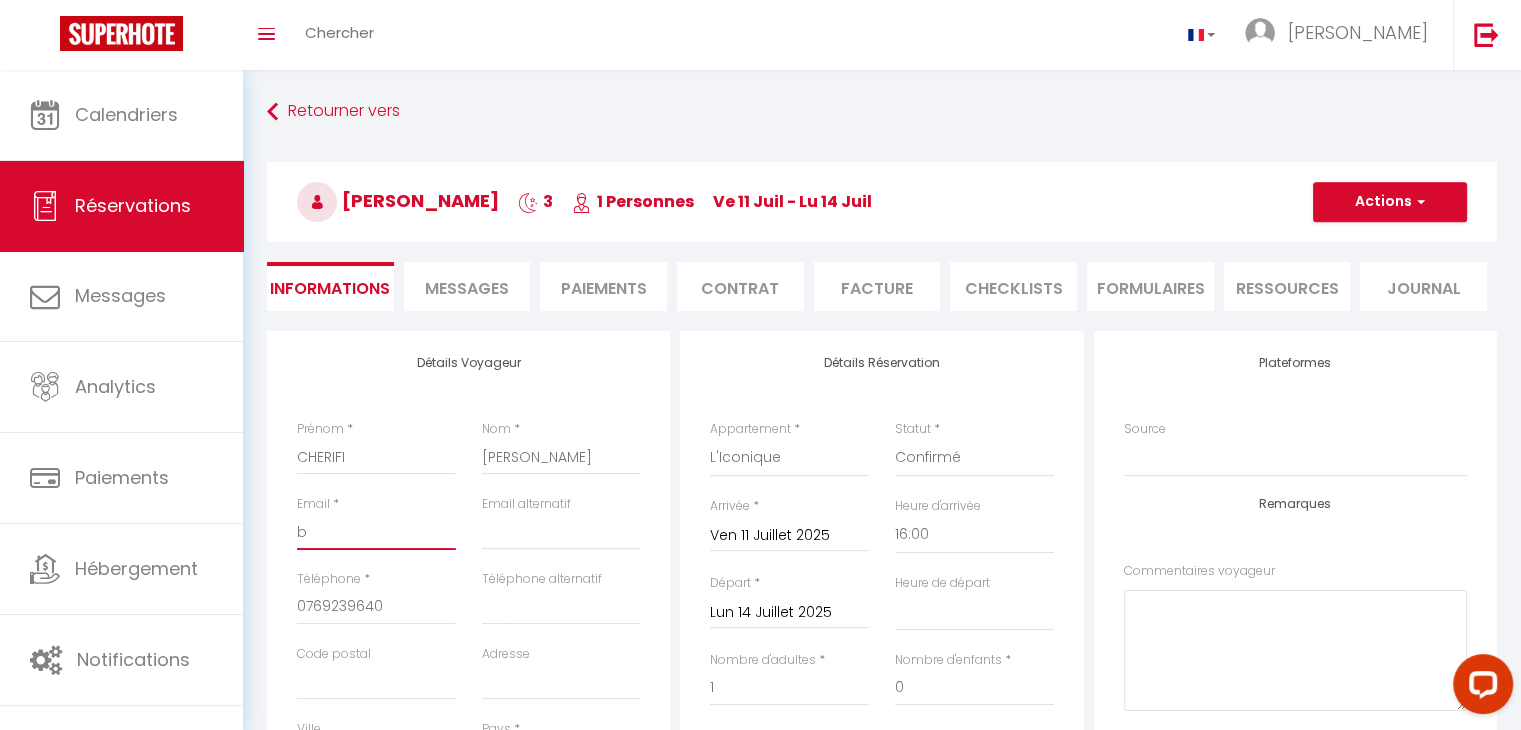 select 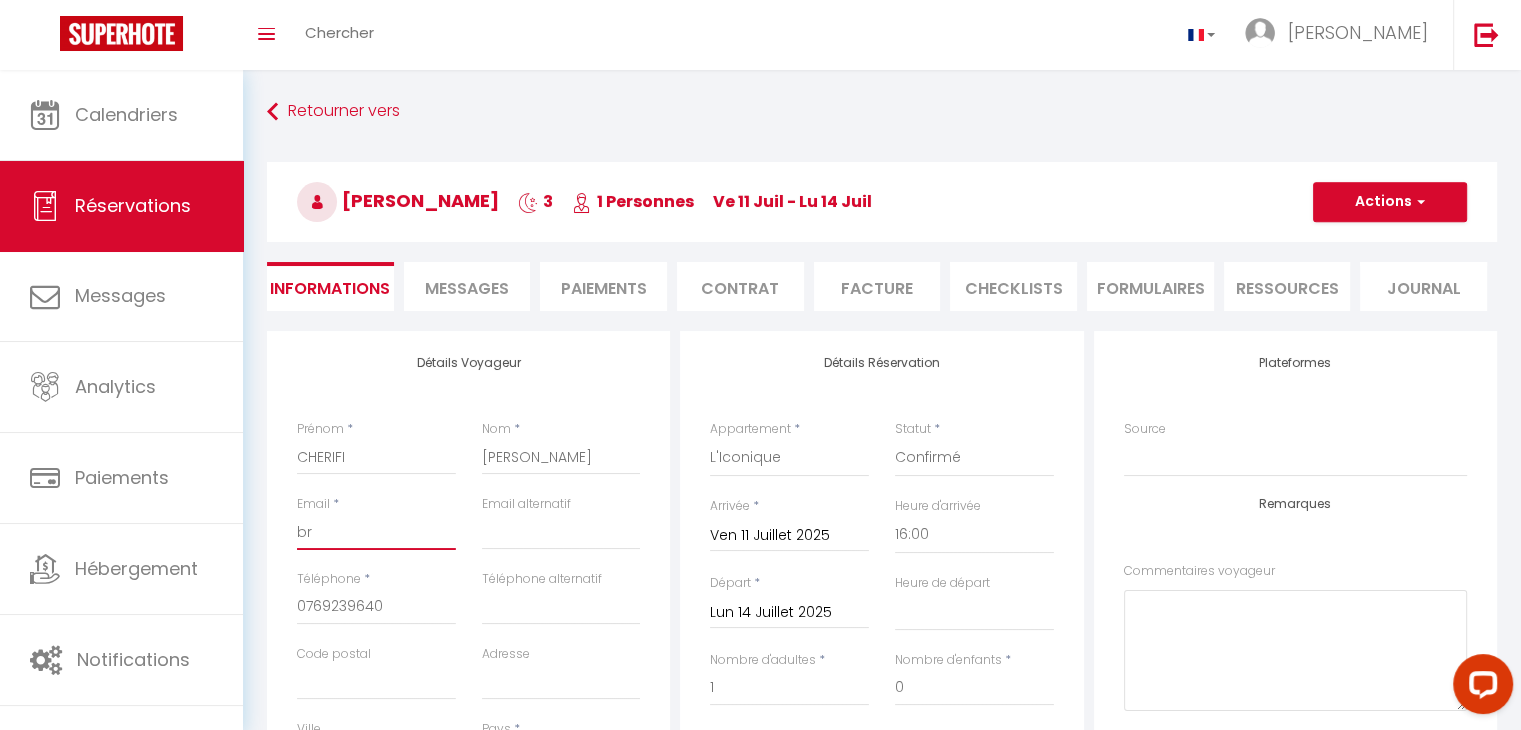 select 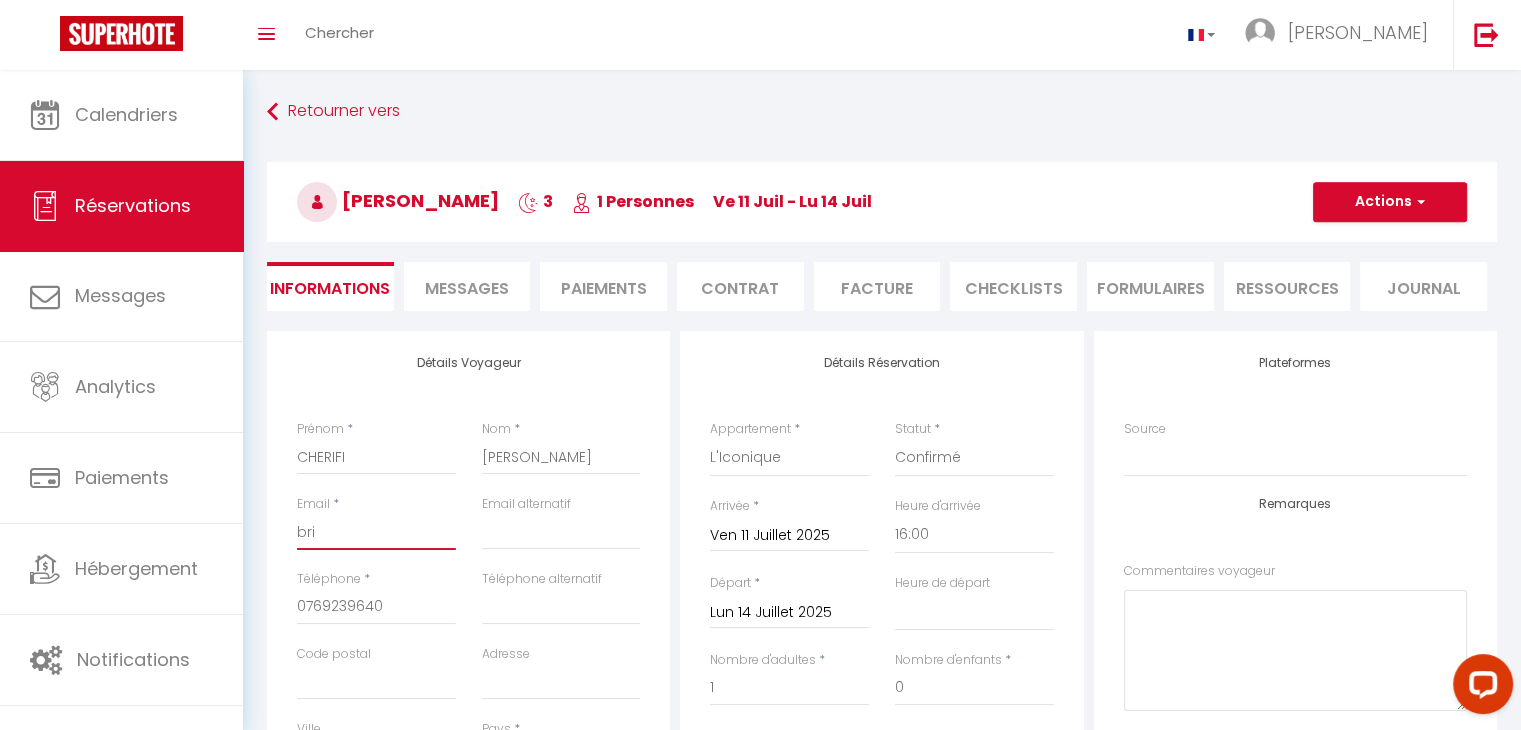 select 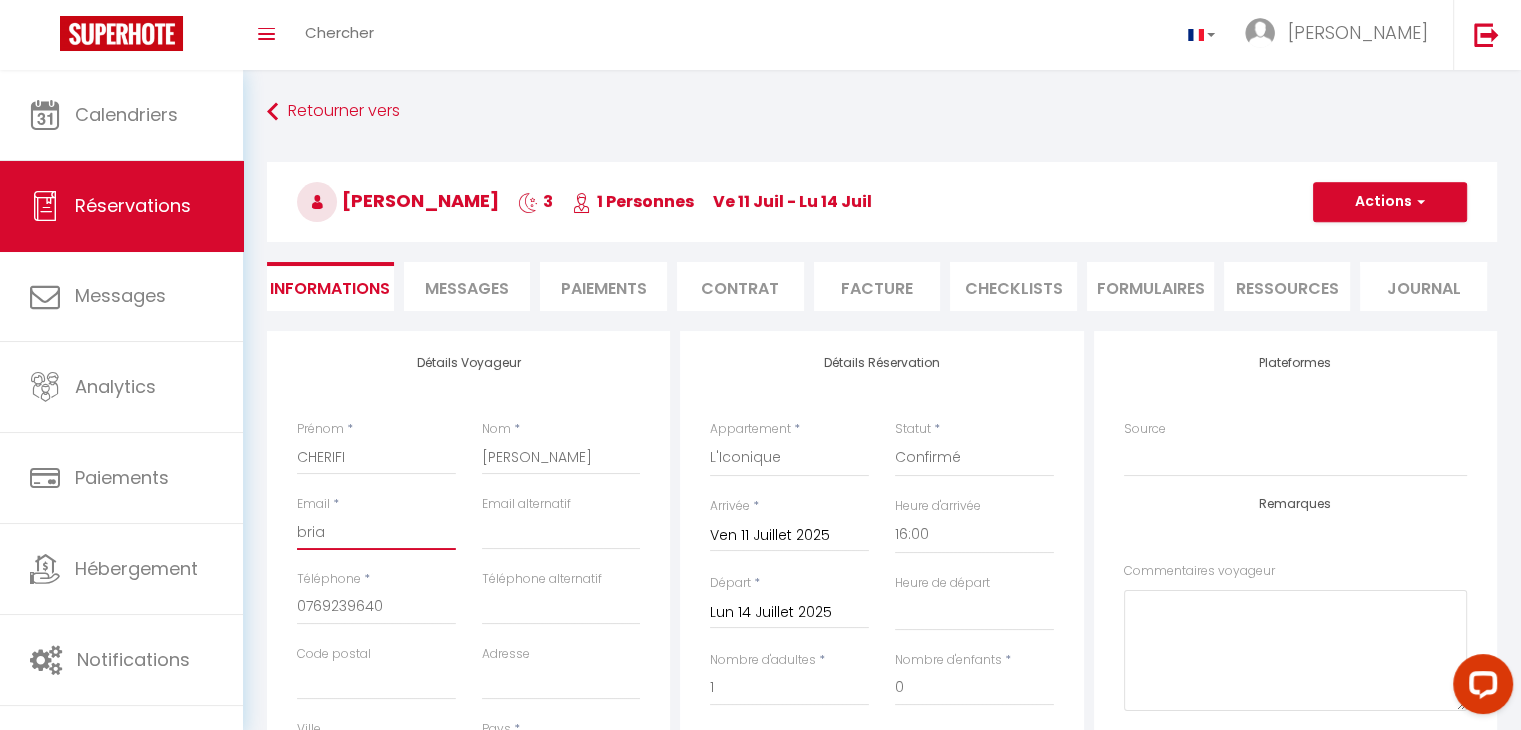 select 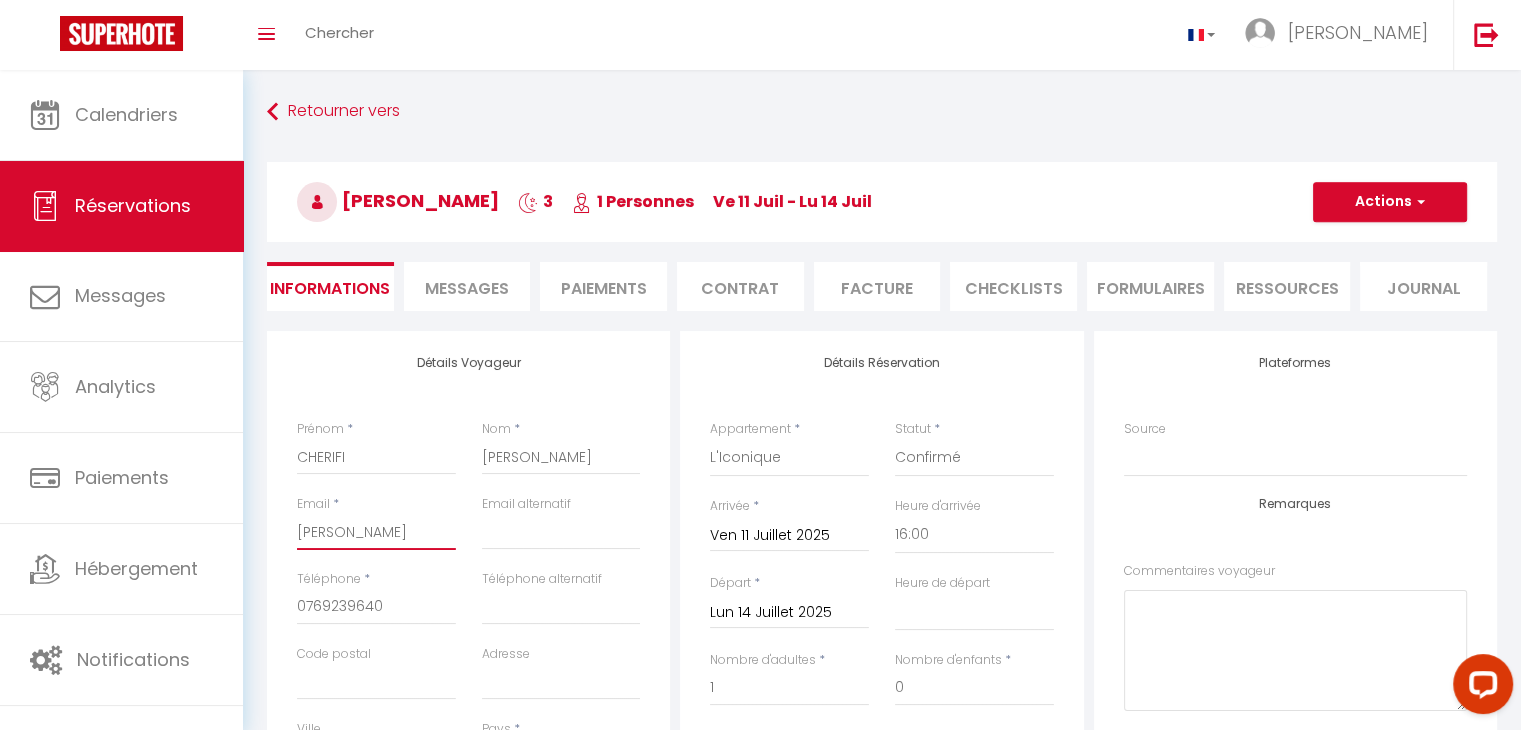 select 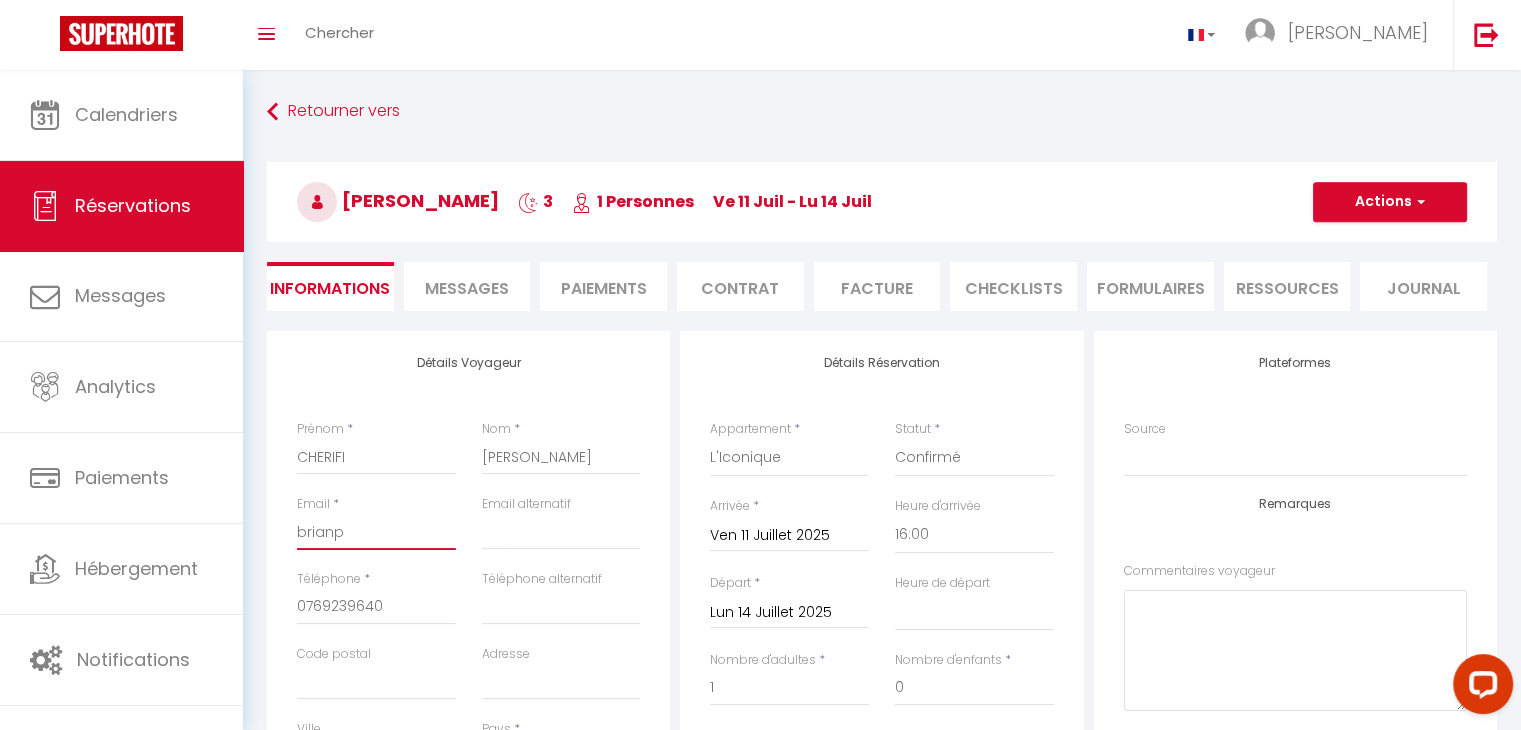 select 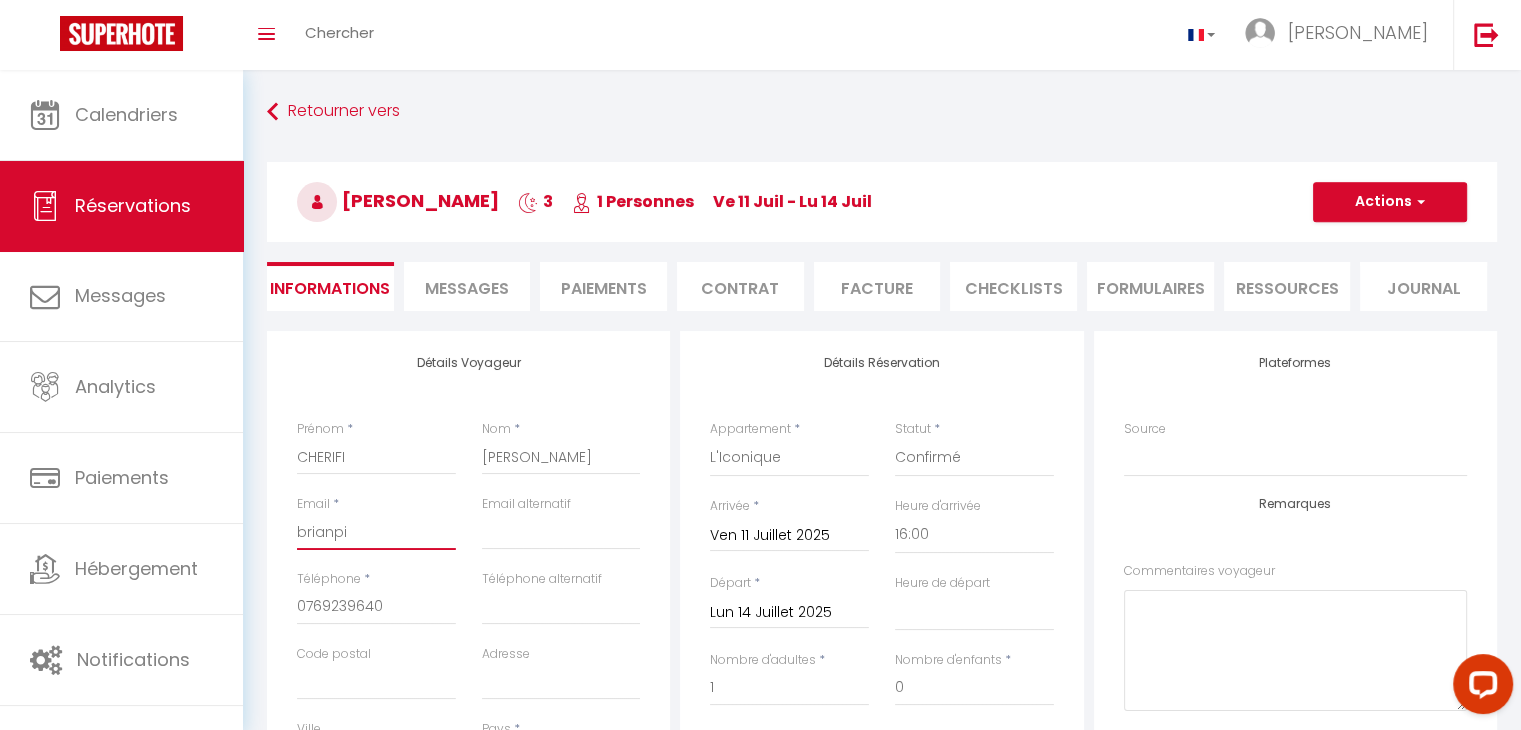select 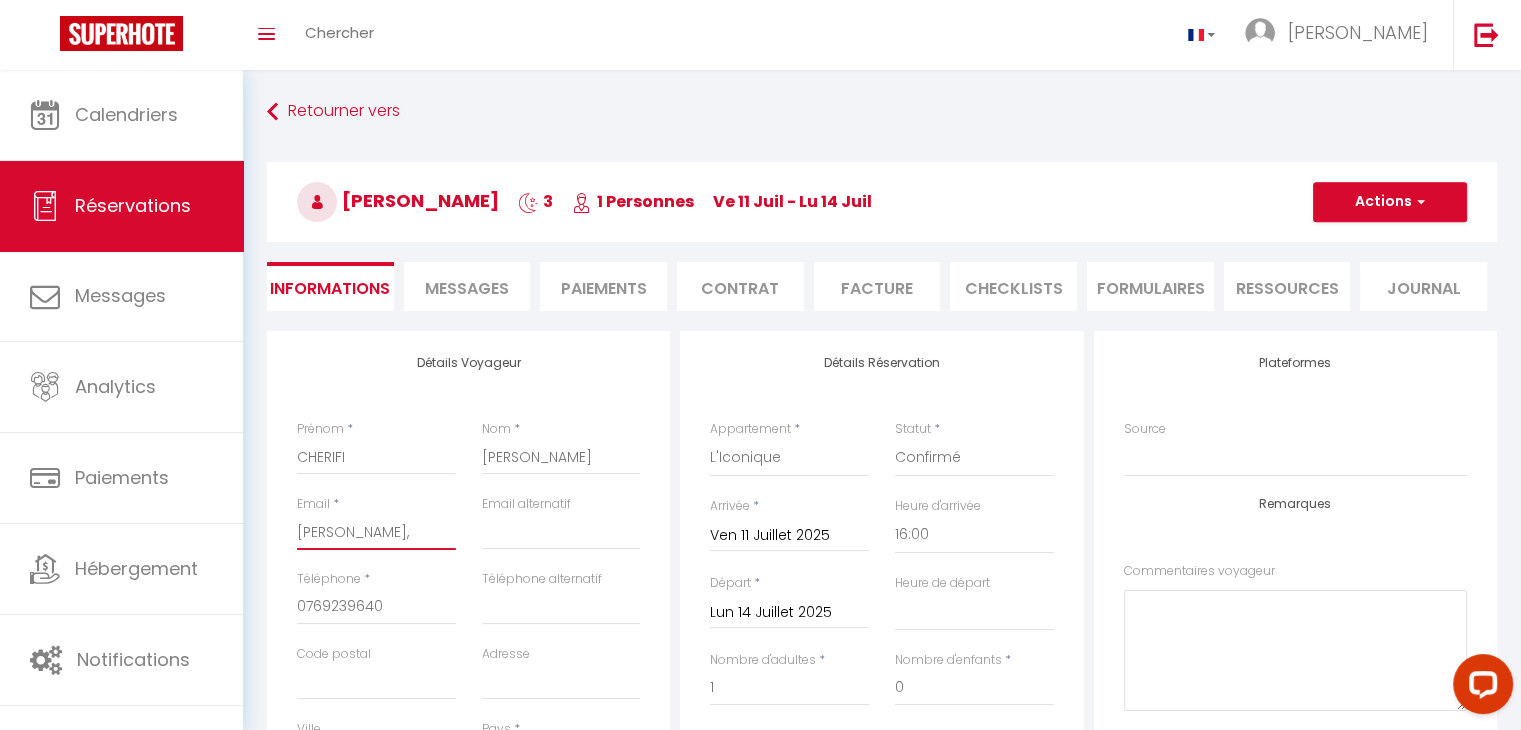 select 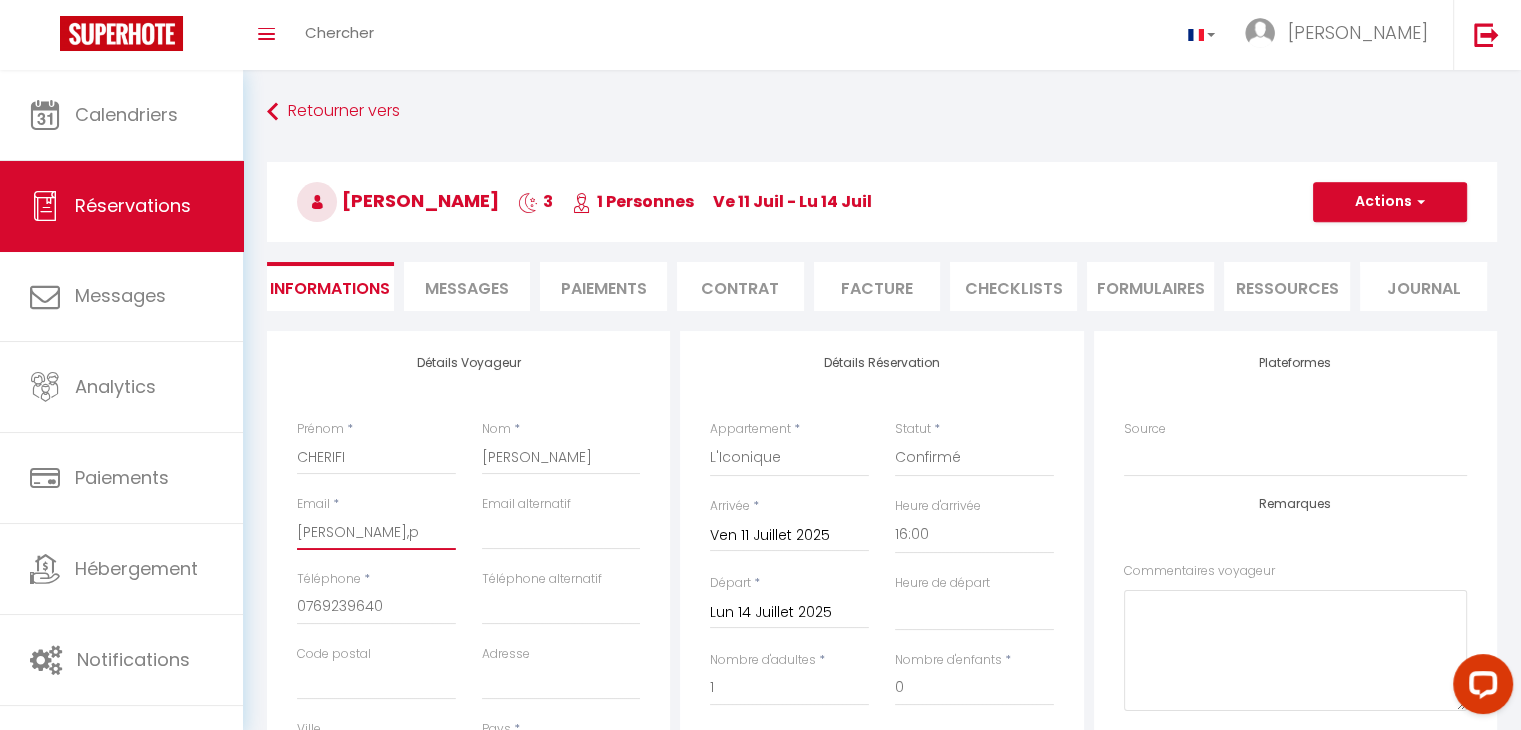 select 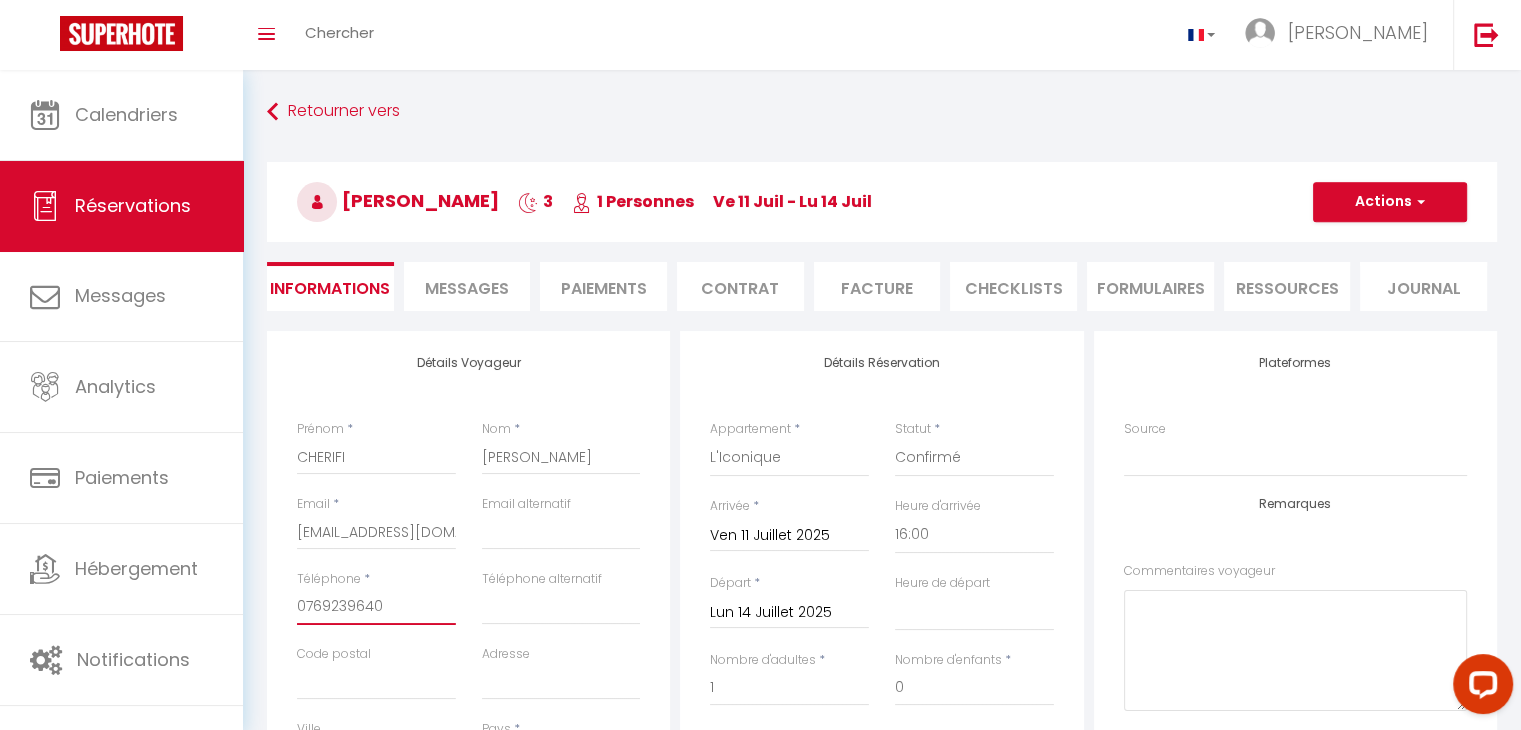 click on "0769239640" at bounding box center (376, 607) 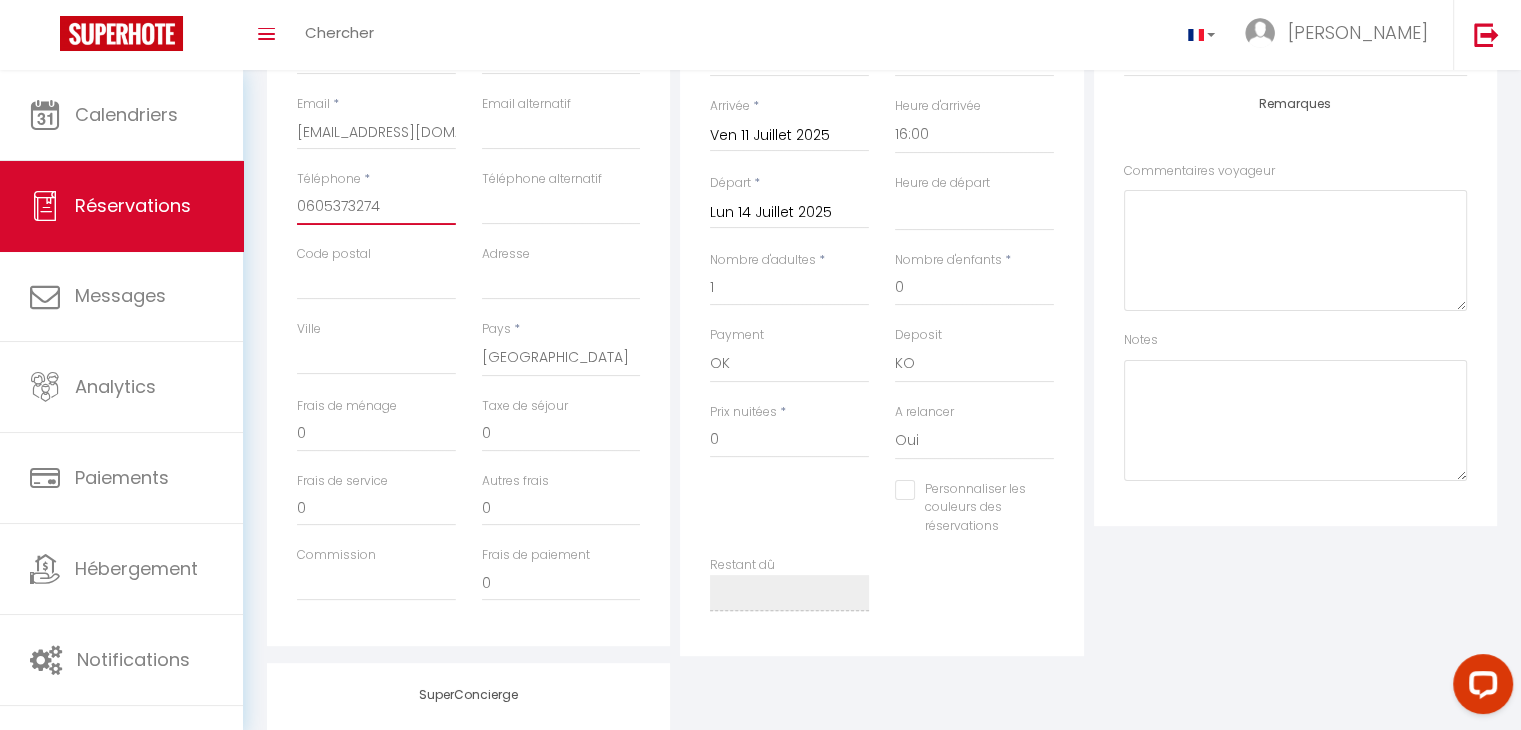 scroll, scrollTop: 500, scrollLeft: 0, axis: vertical 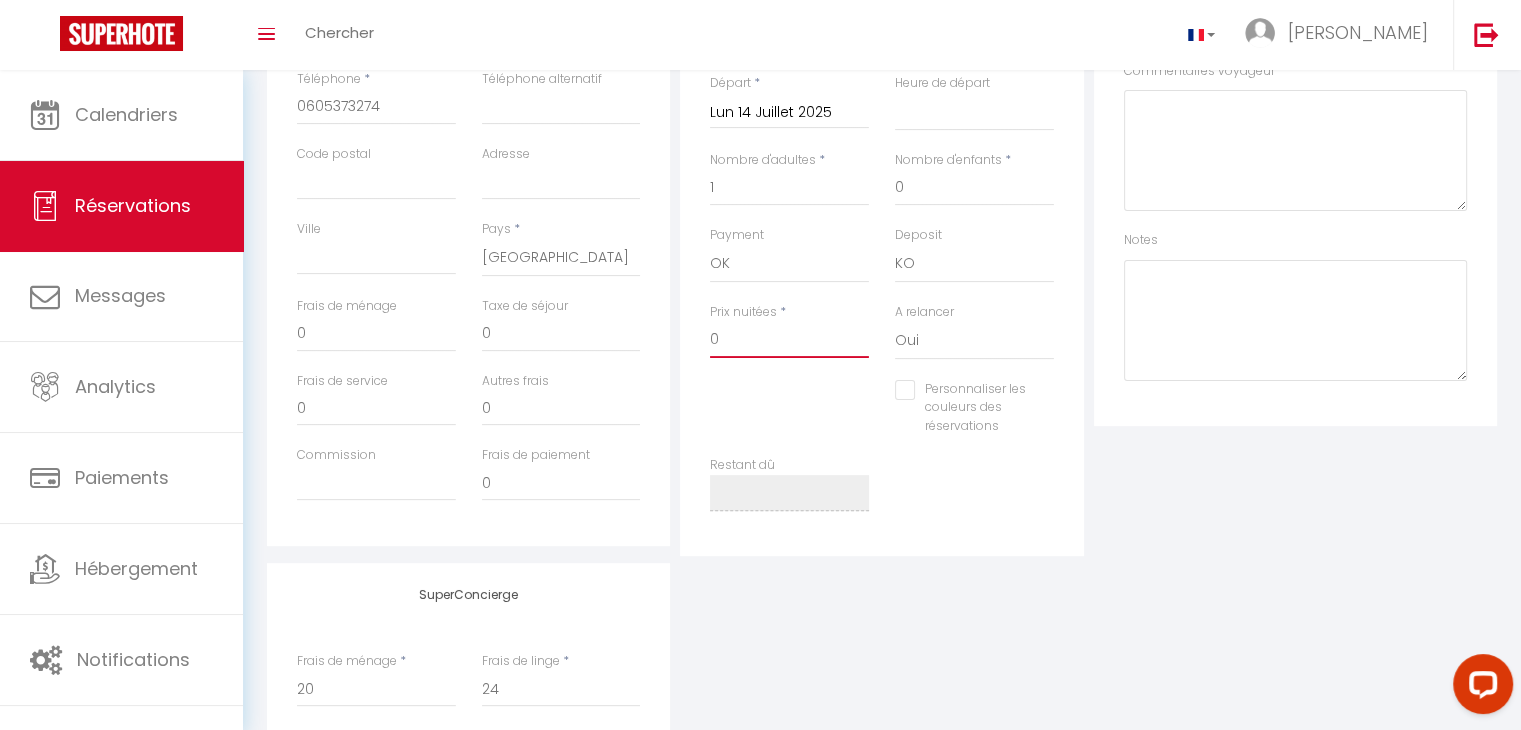 click on "0" at bounding box center [789, 340] 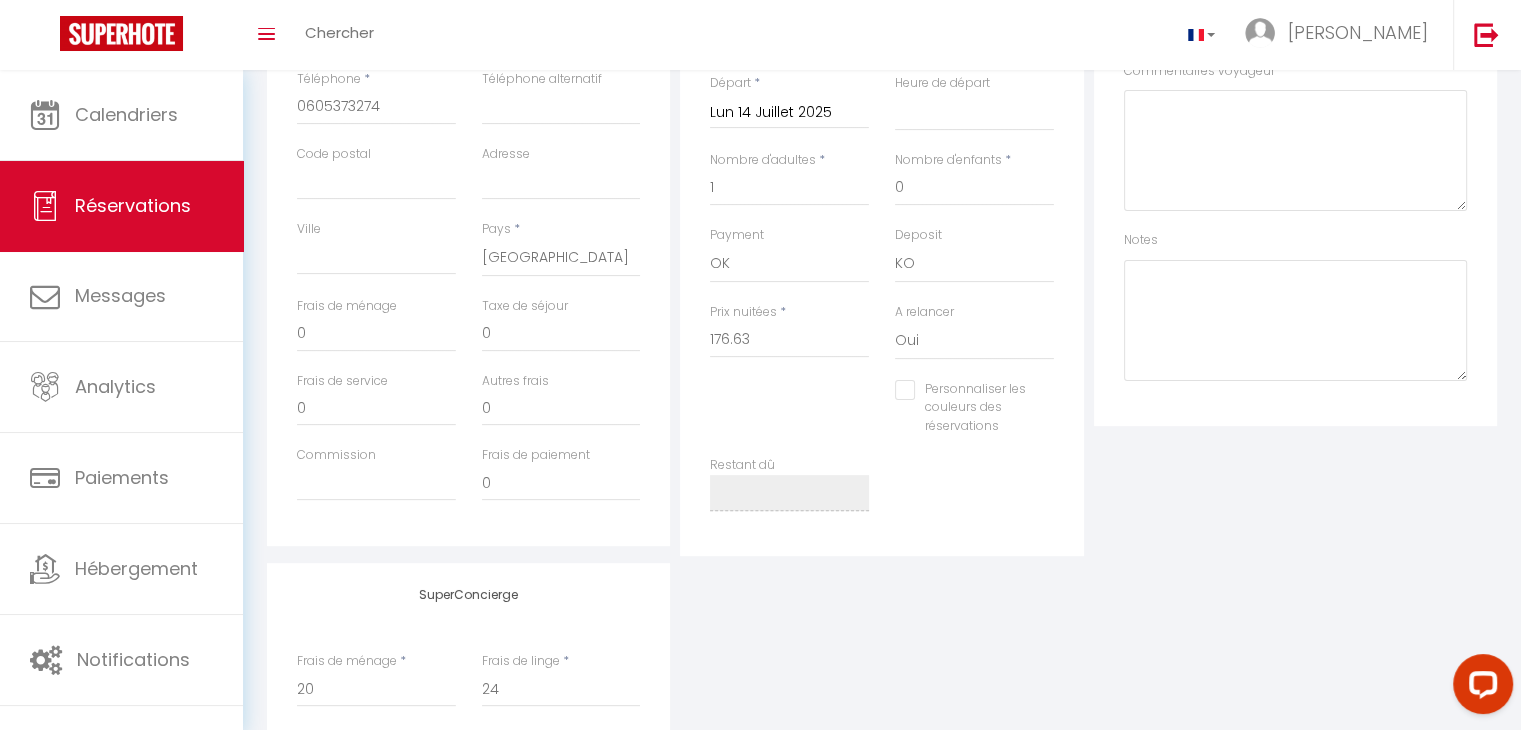 click on "Détails Réservation    Appartement   *     La vigie L'authentique La lucarne Le 12 Rêve salé La cabanette du sunset 6 La cabanette du sunset 5 La pointe de sel L'abris côtier L'annexe Le perchoir Le duplex du [GEOGRAPHIC_DATA] *front de mer * Hyper centre* Modern stud' *hyper centre* 50m de la mer* Penty du Talud Sea Cottage L'Atoll Les Alizés Le Diplomate *Hyper centre* L'Iconique L’Effet Mer * 70m de la mer*prise voiture électrique* L'esthète *100m de la mer* Heol * plage à 100m* L'épicurien *plage à 2 pas* Sweet Inn Le Bosco *100m de la mer* L'Escale [GEOGRAPHIC_DATA] des 4 chemins La cale * Front de Mer* Swing *piscine*Golf* La Guérite*front de mer*parking* Les sables blancs*50m de la mer* L'Amirage L'écume Rose des sables * front de mer* Logis Magnolia Cabine de plage n°1  *50m de la mer* Cabine de plage n°2 *50m de la plage* L'Arty Kêr Melen [GEOGRAPHIC_DATA] *2min gare*centre ville* terrasse* Corto *2pas de la mer*parking* Les embruns *100m dela mer* parking* Ollie Blue *50m de la plage*" at bounding box center [881, 193] 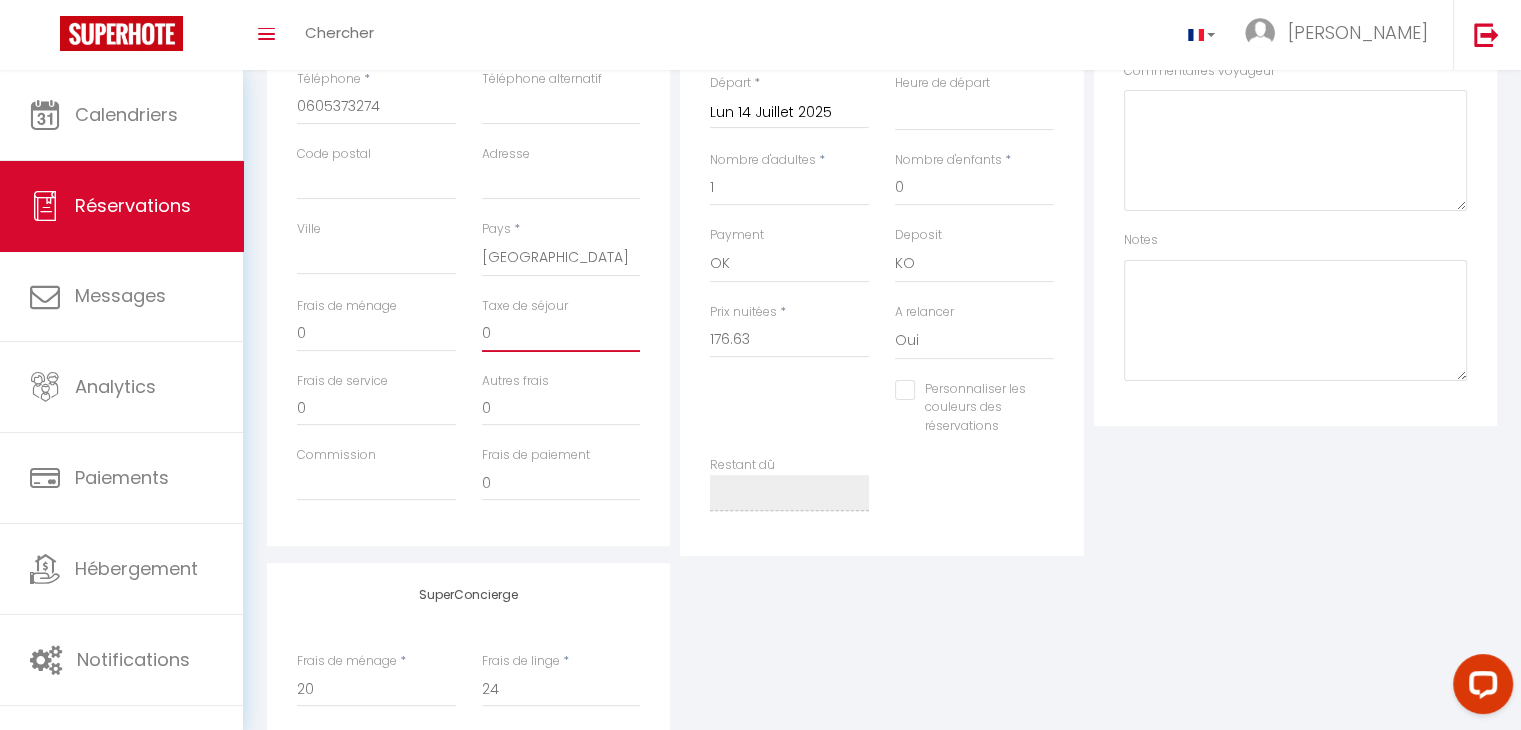 click on "0" at bounding box center (561, 334) 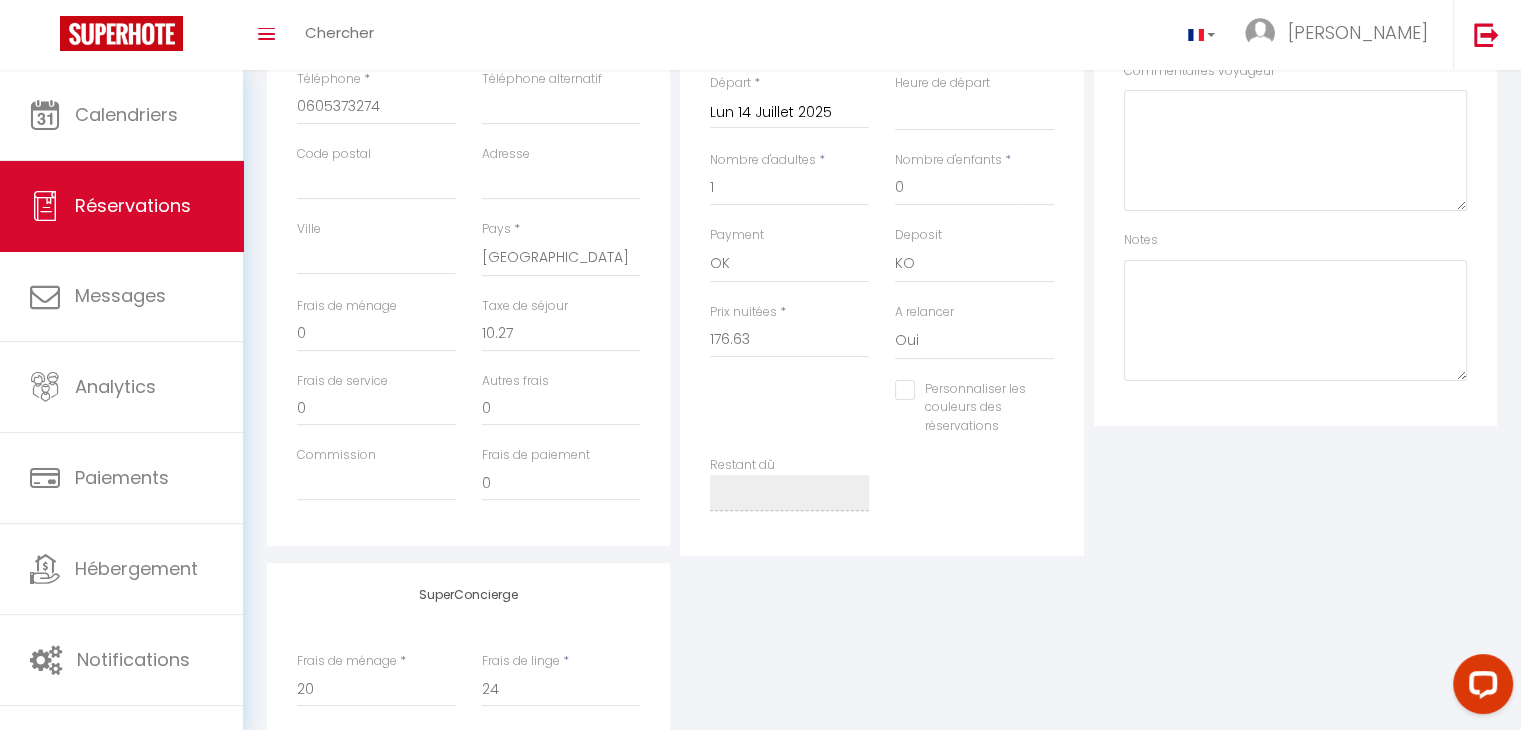 click on "Détails Voyageur   Prénom   *   CHERIFI   Nom   *   [PERSON_NAME]   *   [EMAIL_ADDRESS][DOMAIN_NAME]   Email alternatif       Téléphone   *   [PHONE_NUMBER]   Téléphone alternatif     Code postal     Adresse     [GEOGRAPHIC_DATA]     [GEOGRAPHIC_DATA]   *   [GEOGRAPHIC_DATA]
[GEOGRAPHIC_DATA]
[GEOGRAPHIC_DATA]
[GEOGRAPHIC_DATA]
[GEOGRAPHIC_DATA]
[US_STATE]
[GEOGRAPHIC_DATA]
[GEOGRAPHIC_DATA]
[GEOGRAPHIC_DATA]
[GEOGRAPHIC_DATA]
[GEOGRAPHIC_DATA]
[GEOGRAPHIC_DATA]
[GEOGRAPHIC_DATA]
[GEOGRAPHIC_DATA]
[GEOGRAPHIC_DATA]
[GEOGRAPHIC_DATA]
[GEOGRAPHIC_DATA]
[GEOGRAPHIC_DATA]
Frais de ménage   0" at bounding box center (468, 188) 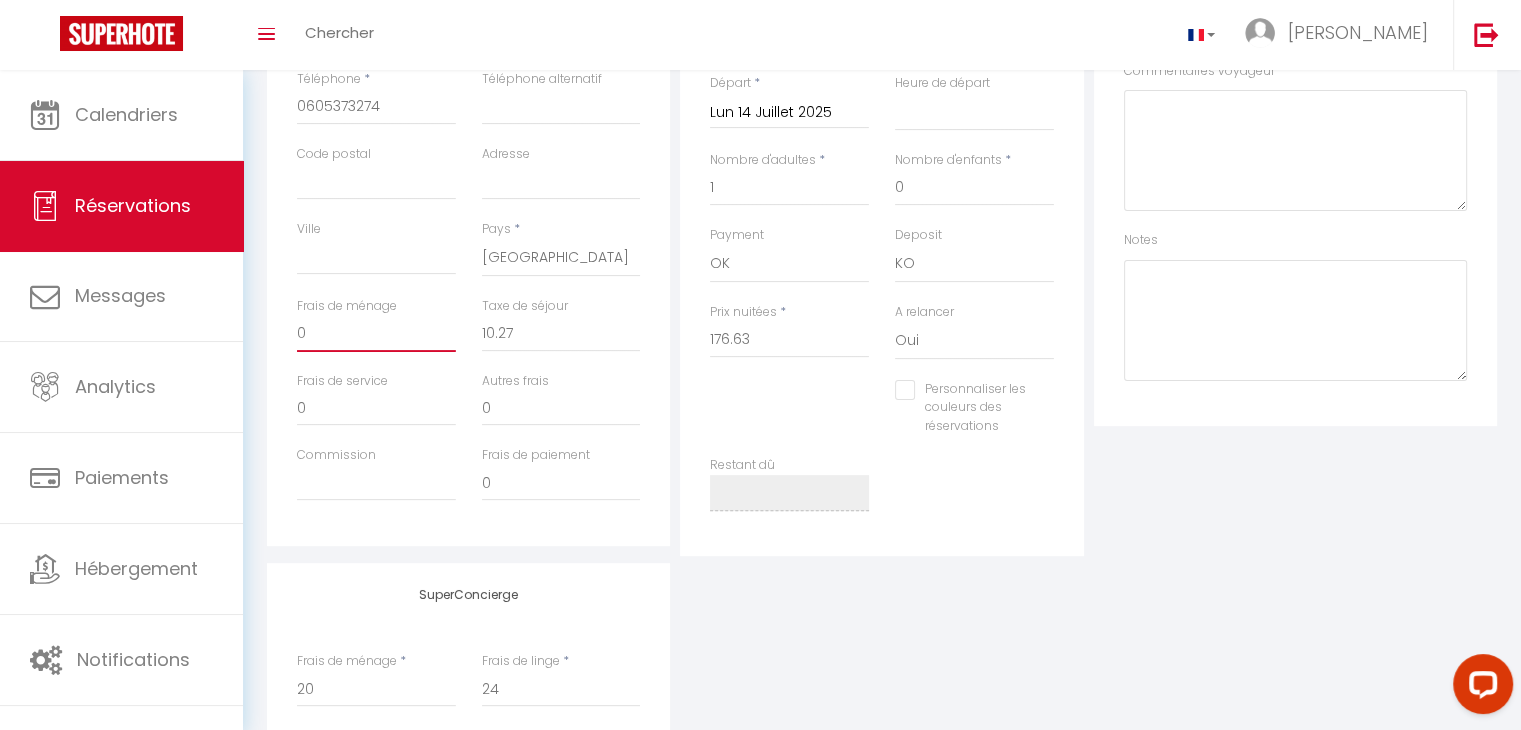 click on "0" at bounding box center [376, 334] 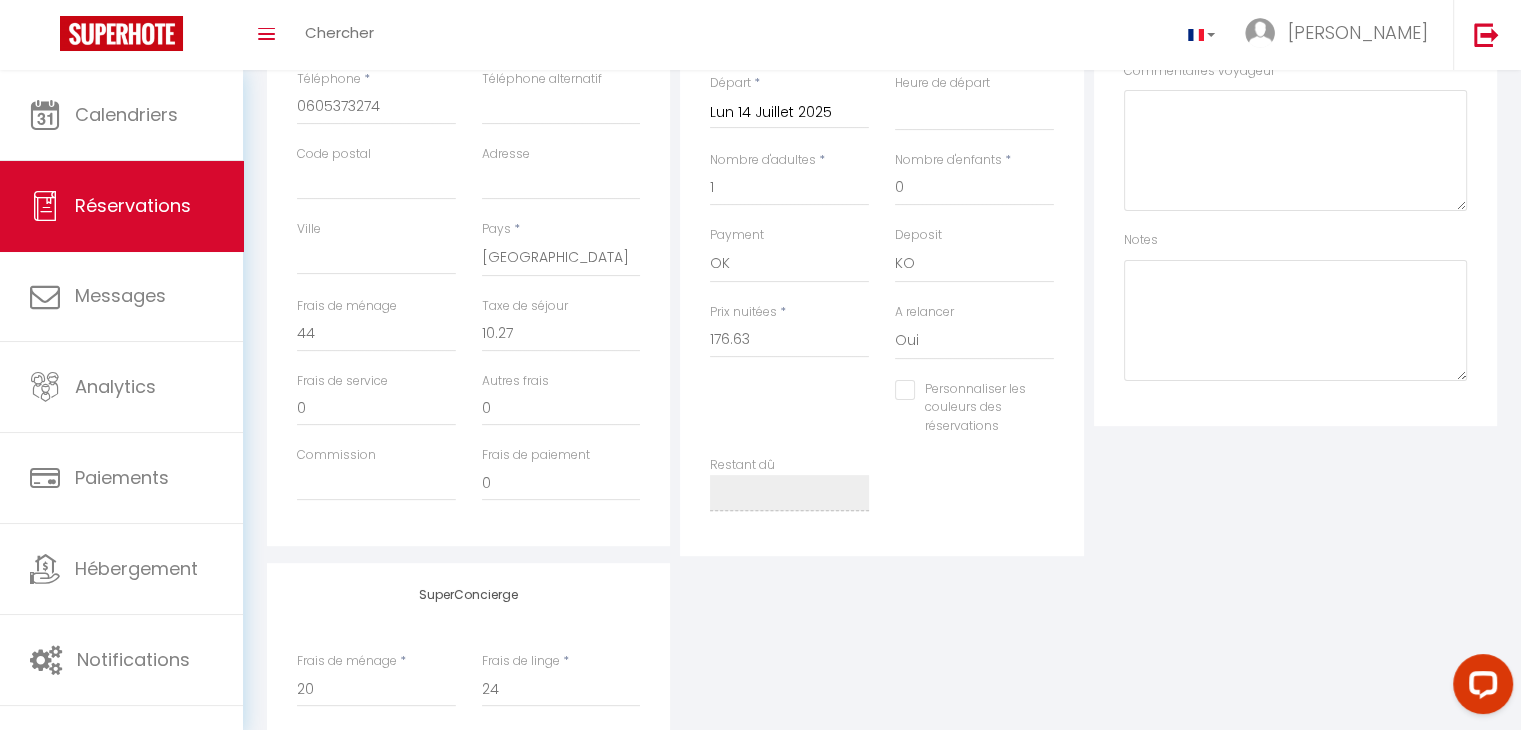 click on "SuperConcierge   Frais de ménage   *   20   Frais de linge   *   24   Frais de checkin   *   0" at bounding box center (882, 695) 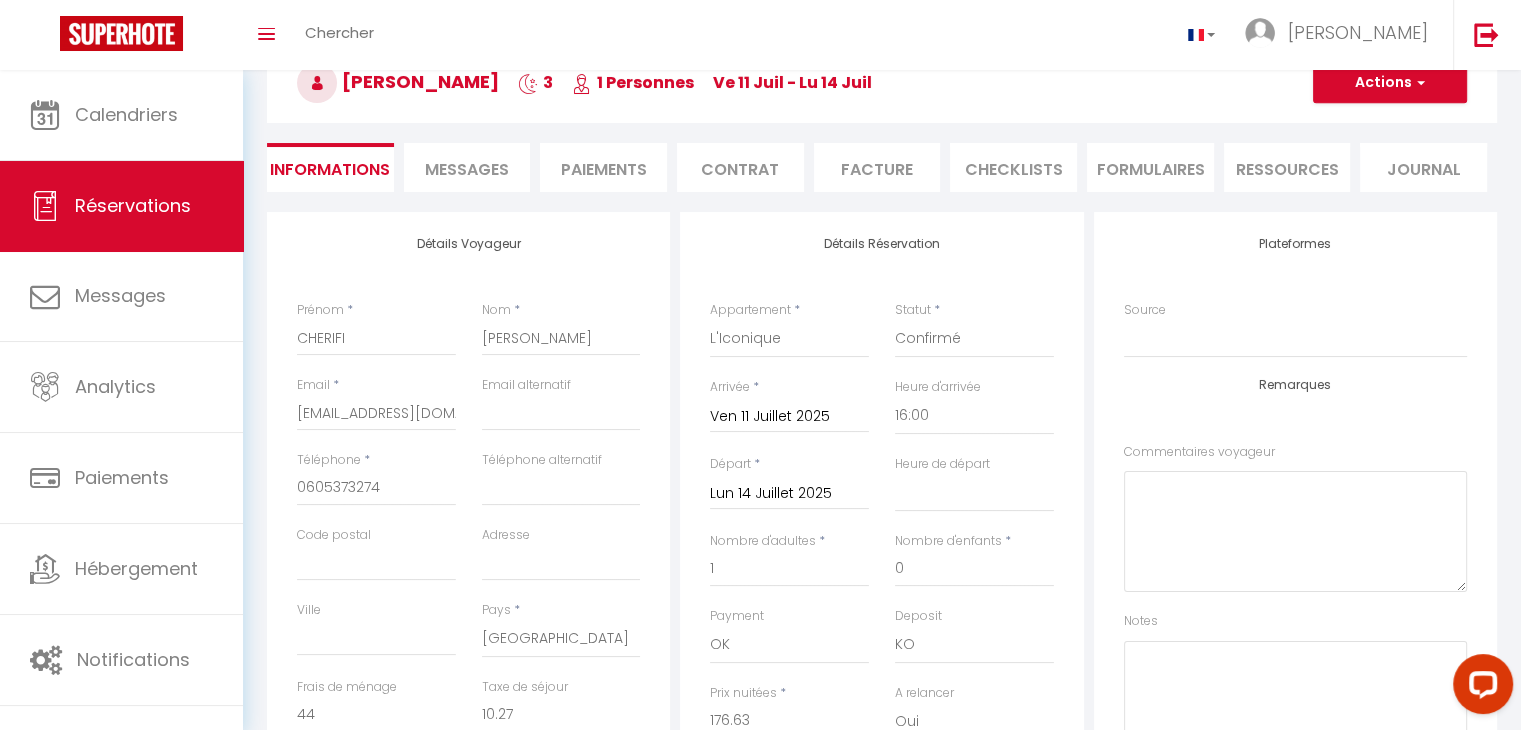scroll, scrollTop: 0, scrollLeft: 0, axis: both 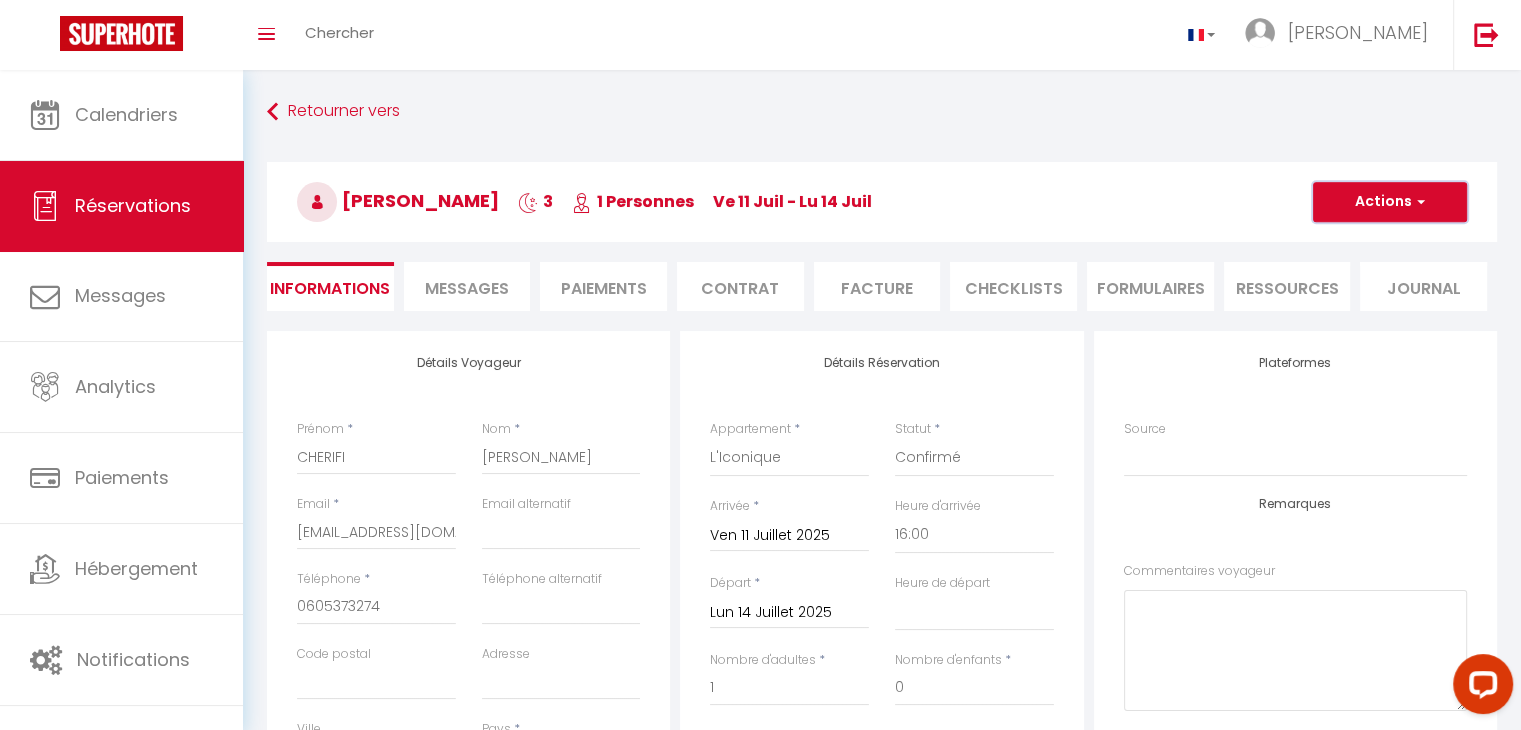 click on "Actions" at bounding box center (1390, 202) 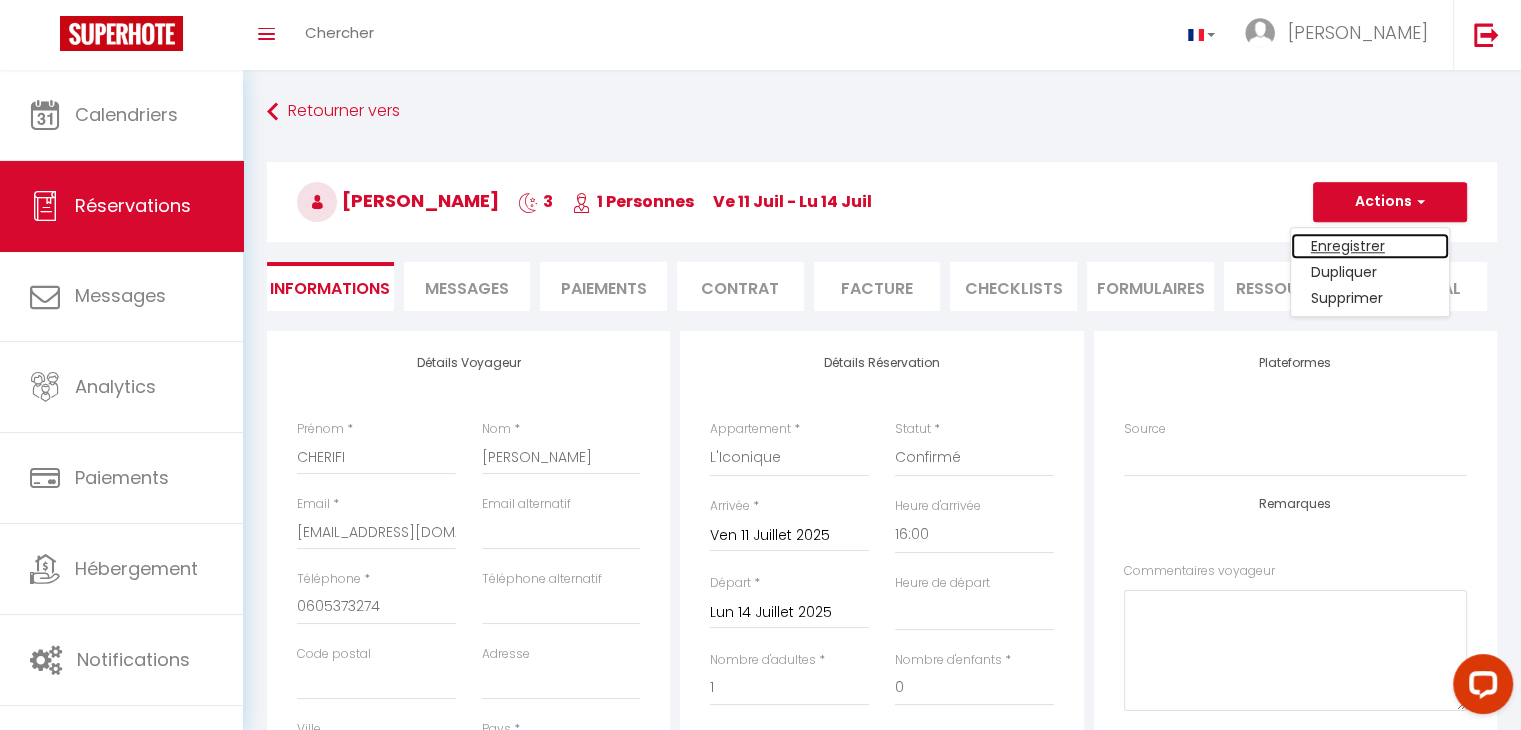click on "Enregistrer" at bounding box center [1370, 246] 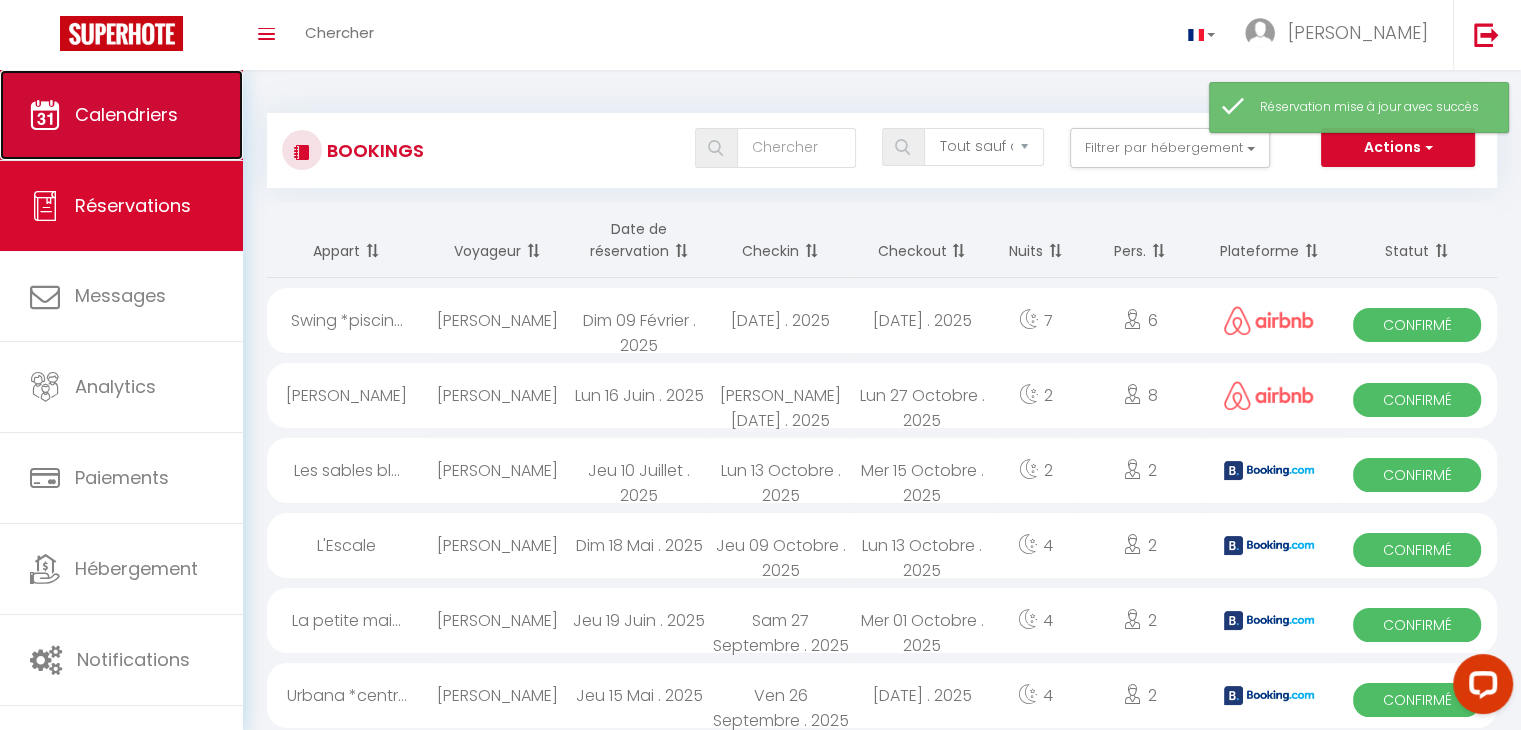 click on "Calendriers" at bounding box center (121, 115) 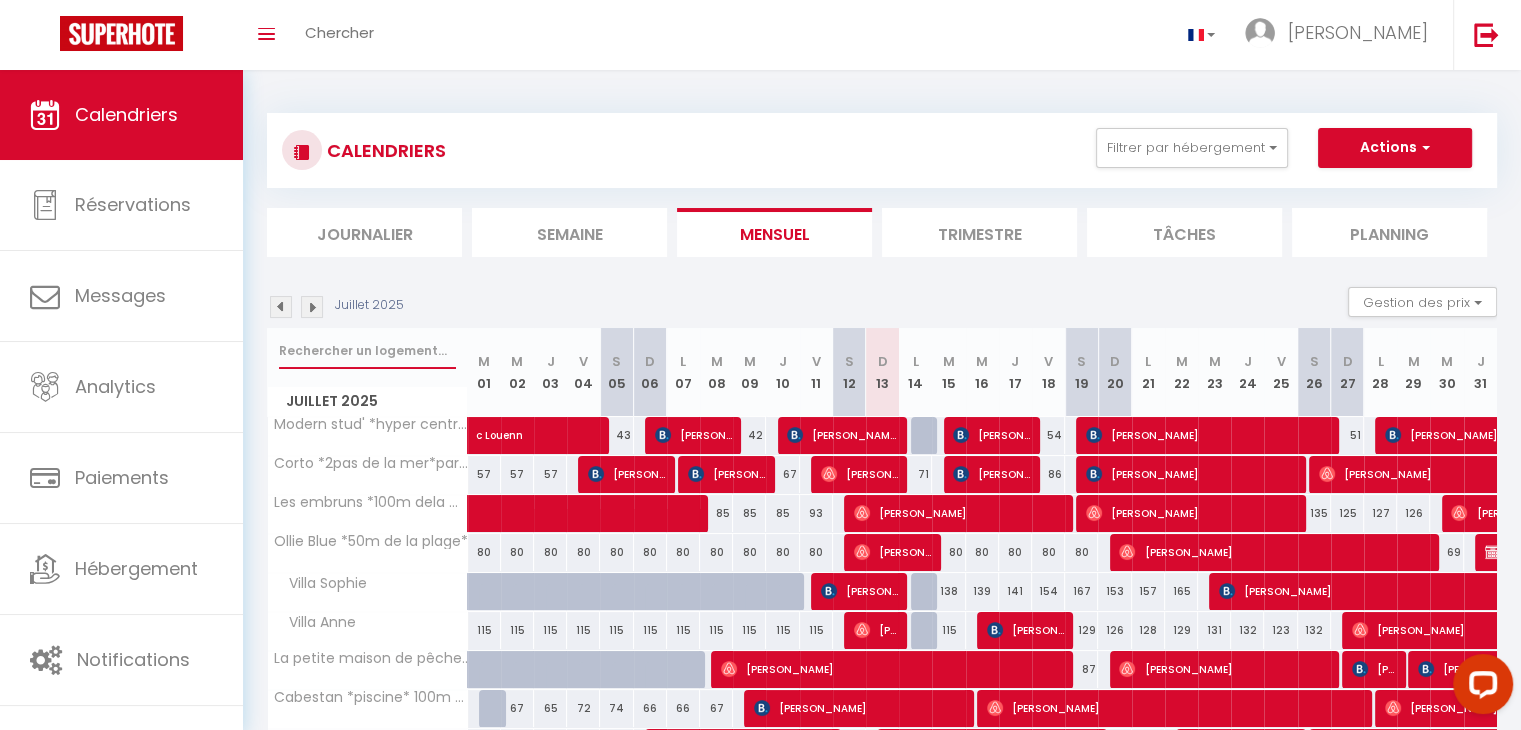 click at bounding box center [367, 351] 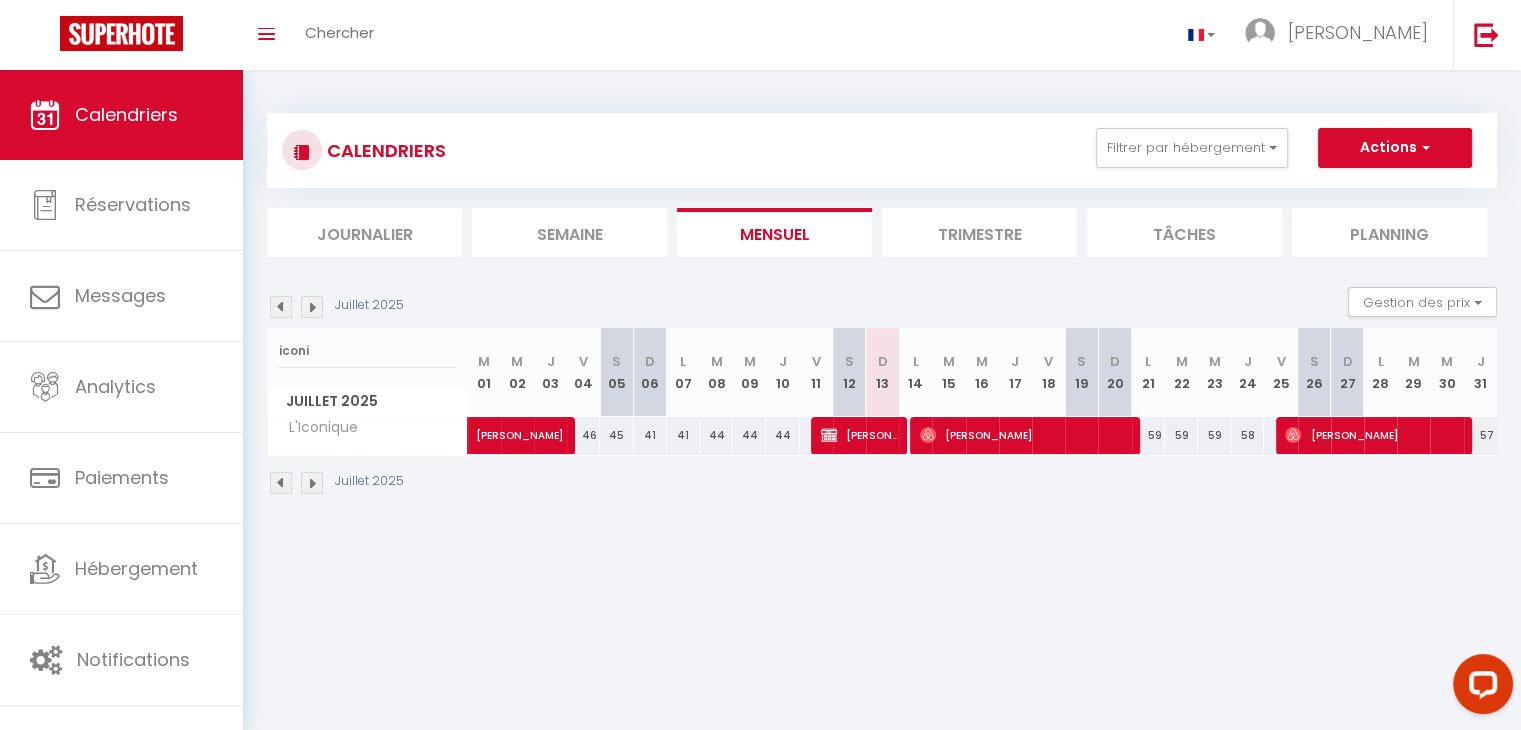 click at bounding box center (827, 436) 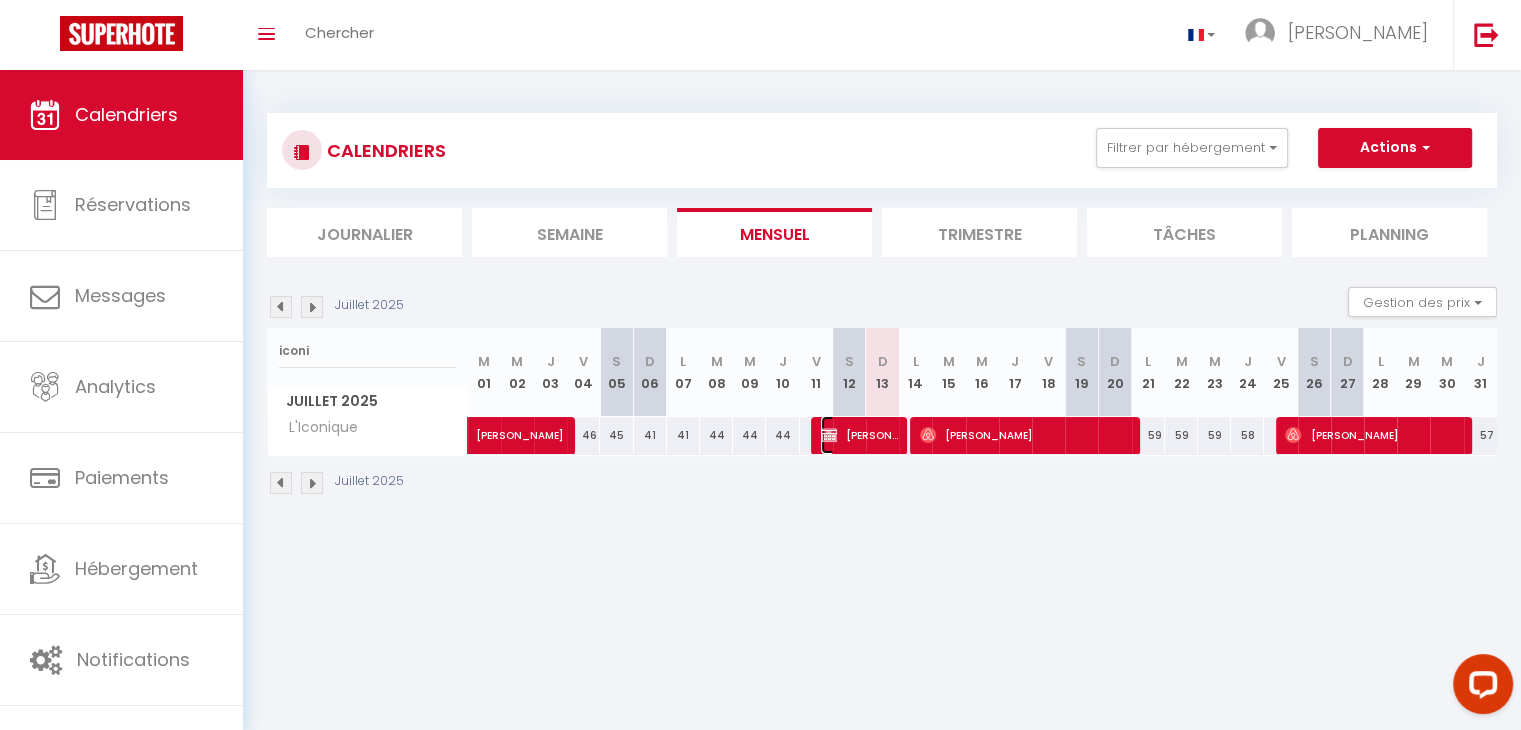 click on "[PERSON_NAME]" at bounding box center [859, 435] 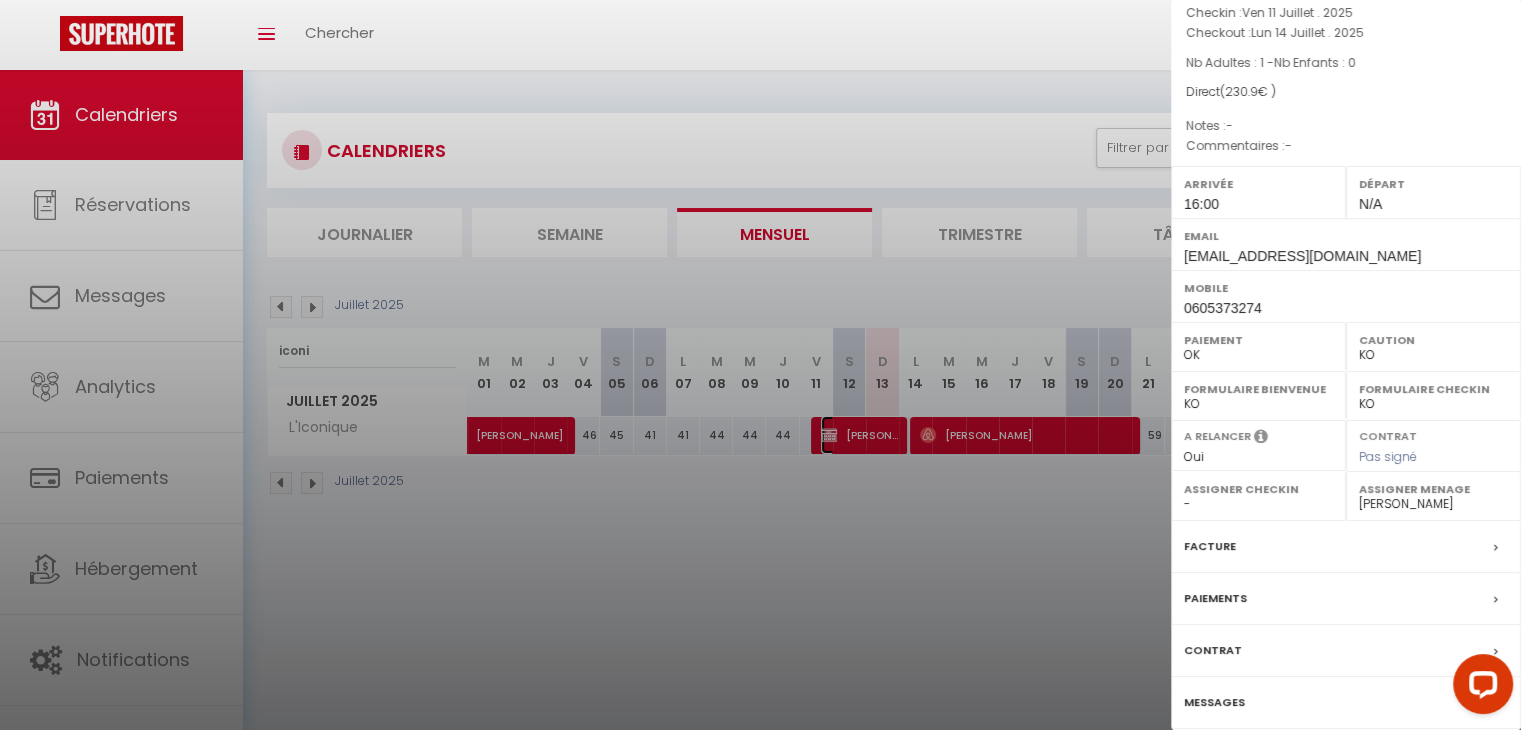 scroll, scrollTop: 199, scrollLeft: 0, axis: vertical 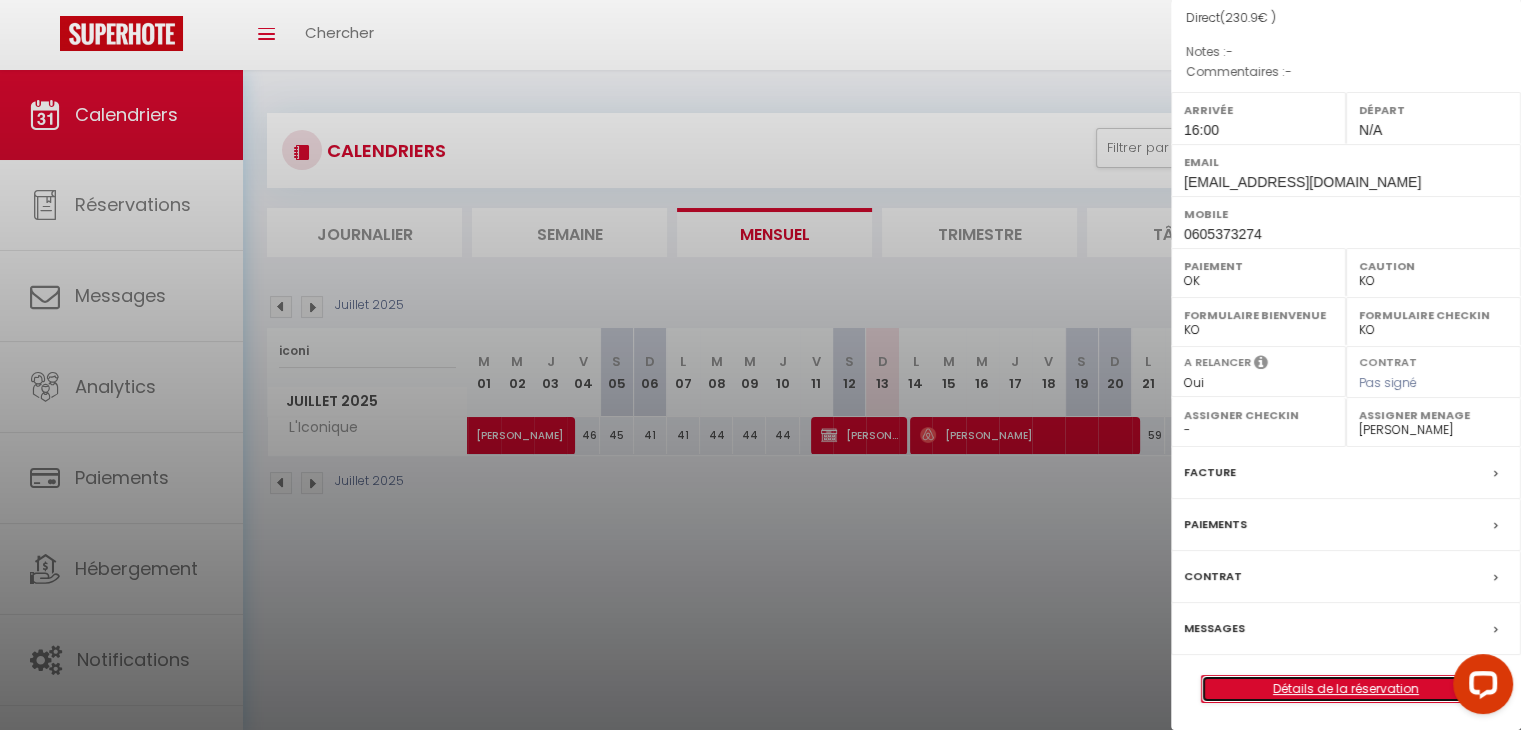 drag, startPoint x: 1347, startPoint y: 689, endPoint x: 1332, endPoint y: 673, distance: 21.931713 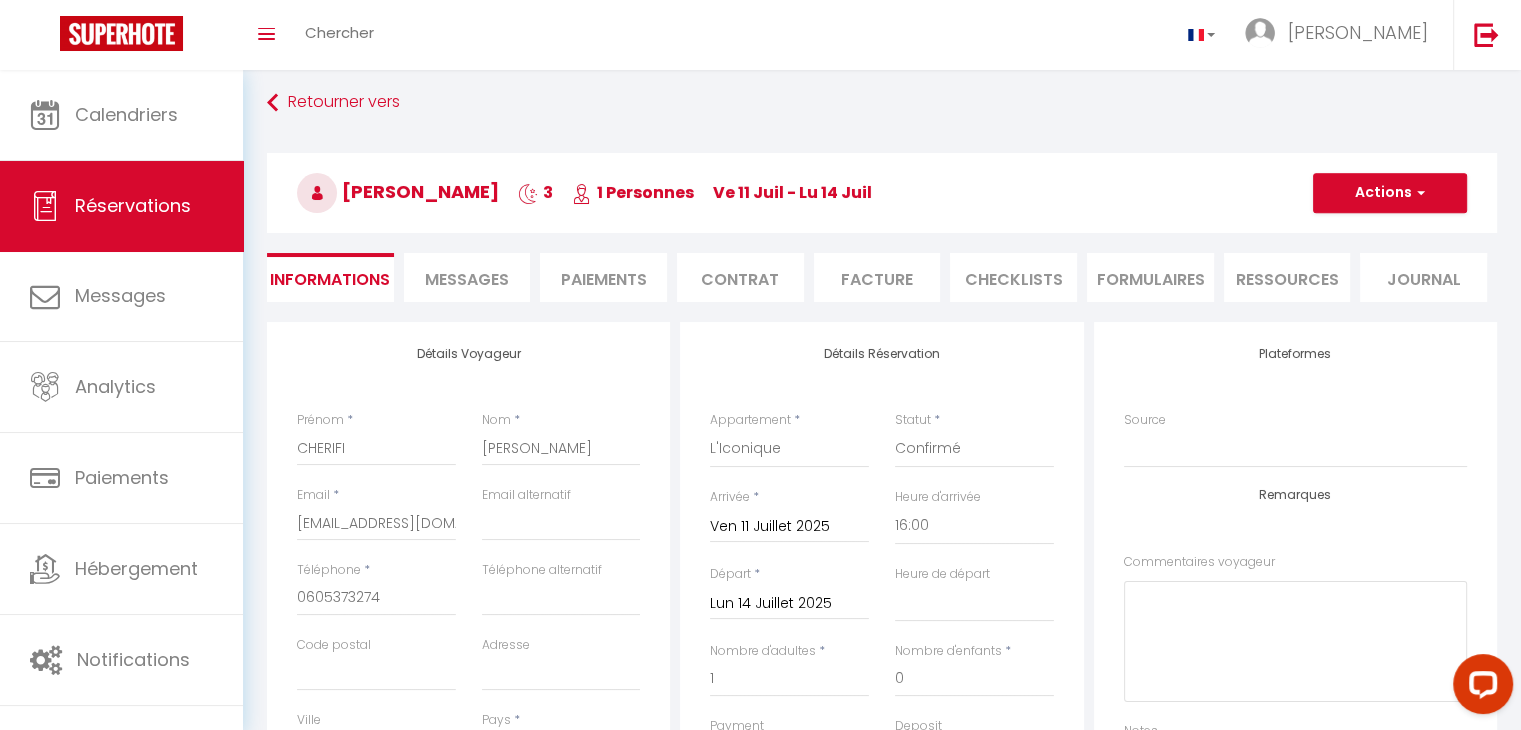 scroll, scrollTop: 0, scrollLeft: 0, axis: both 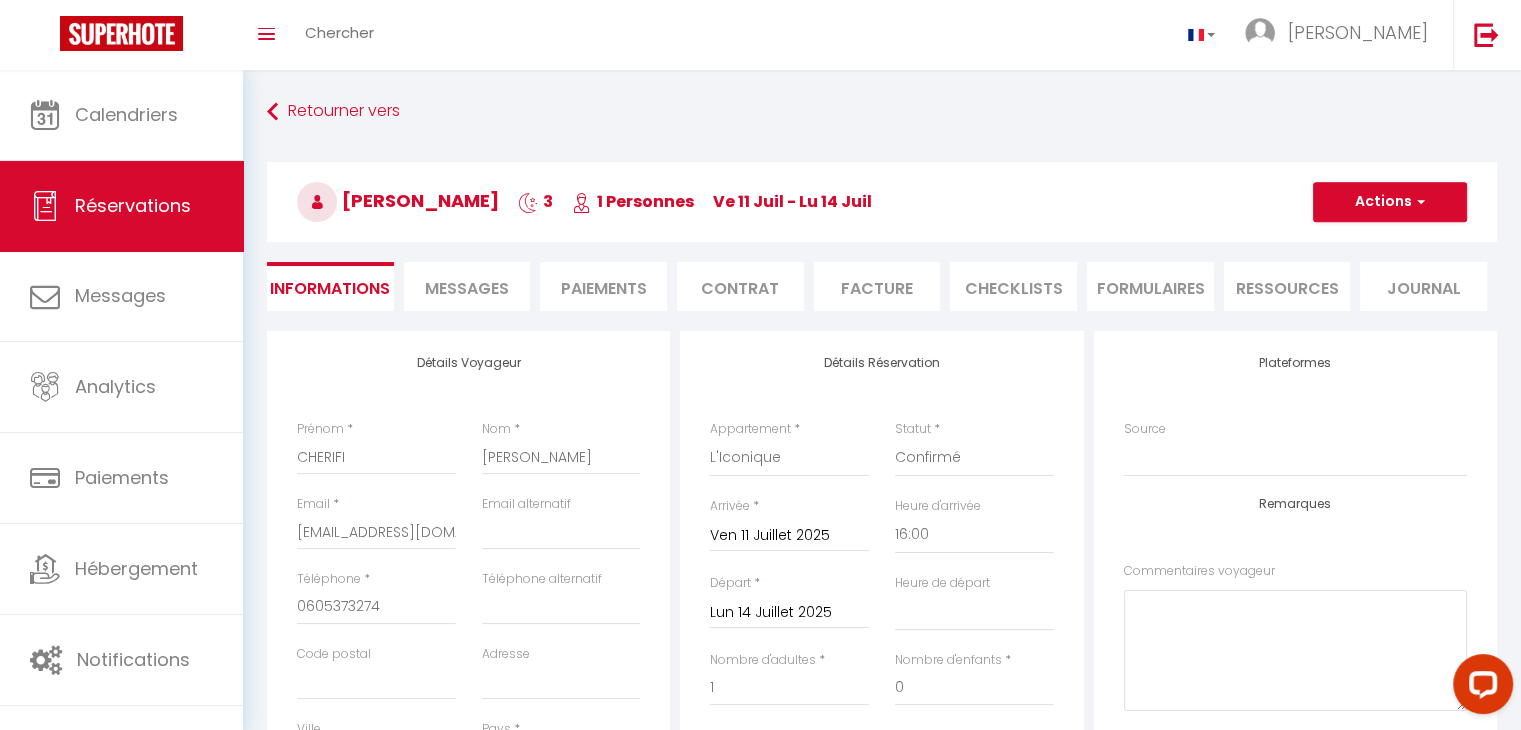 click on "Contrat" at bounding box center (740, 286) 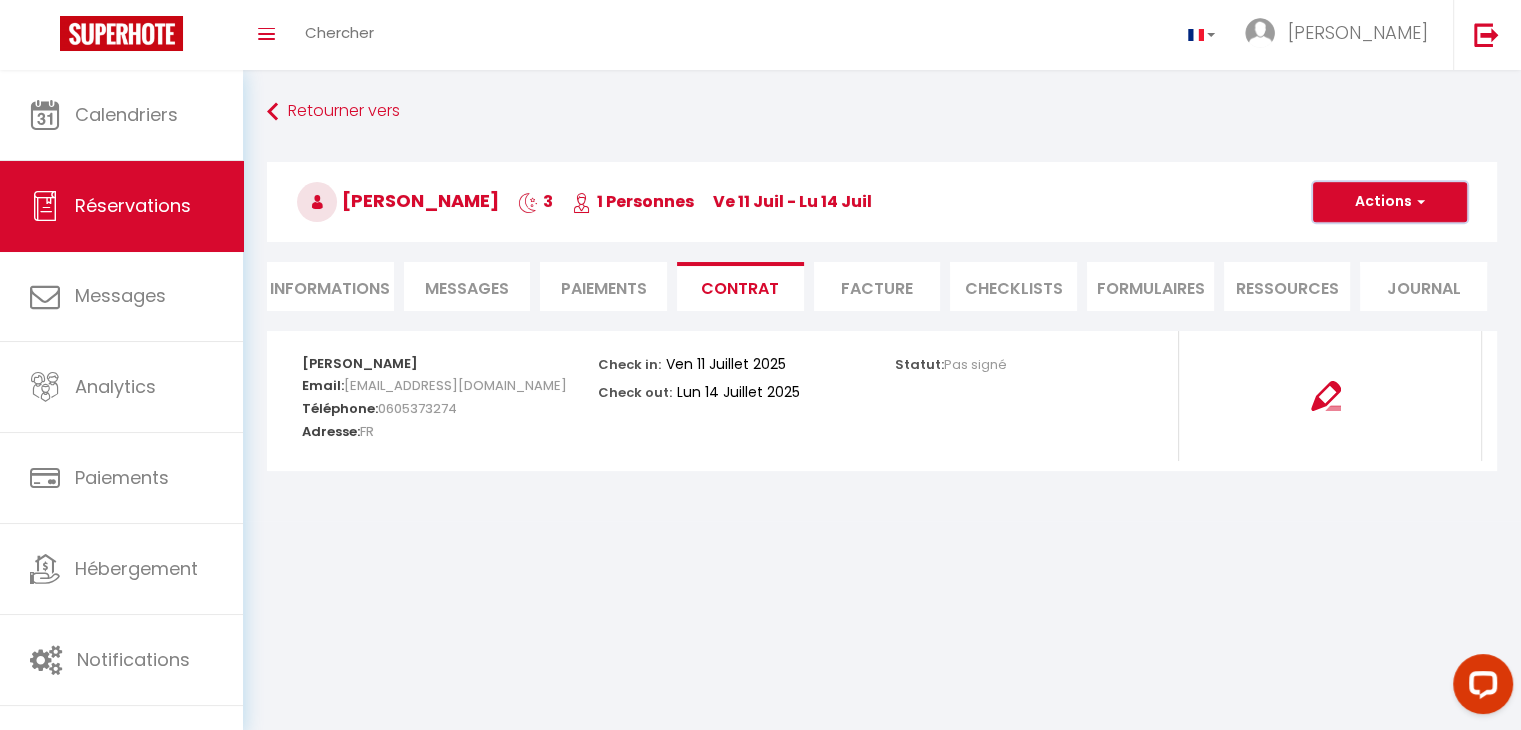 click on "Actions" at bounding box center [1390, 202] 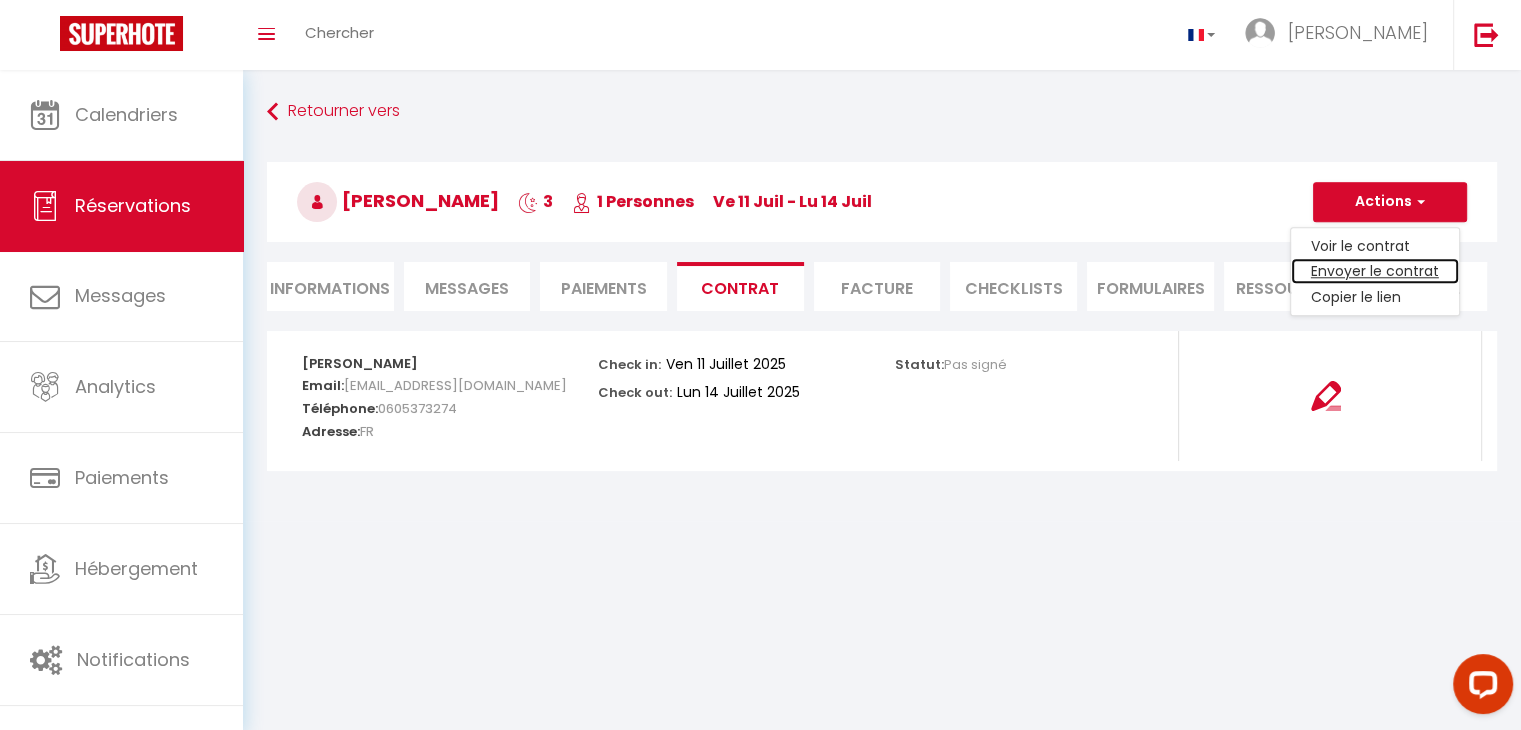 click on "Envoyer le contrat" at bounding box center (1375, 272) 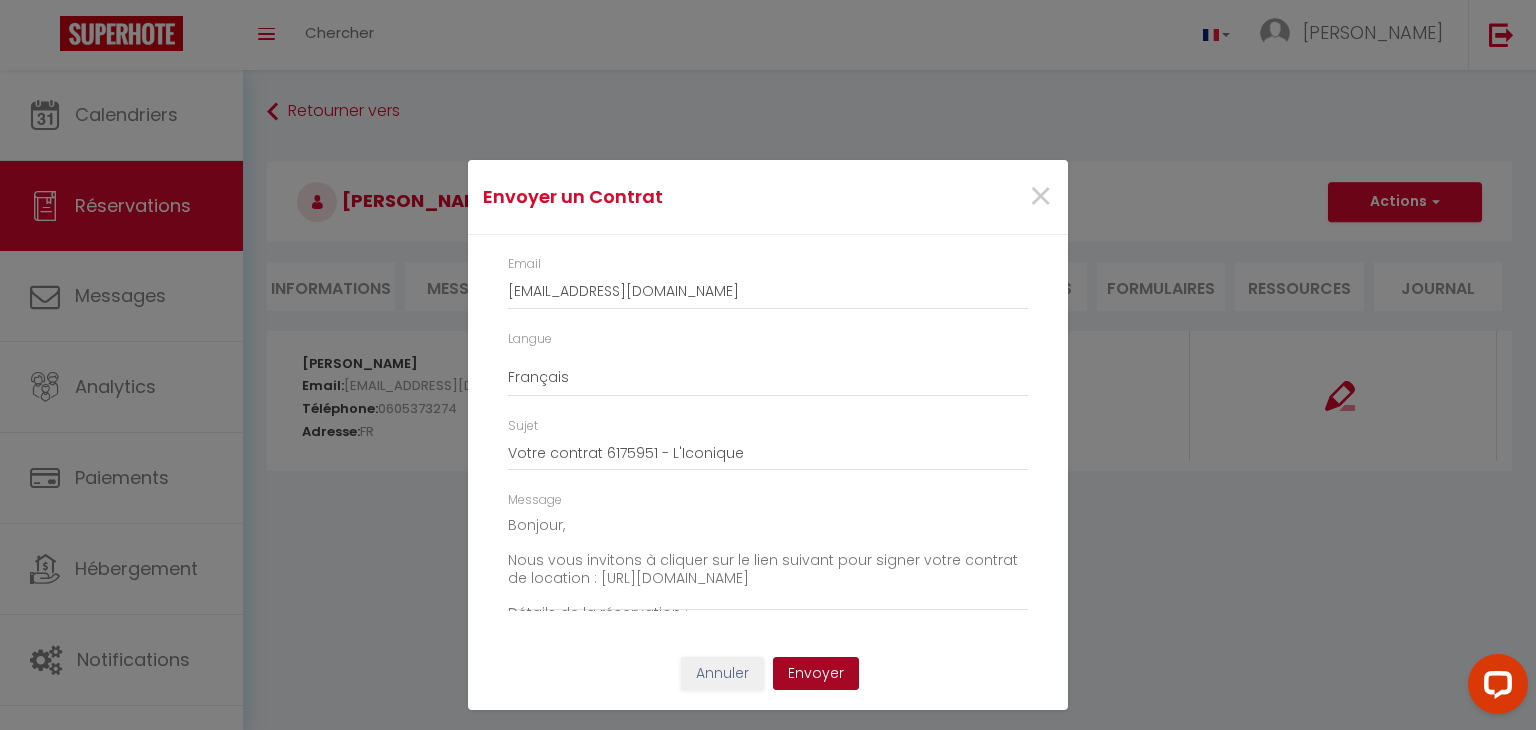 click on "Envoyer" at bounding box center (816, 674) 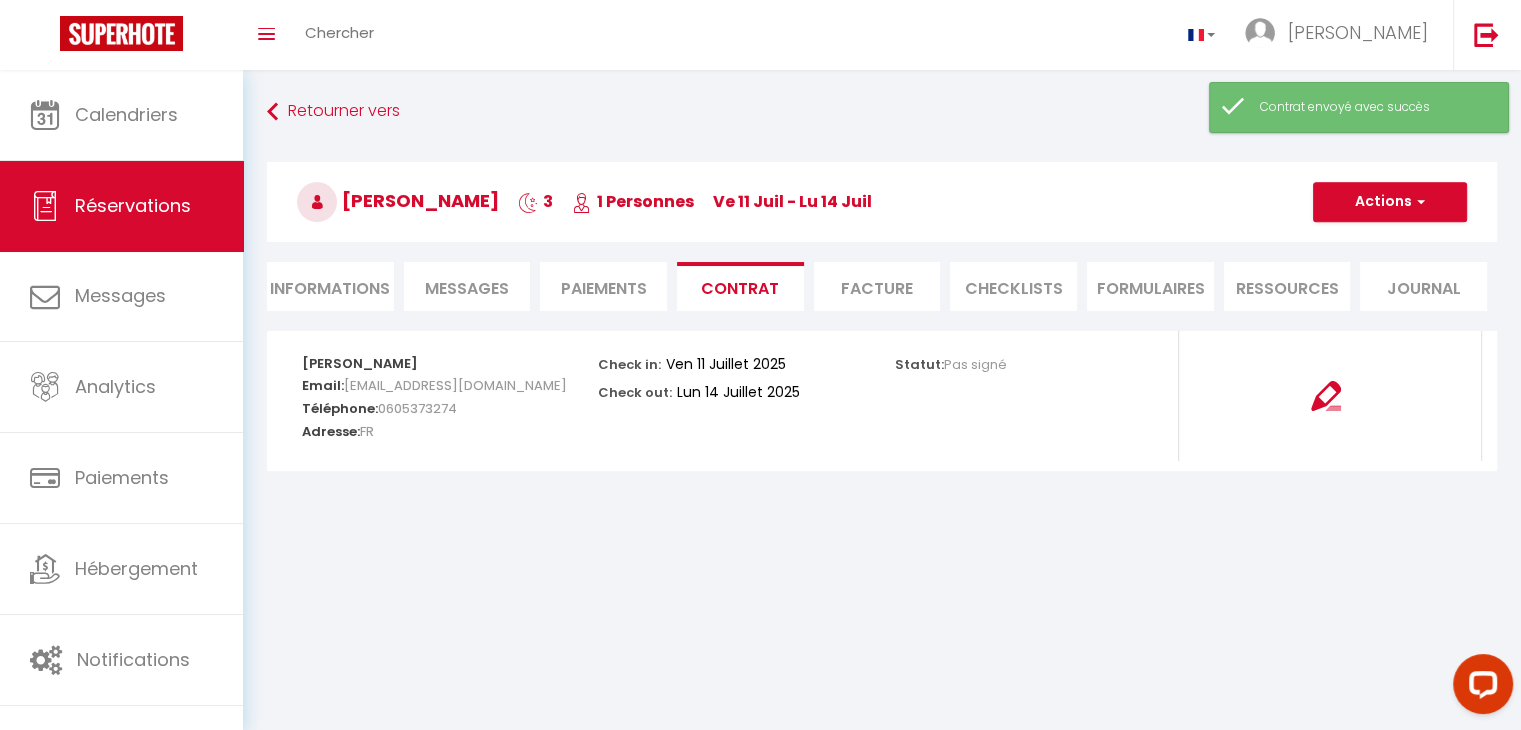 click on "Paiements" at bounding box center [603, 286] 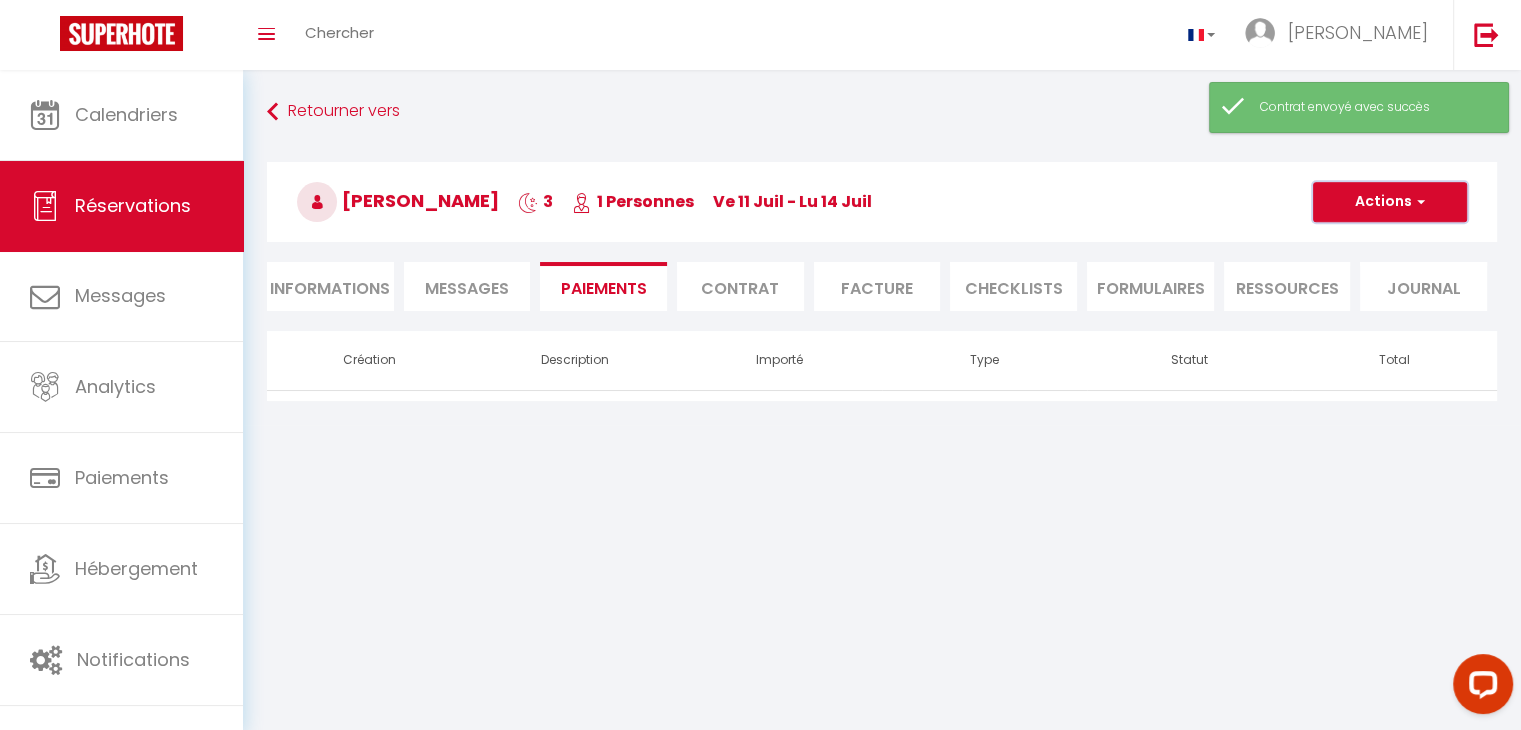 click on "Actions" at bounding box center [1390, 202] 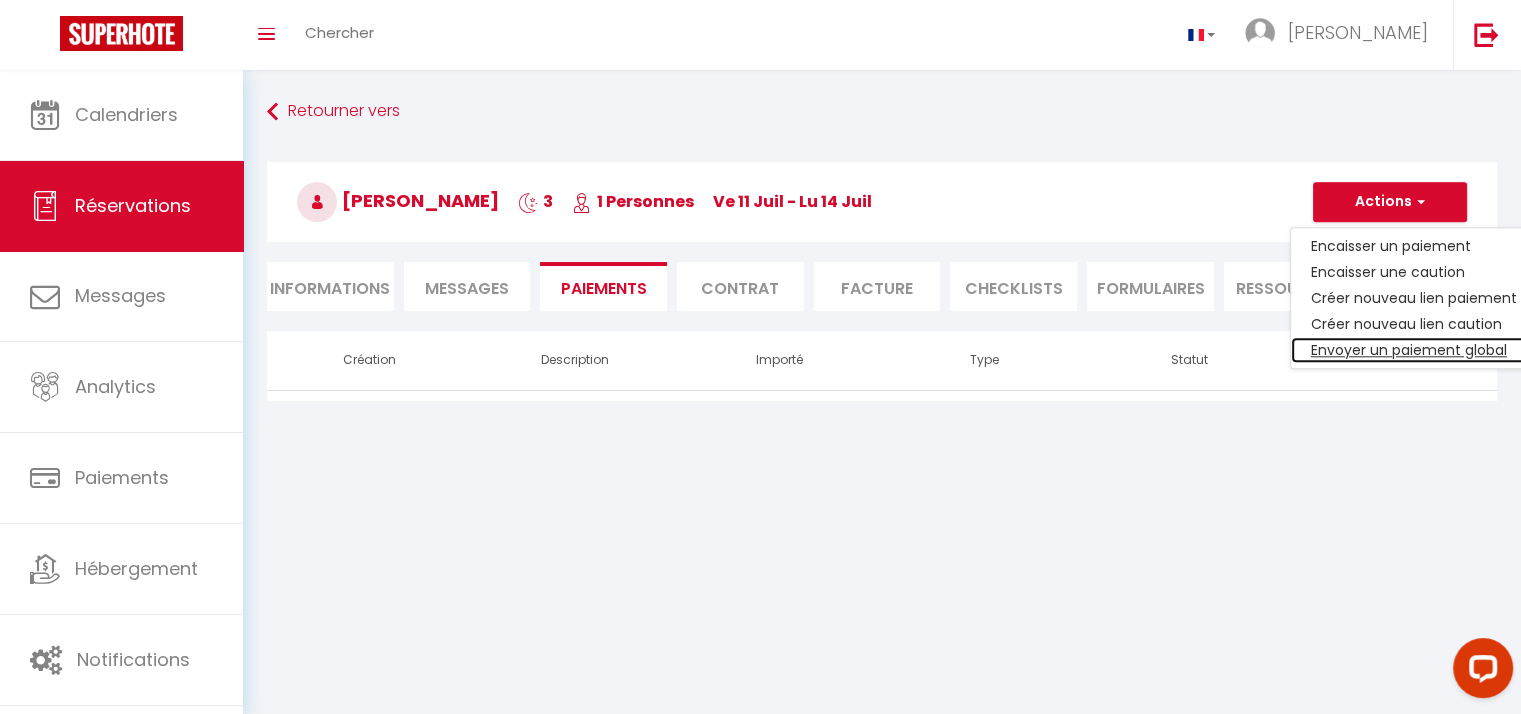 click on "Envoyer un paiement global" at bounding box center [1414, 350] 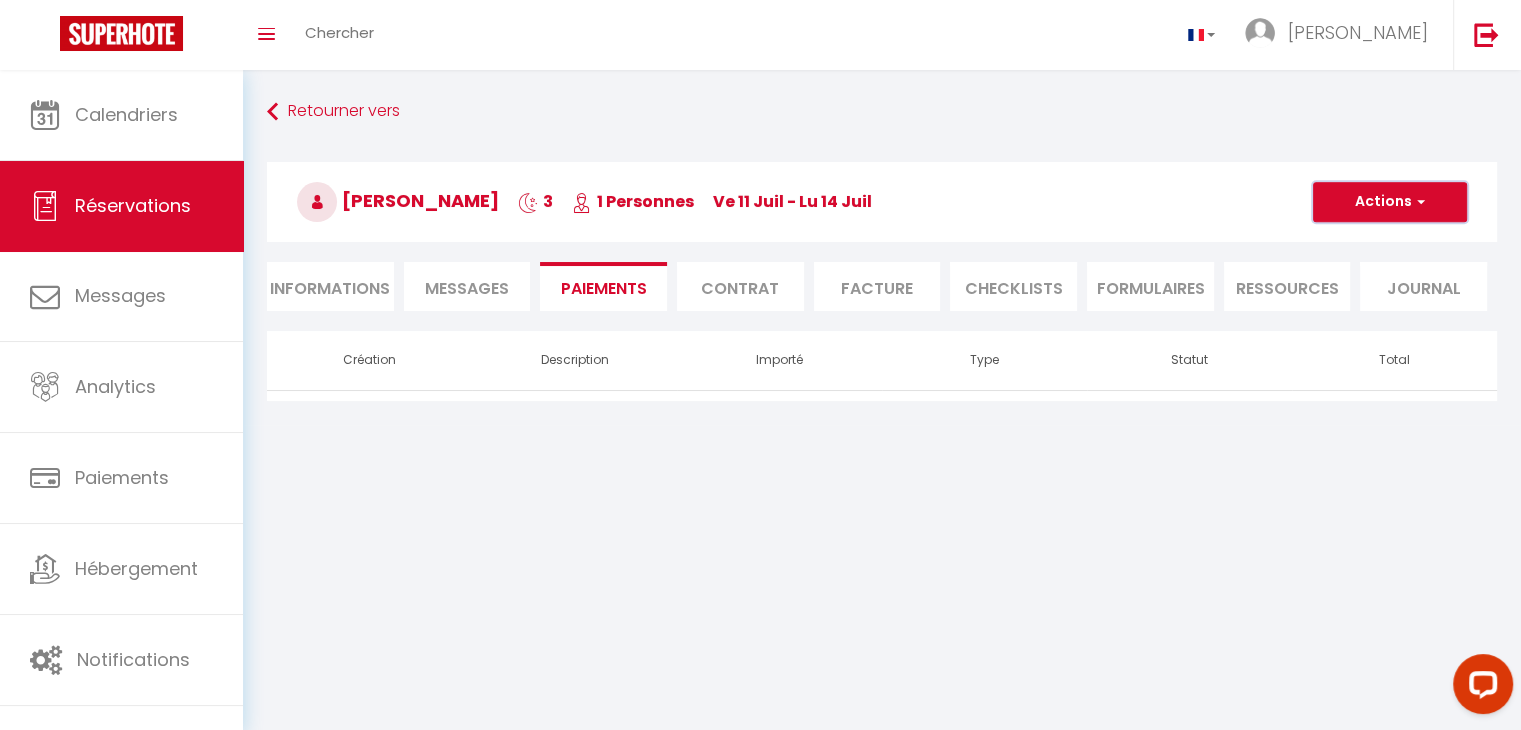click on "Actions" at bounding box center (1390, 202) 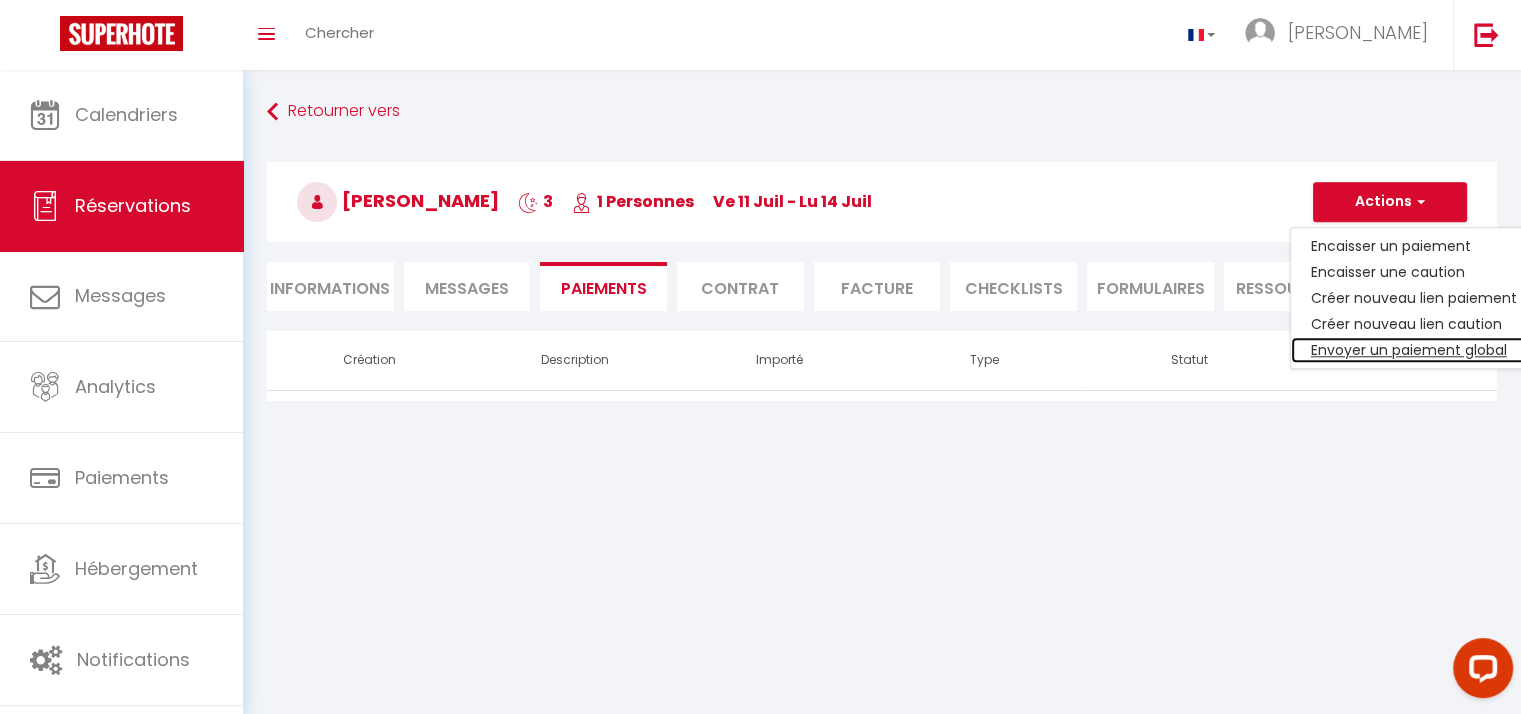 click on "Envoyer un paiement global" at bounding box center (1414, 350) 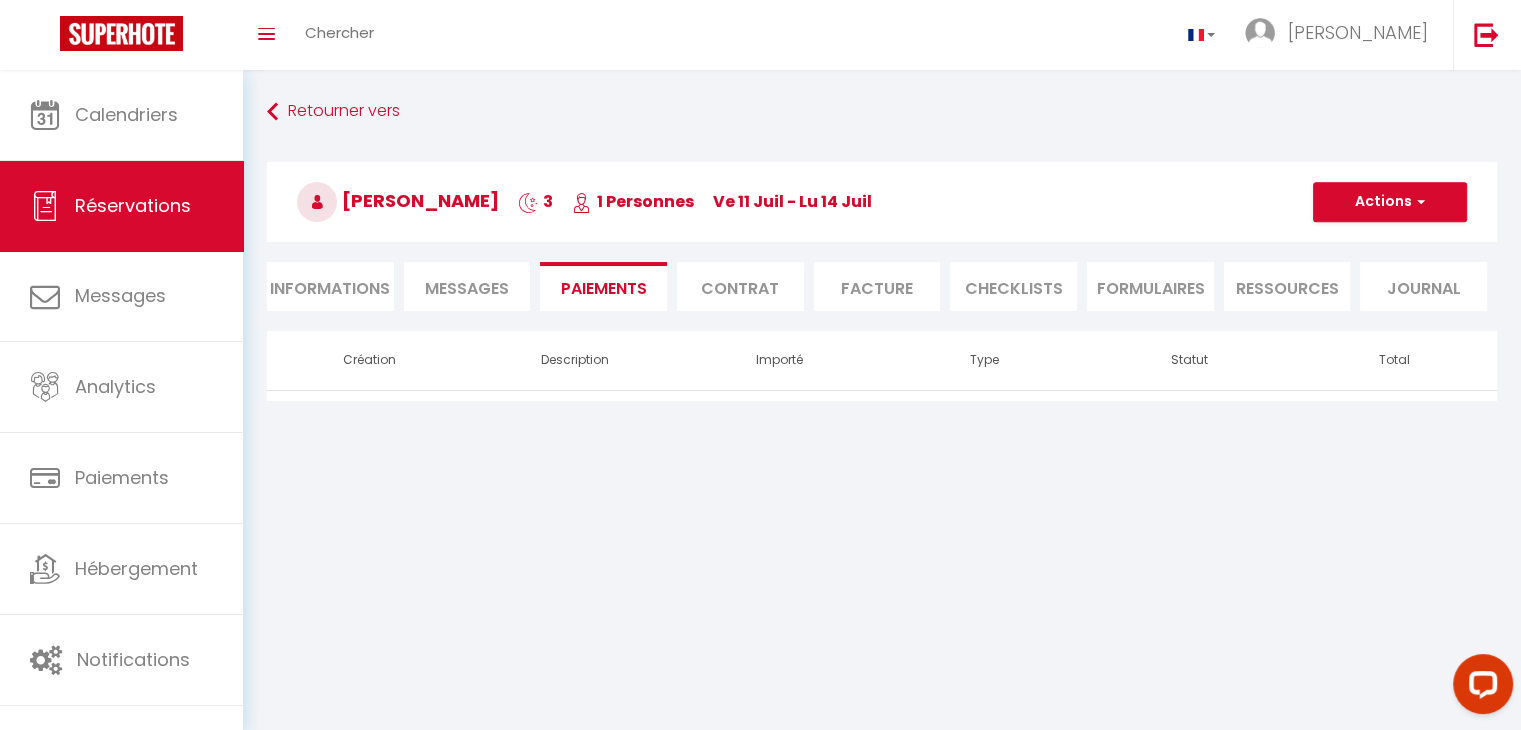 click on "Coaching SuperHote ce soir à 18h00, pour participer:  [URL][DOMAIN_NAME][SECURITY_DATA]   ×     Toggle navigation       Toggle Search     Toggle menubar     Chercher   BUTTON                 [PERSON_NAME]   Paramètres            Résultat de la recherche   Aucun résultat     Calendriers     Réservations     Messages     Analytics      Paiements     Hébergement     Notifications                 Résultat de la recherche   Id   Appart   Voyageur    Checkin   Checkout   Nuits   Pers.   Plateforme   Statut     Résultat de la recherche   Aucun résultat            Retourner vers    [PERSON_NAME]   3    1 Personnes
[DATE] - [DATE]
Actions
Enregistrer   Dupliquer   Supprimer
Actions
Enregistrer   [PERSON_NAME] et éditer   Envoyer la facture   Copier le lien     Voir le contrat   Envoyer le contrat" at bounding box center (760, 435) 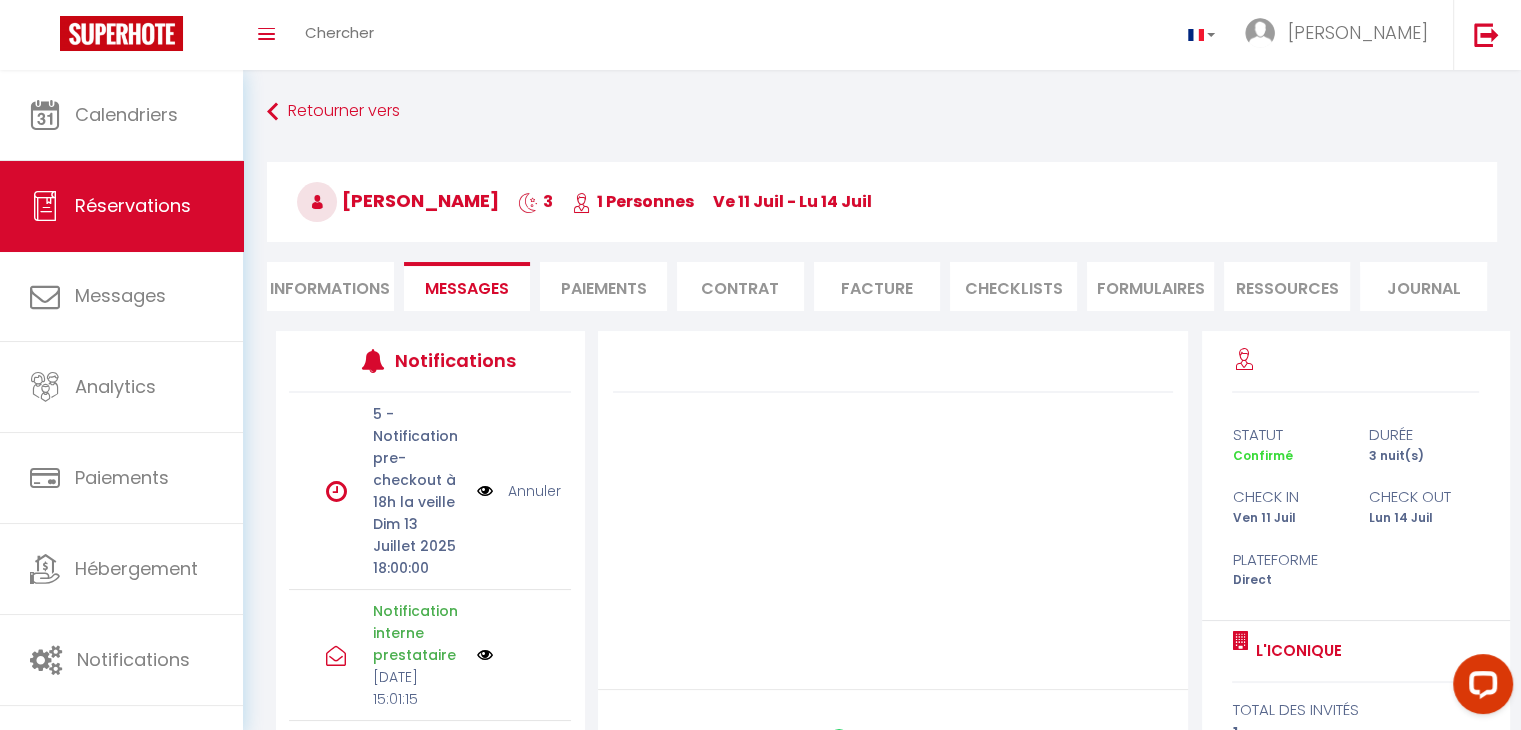 click on "Informations" at bounding box center (330, 286) 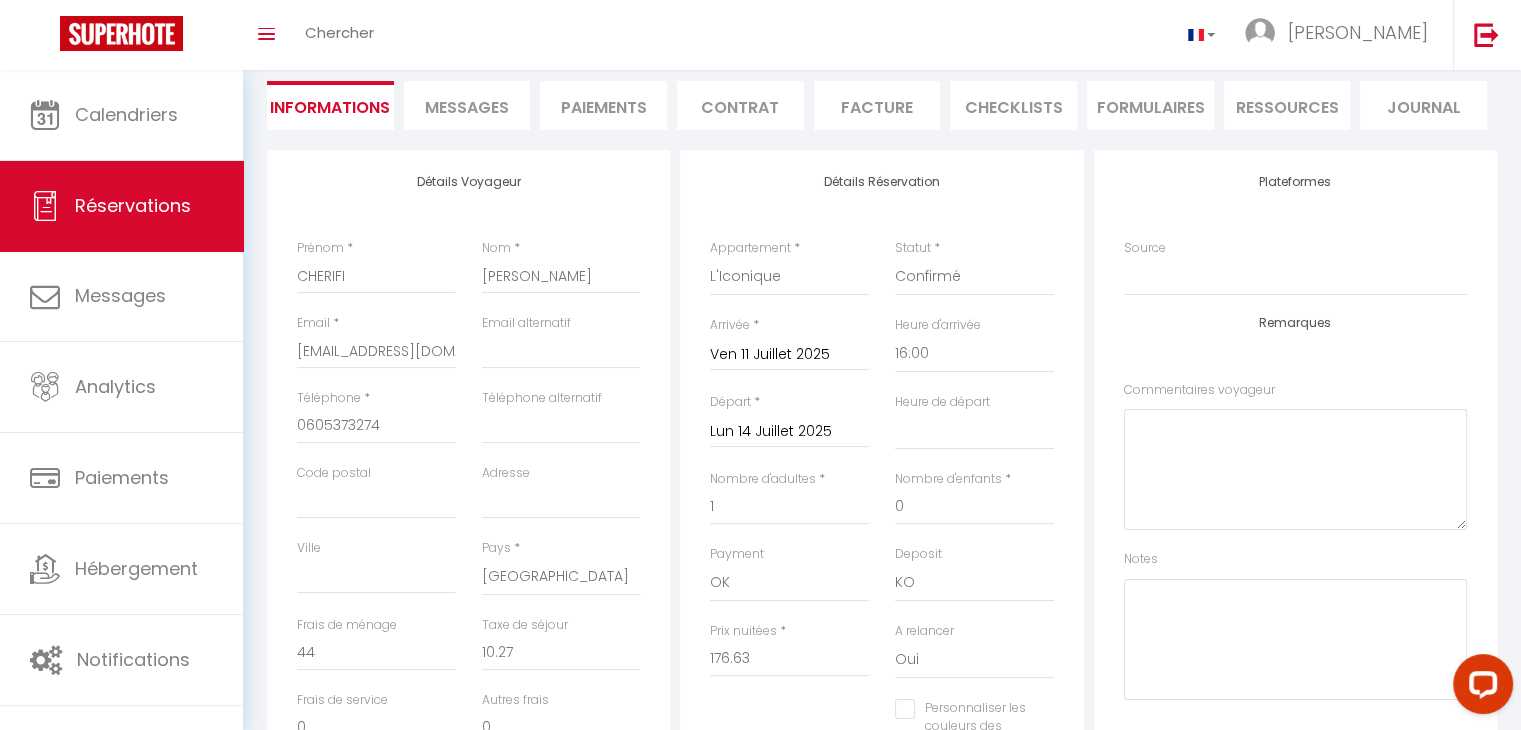 scroll, scrollTop: 36, scrollLeft: 0, axis: vertical 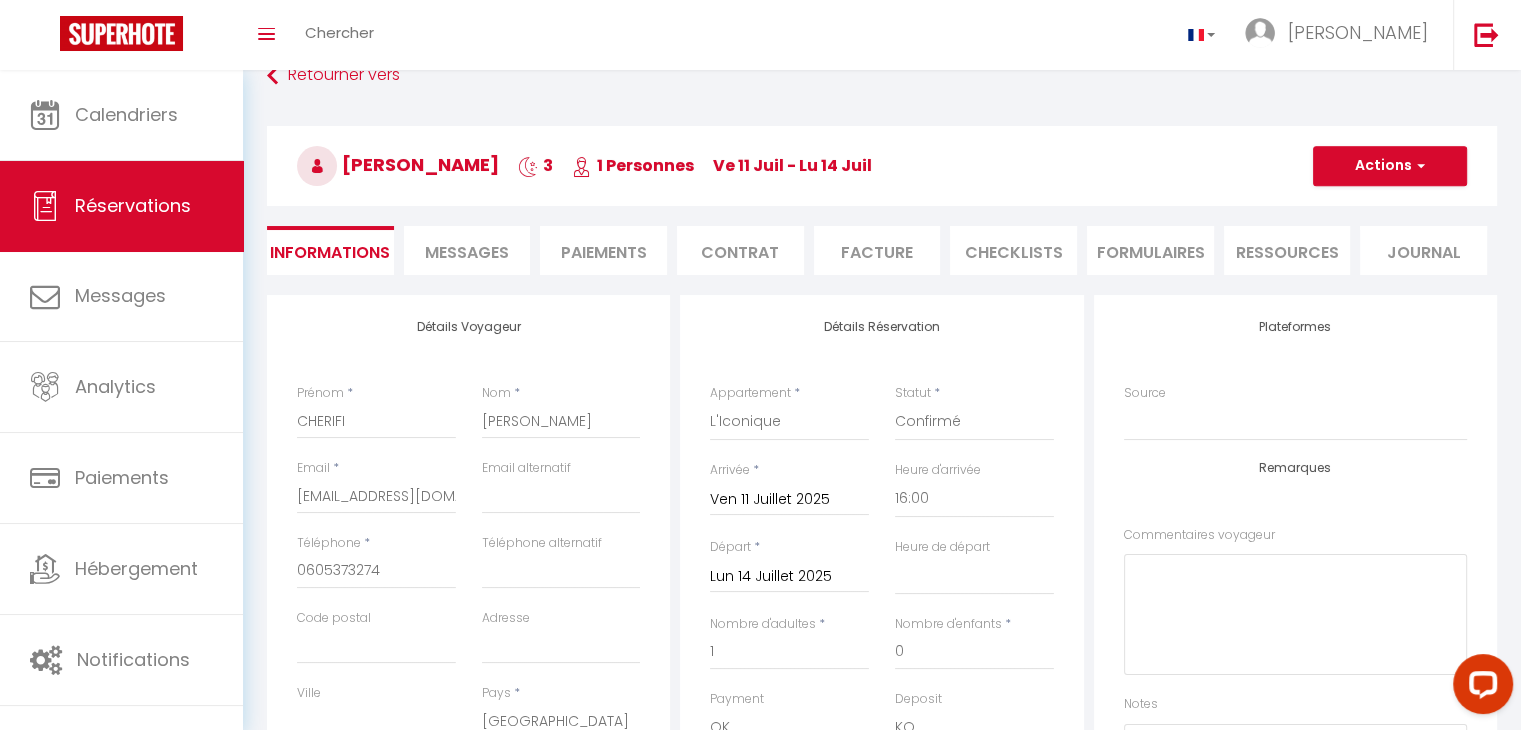 click on "Messages" at bounding box center [467, 252] 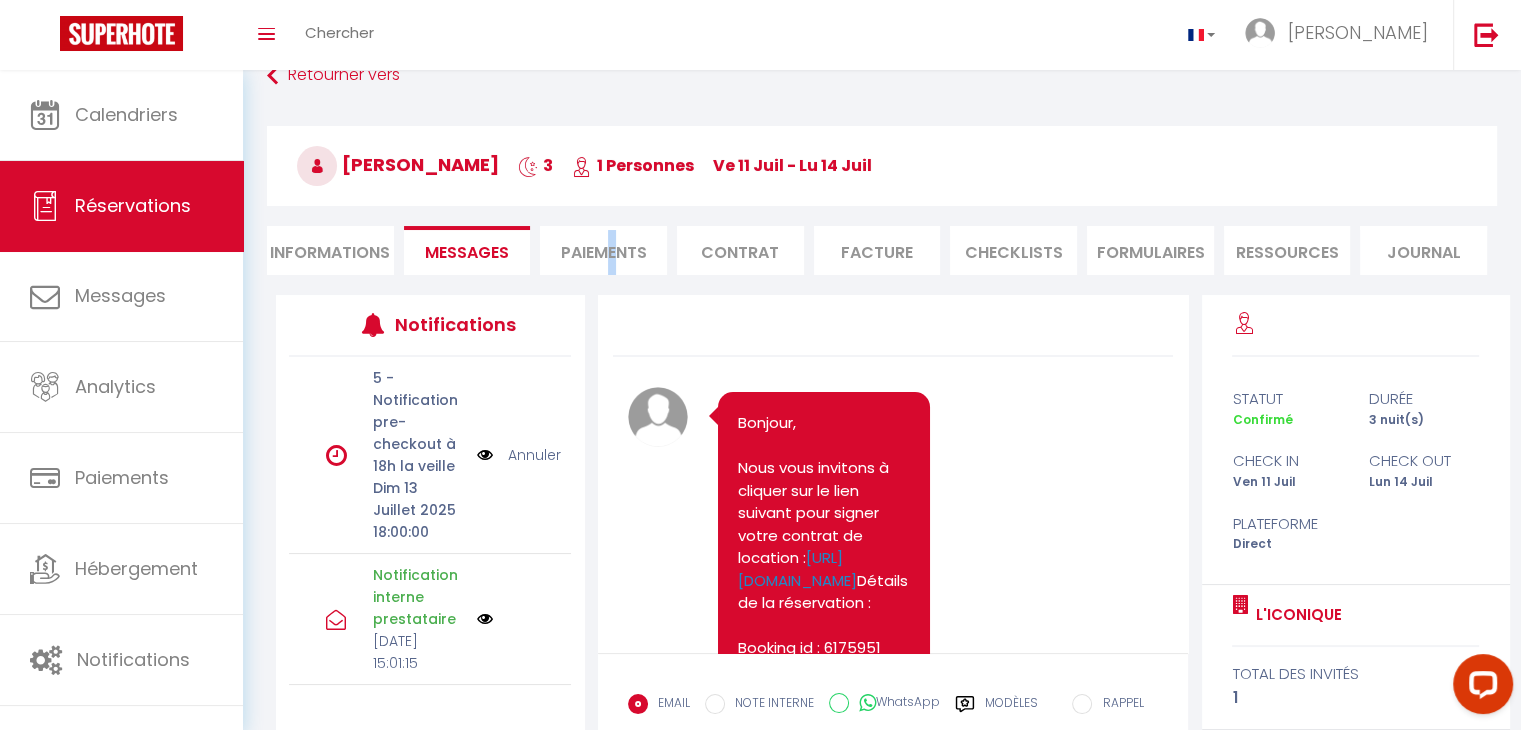 click on "Paiements" at bounding box center (603, 250) 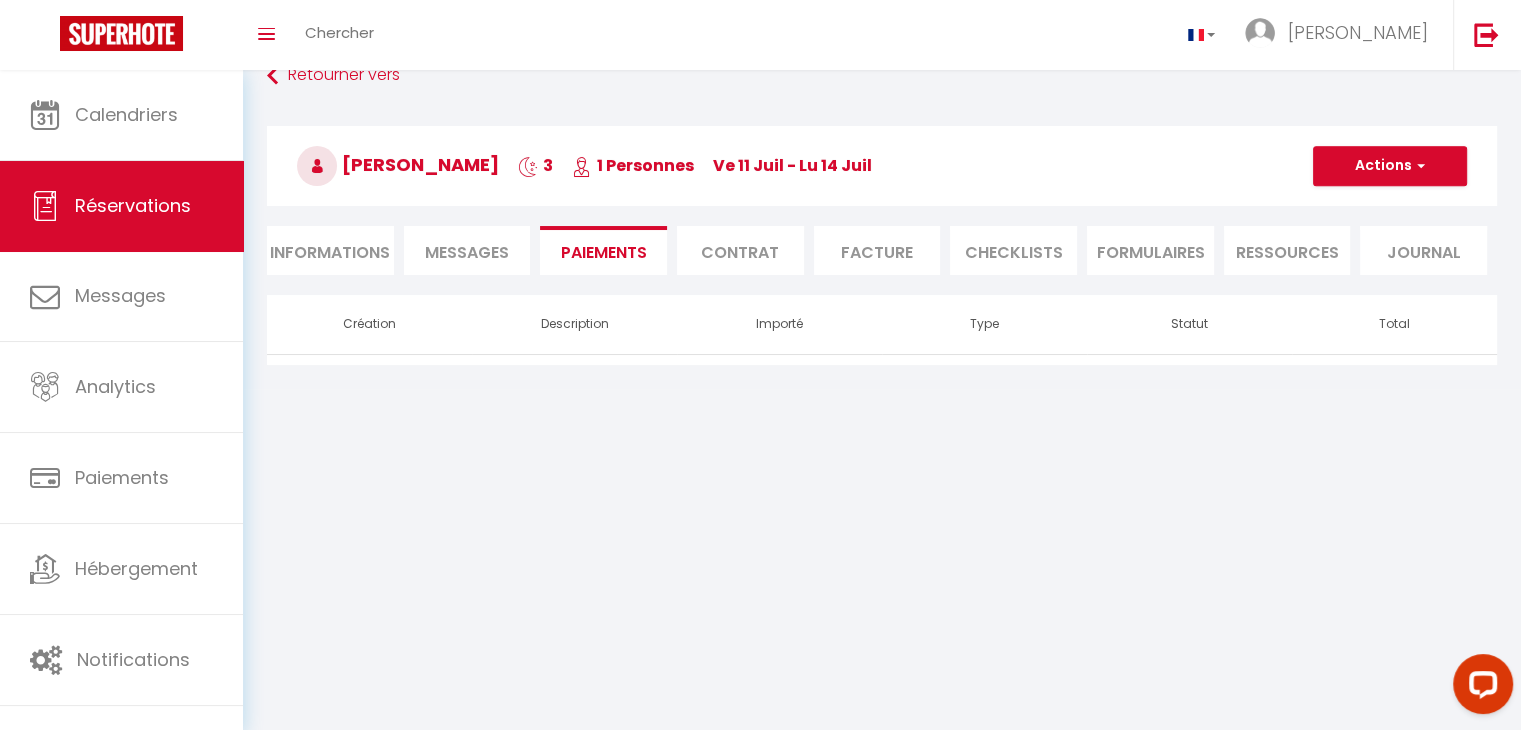click on "Paiements" at bounding box center (603, 250) 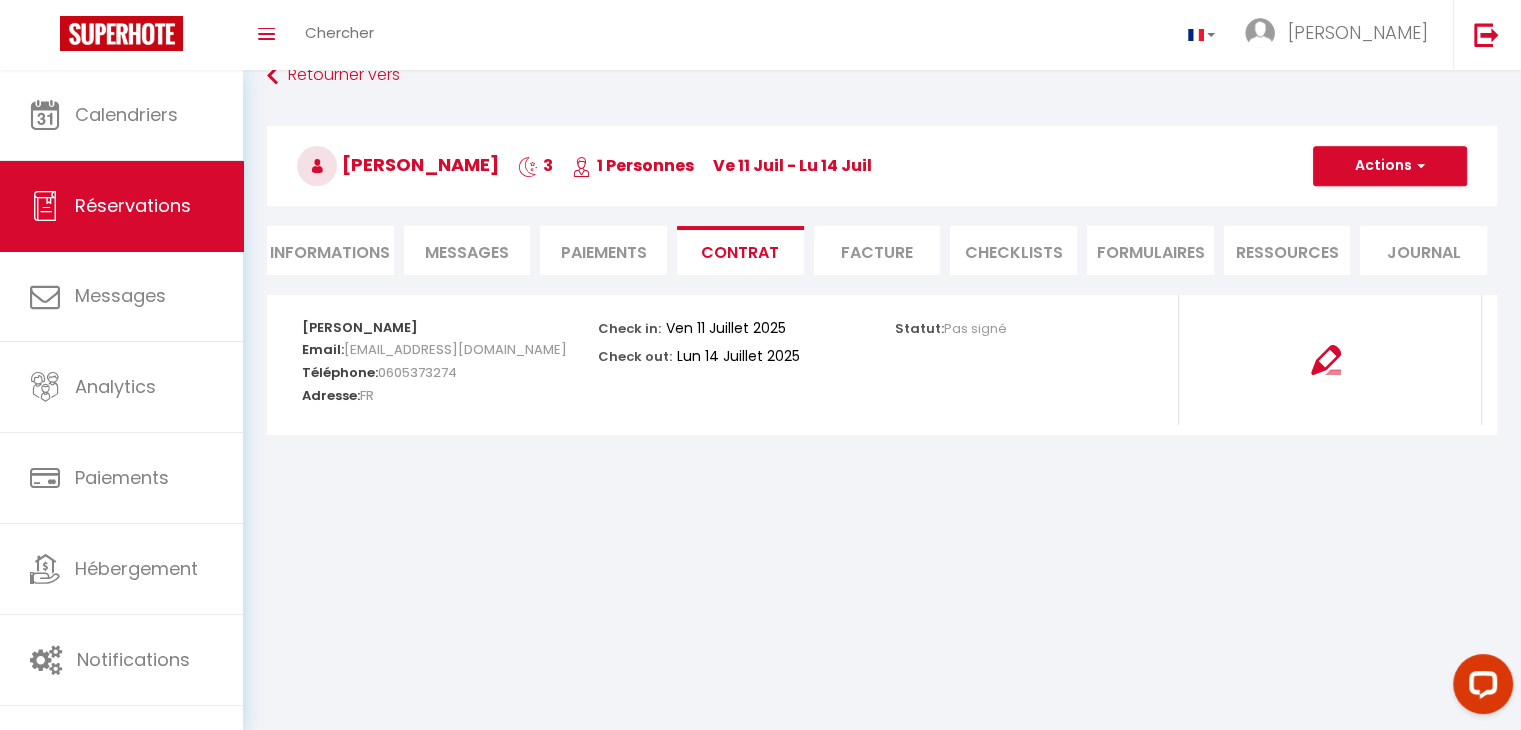 click on "Paiements" at bounding box center (603, 250) 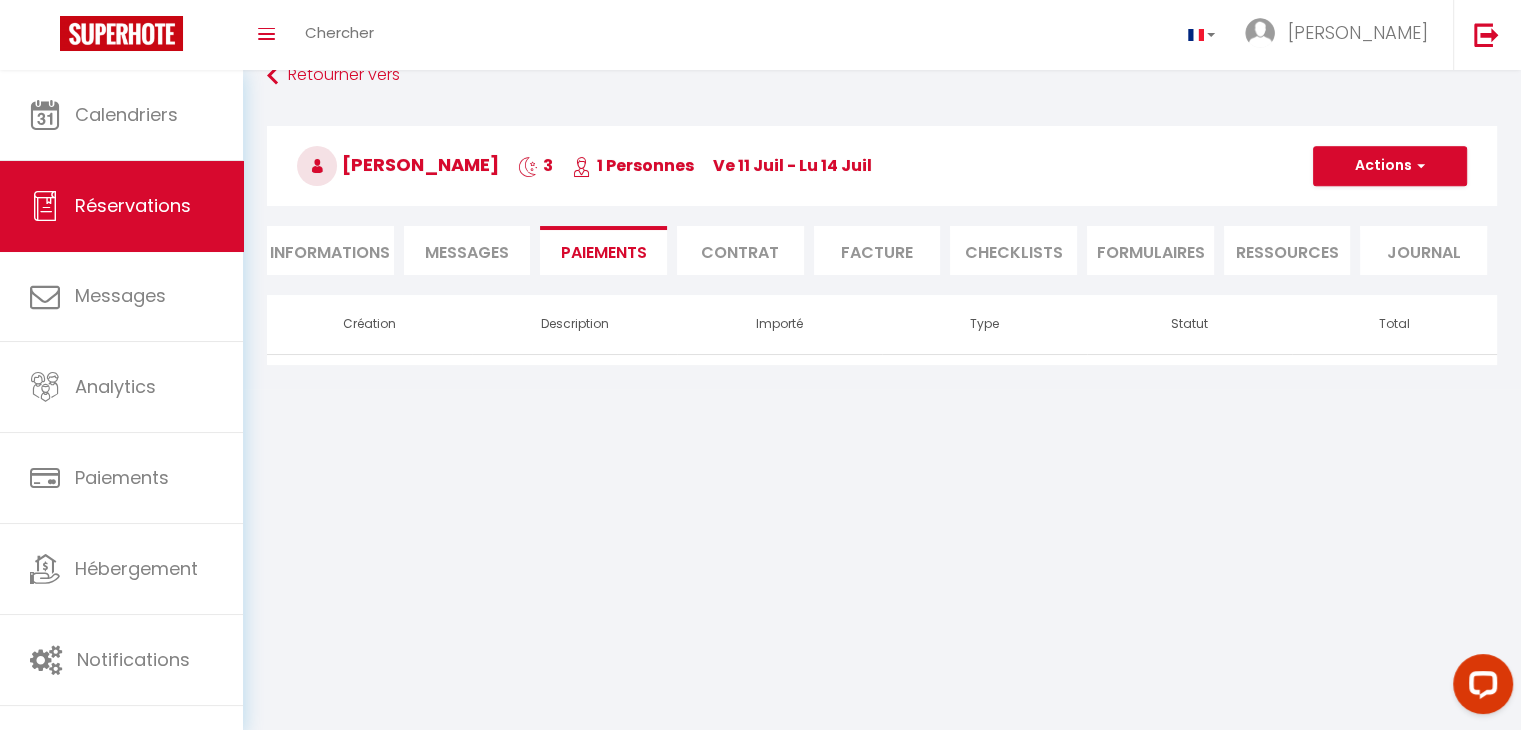 click on "Messages" at bounding box center (467, 252) 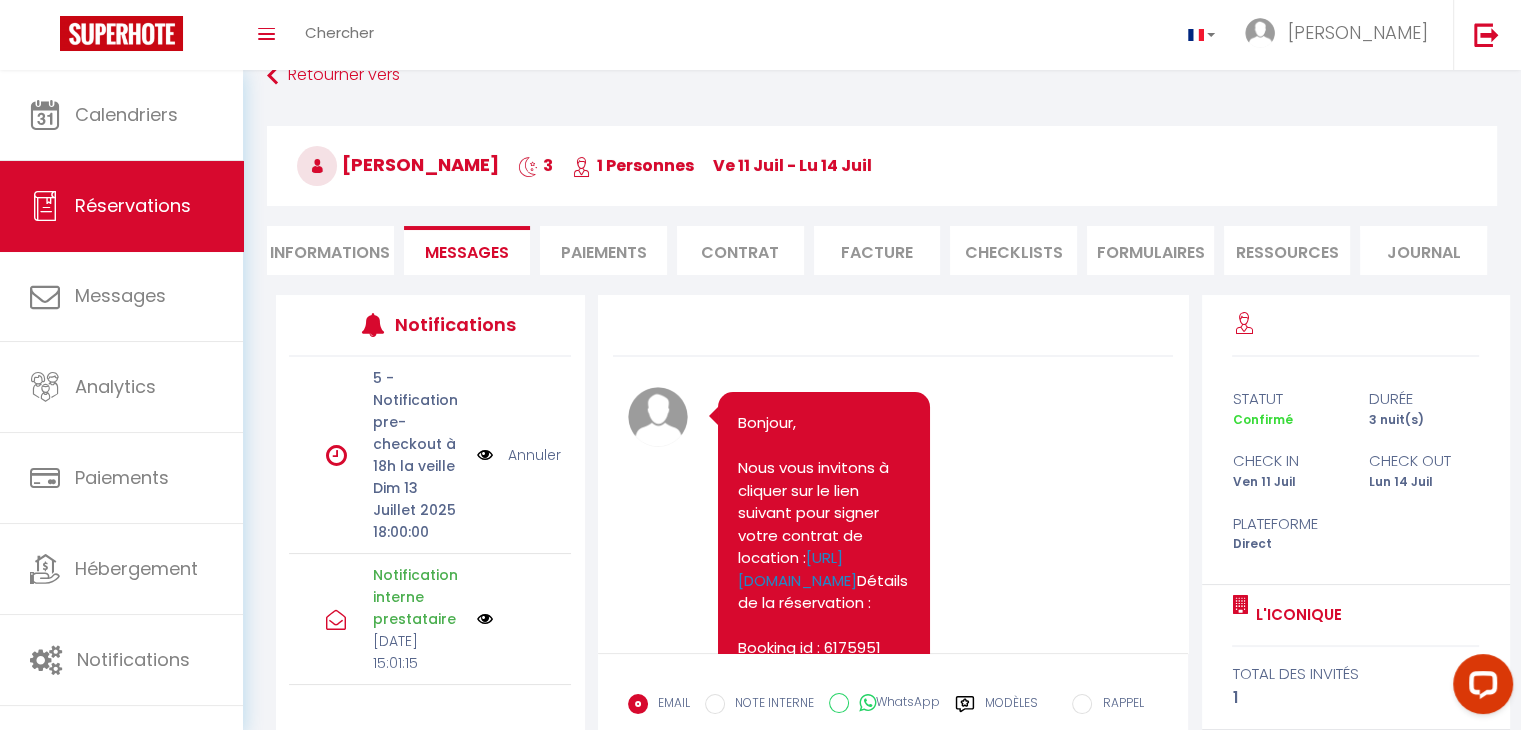 click on "Informations" at bounding box center (330, 250) 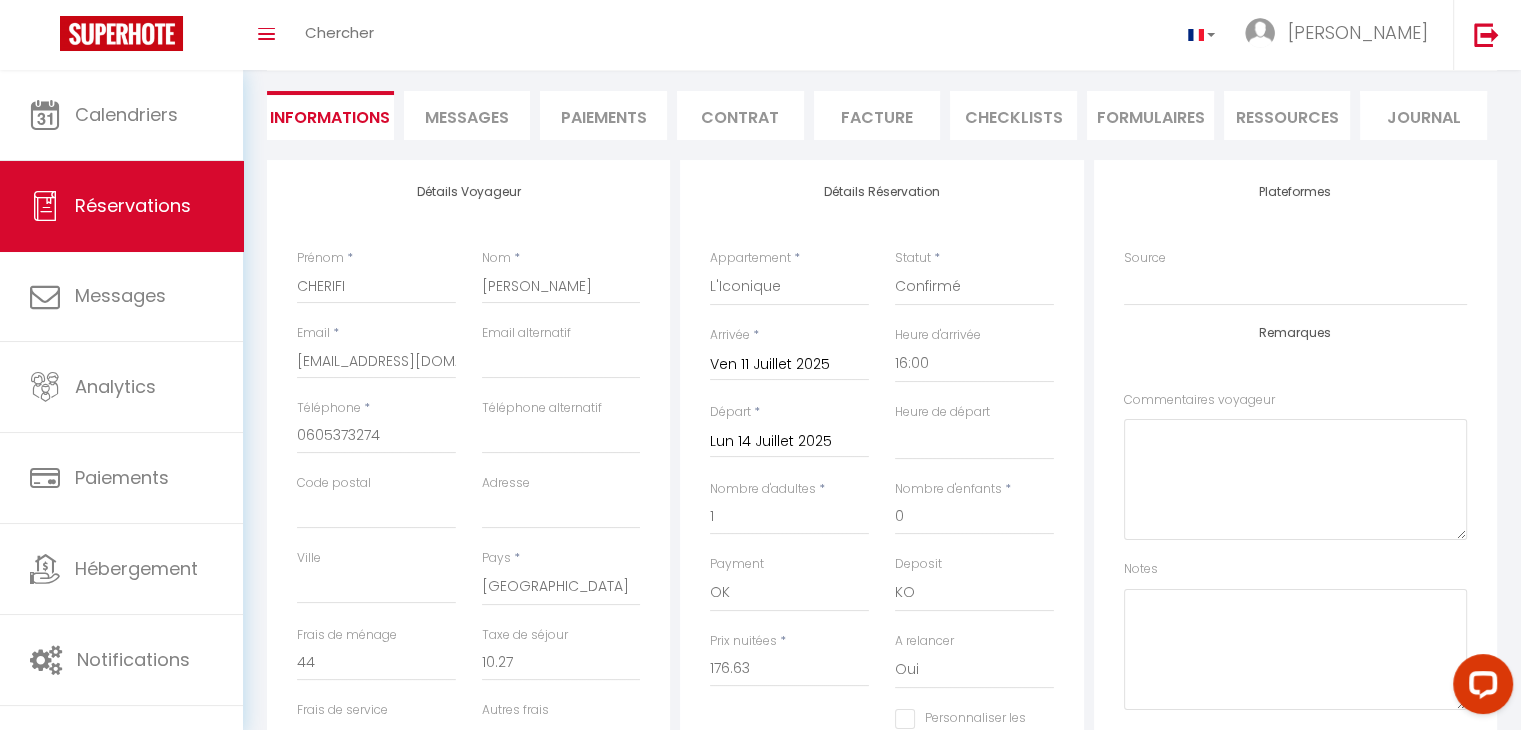 scroll, scrollTop: 136, scrollLeft: 0, axis: vertical 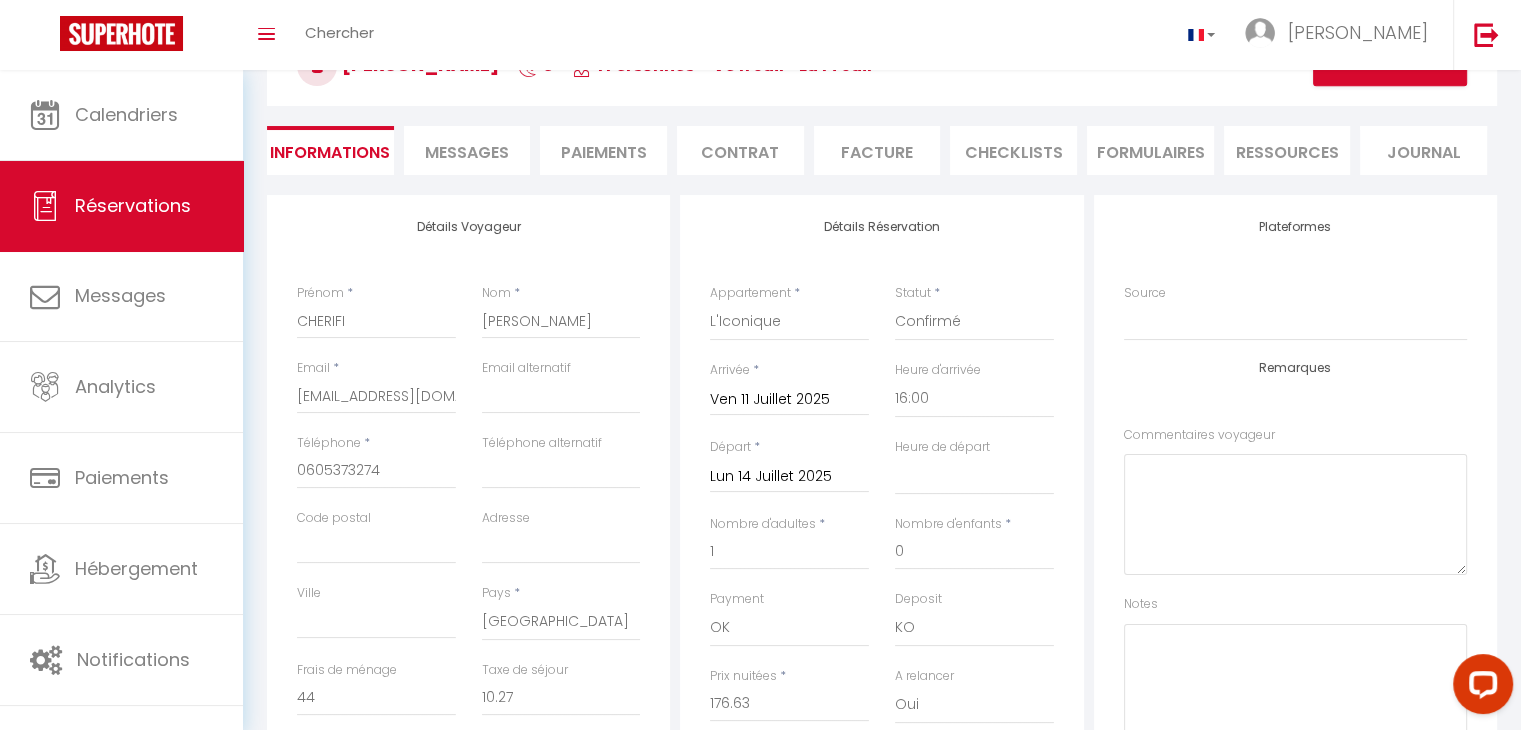 click on "Contrat" at bounding box center [740, 150] 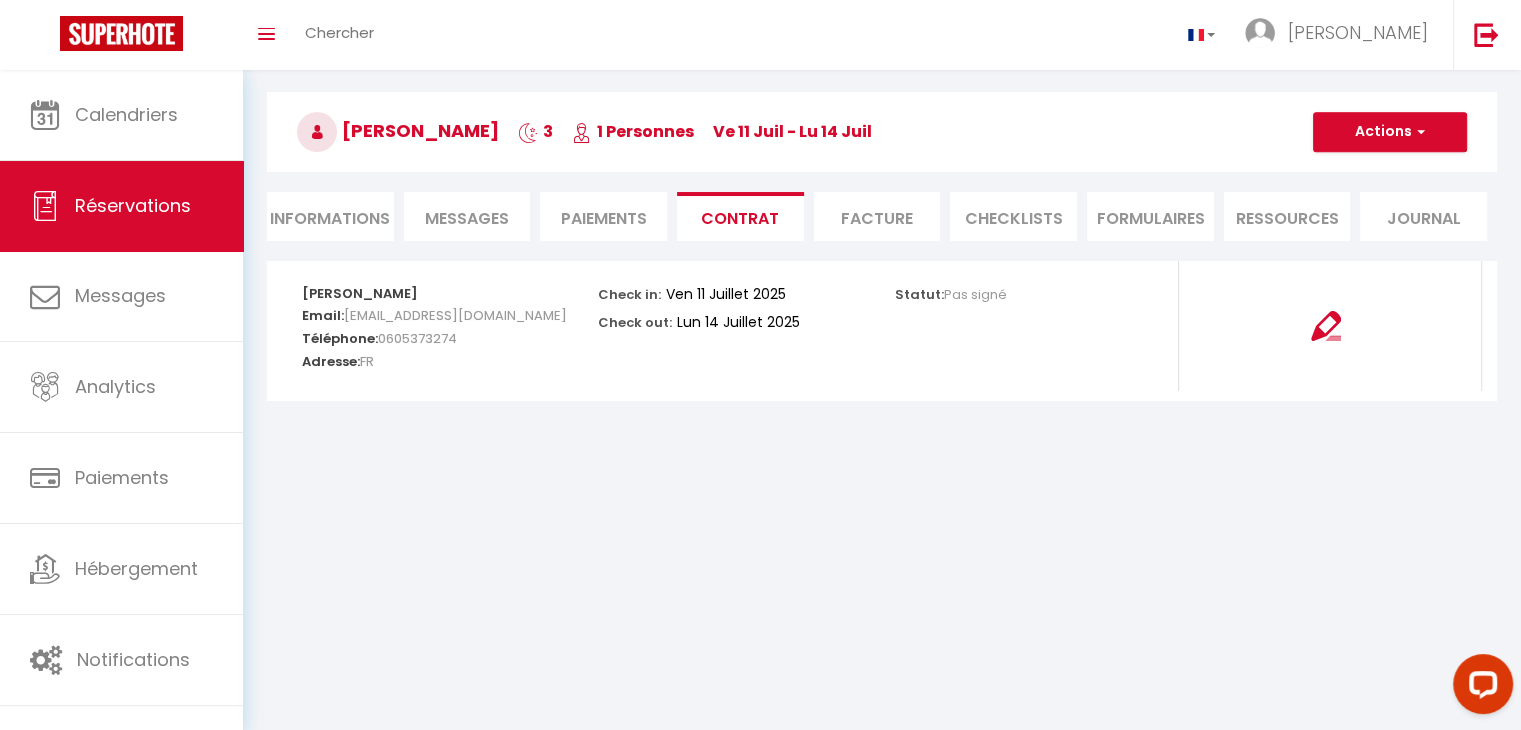 click on "Paiements" at bounding box center [603, 216] 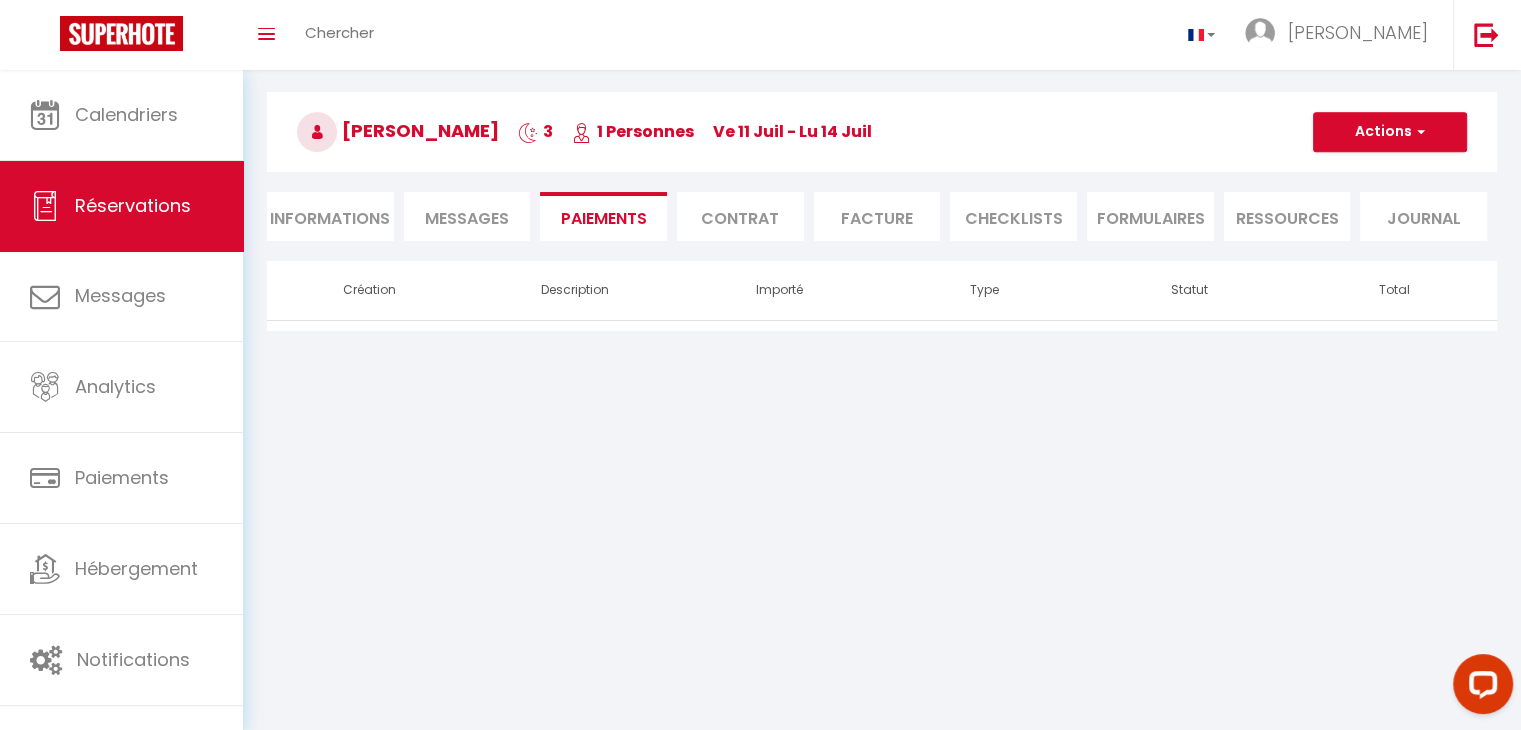 click on "Informations" at bounding box center [330, 216] 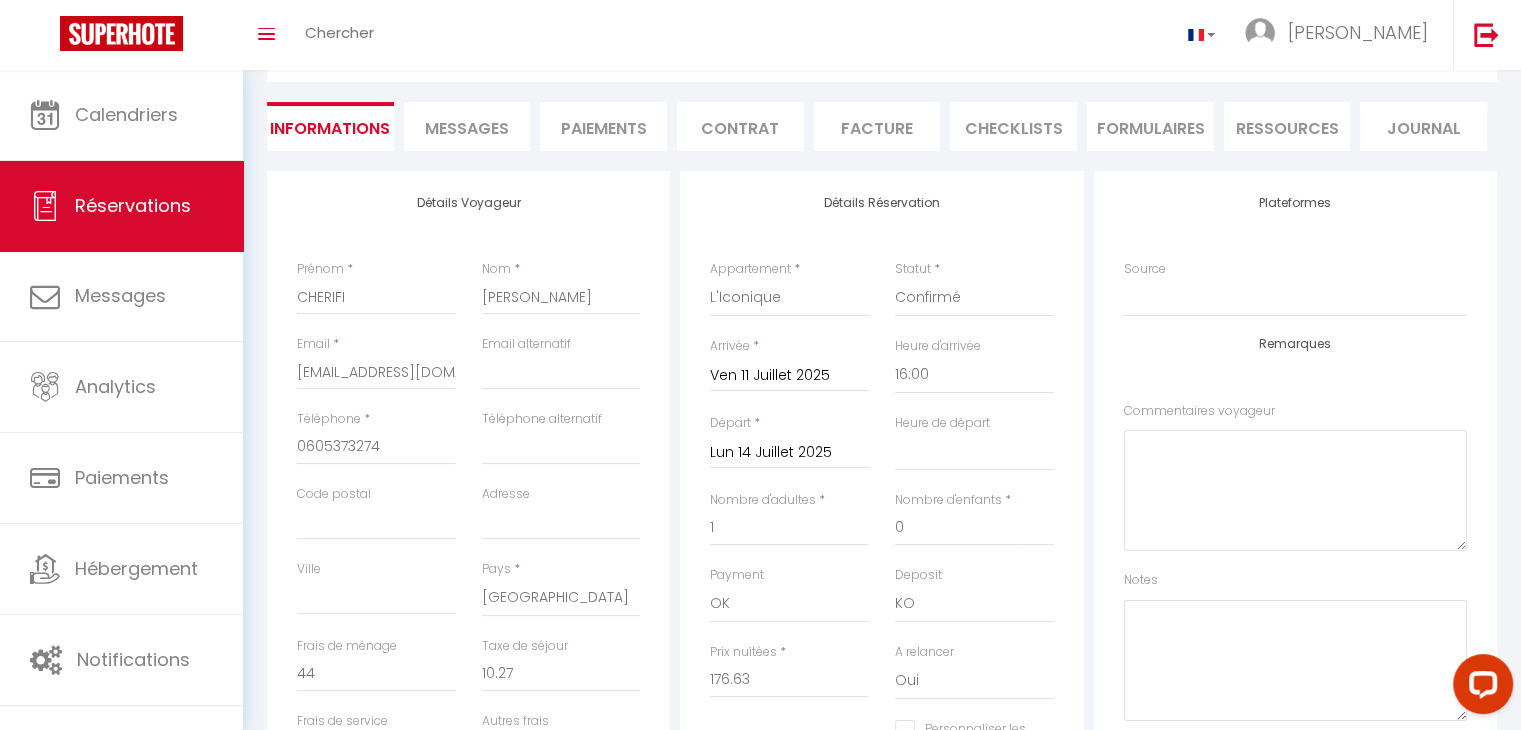 scroll, scrollTop: 0, scrollLeft: 0, axis: both 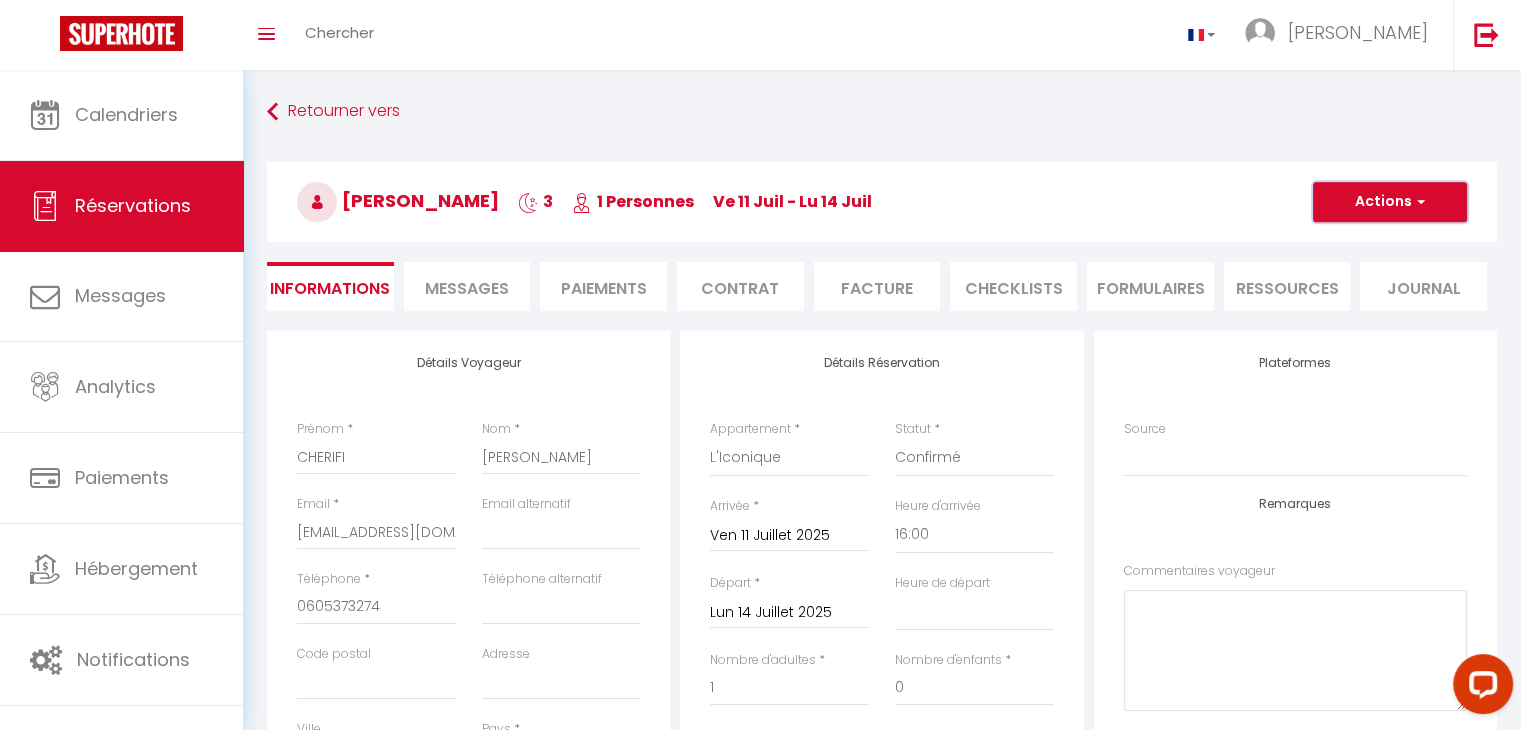 click on "Actions" at bounding box center (1390, 202) 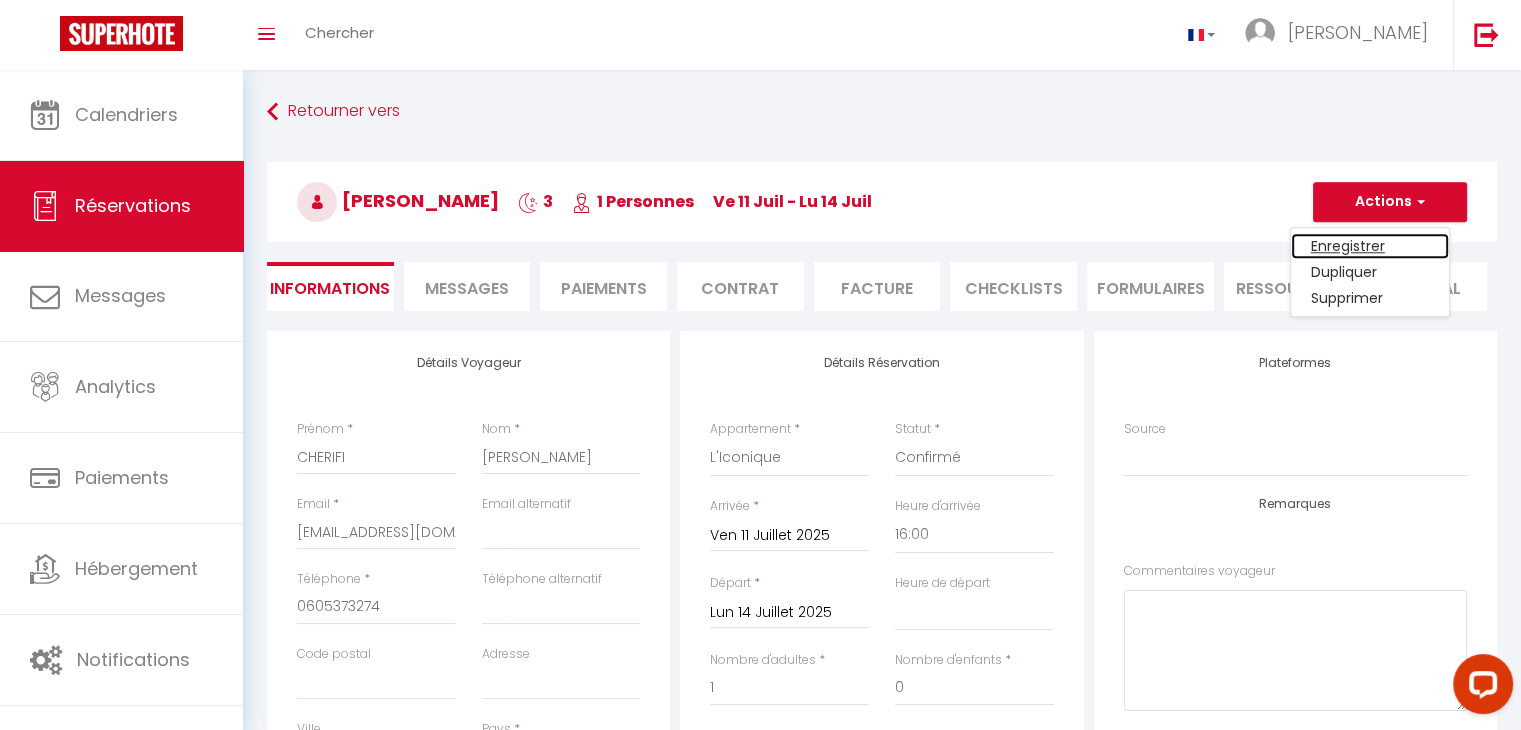 click on "Enregistrer" at bounding box center (1370, 246) 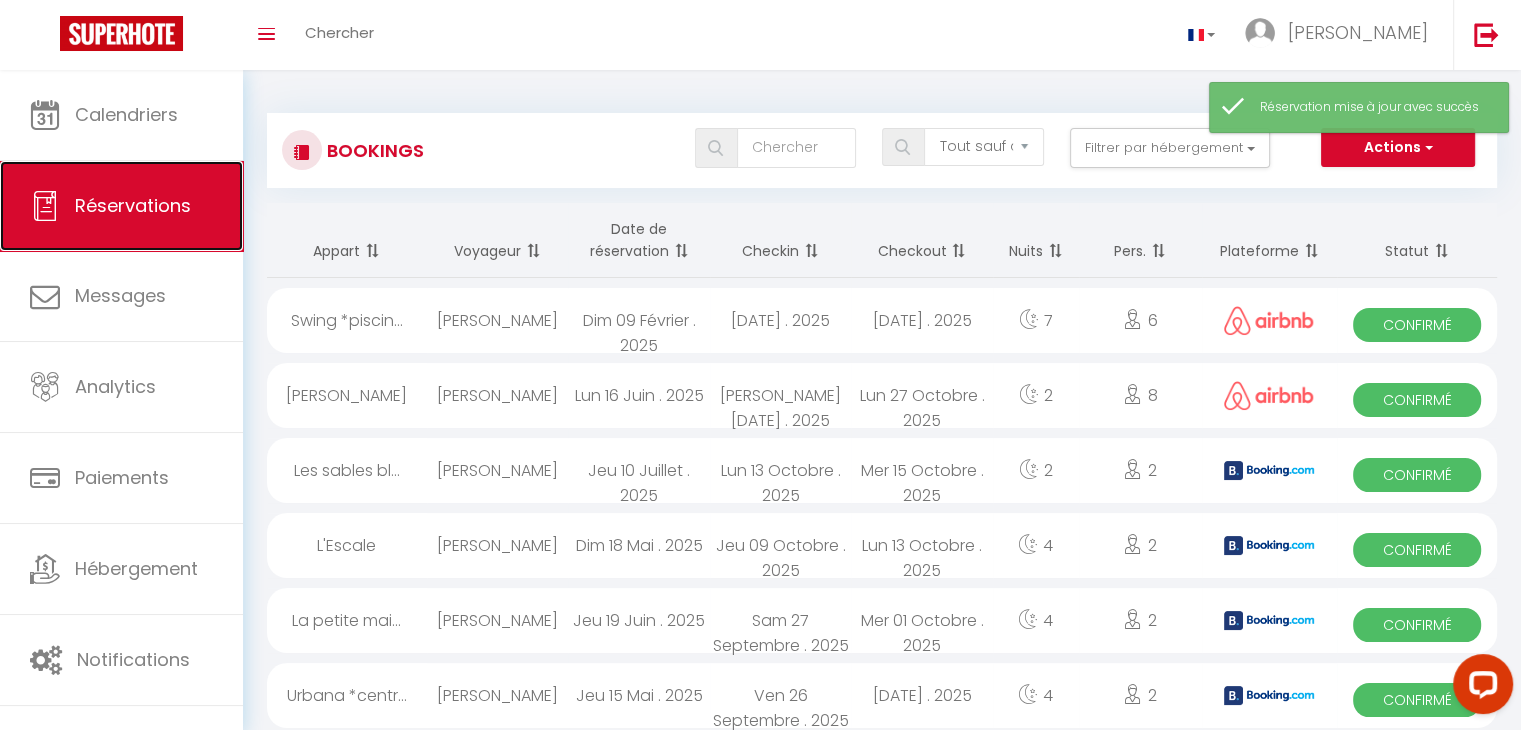 click on "Réservations" at bounding box center [121, 206] 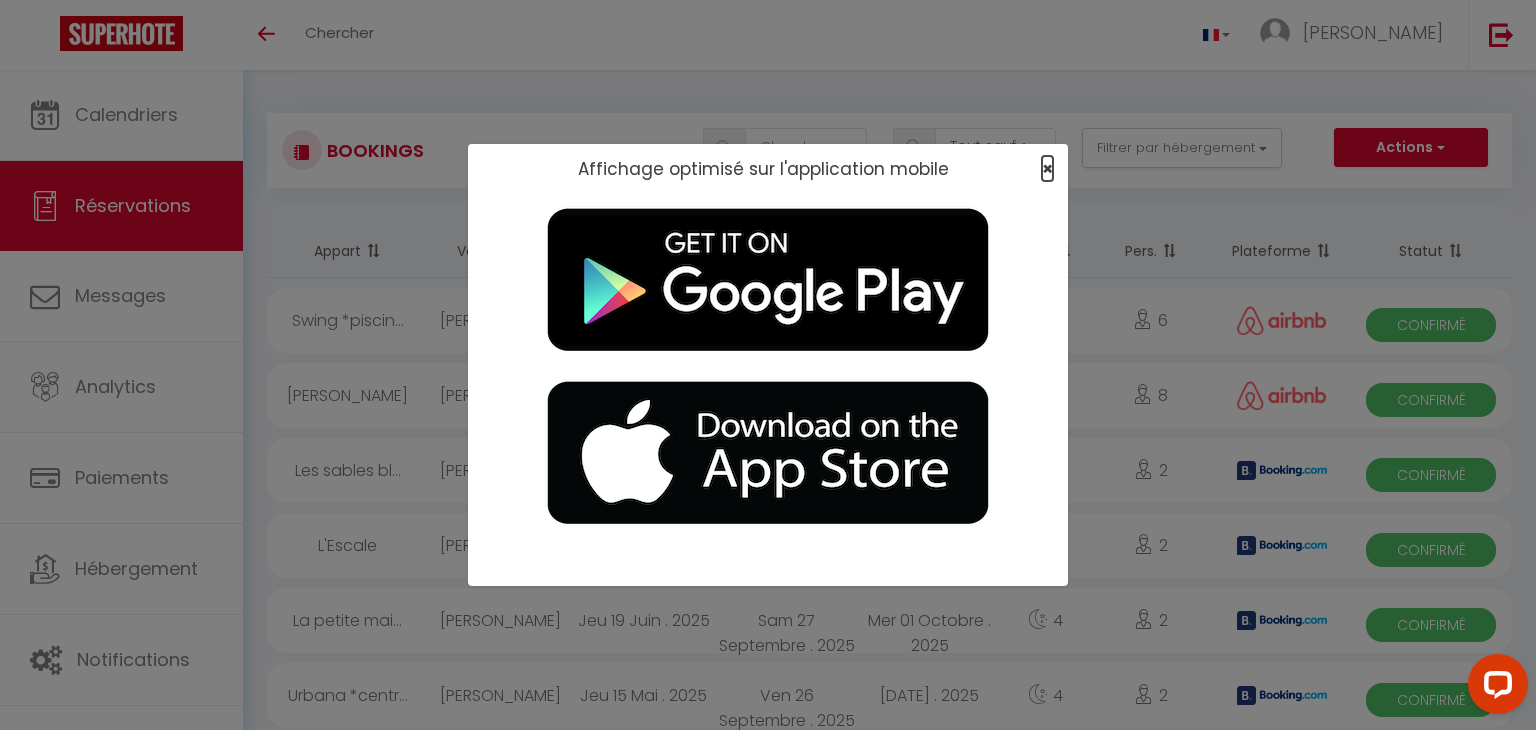 click on "×" at bounding box center [1047, 168] 